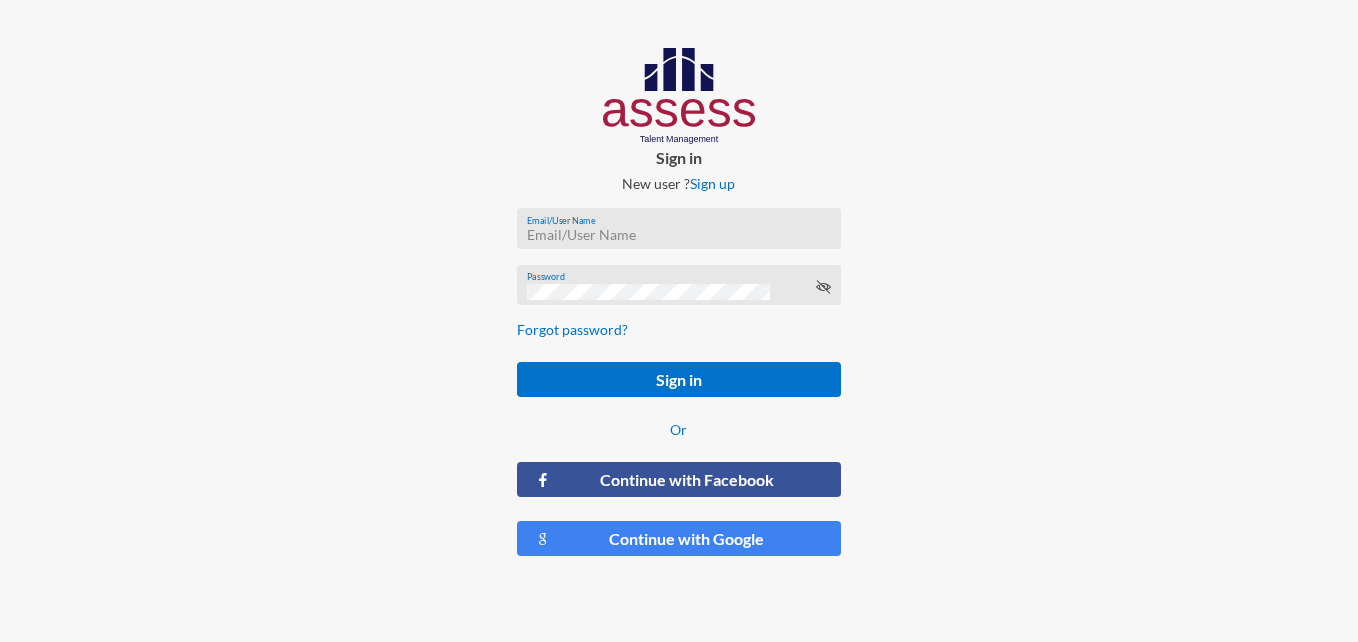 scroll, scrollTop: 0, scrollLeft: 0, axis: both 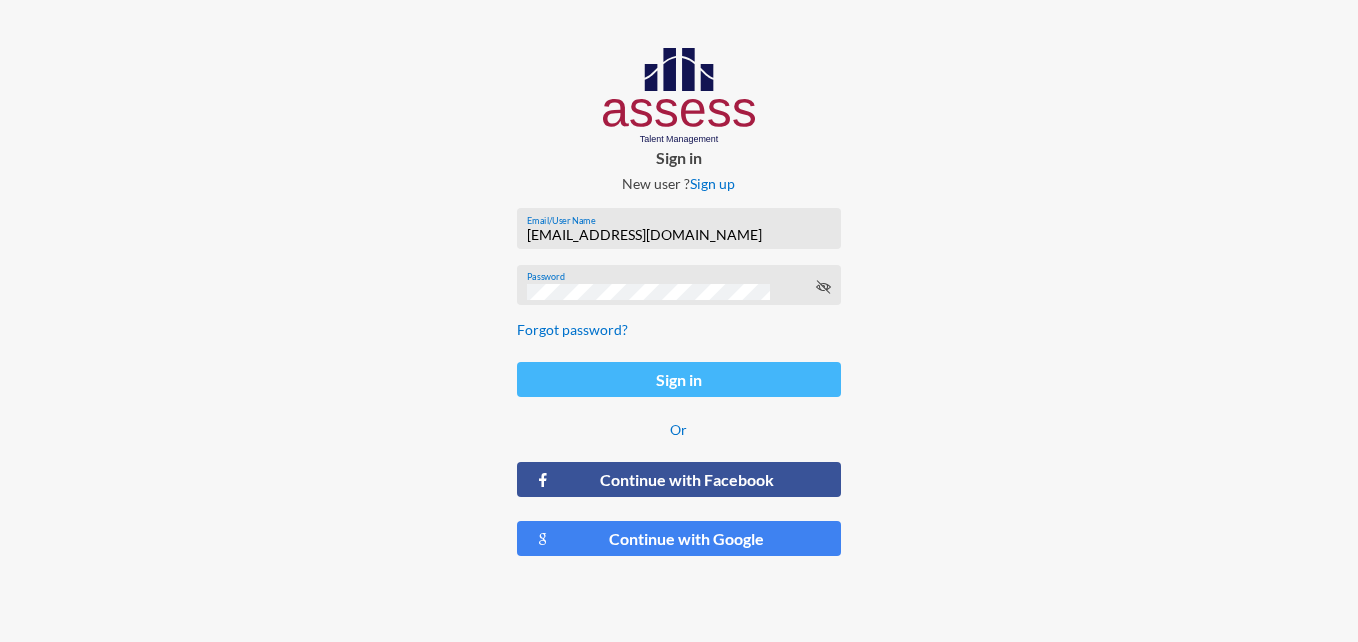drag, startPoint x: 0, startPoint y: 0, endPoint x: 611, endPoint y: 394, distance: 727.0193 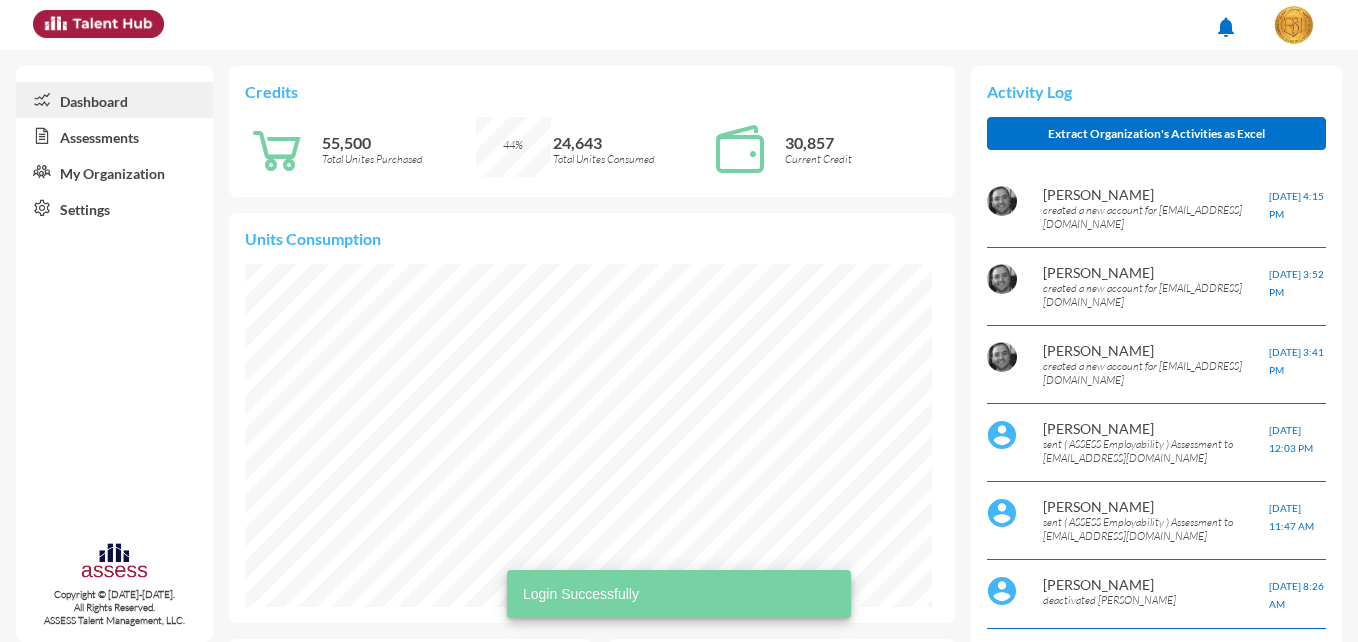 scroll, scrollTop: 999845, scrollLeft: 999672, axis: both 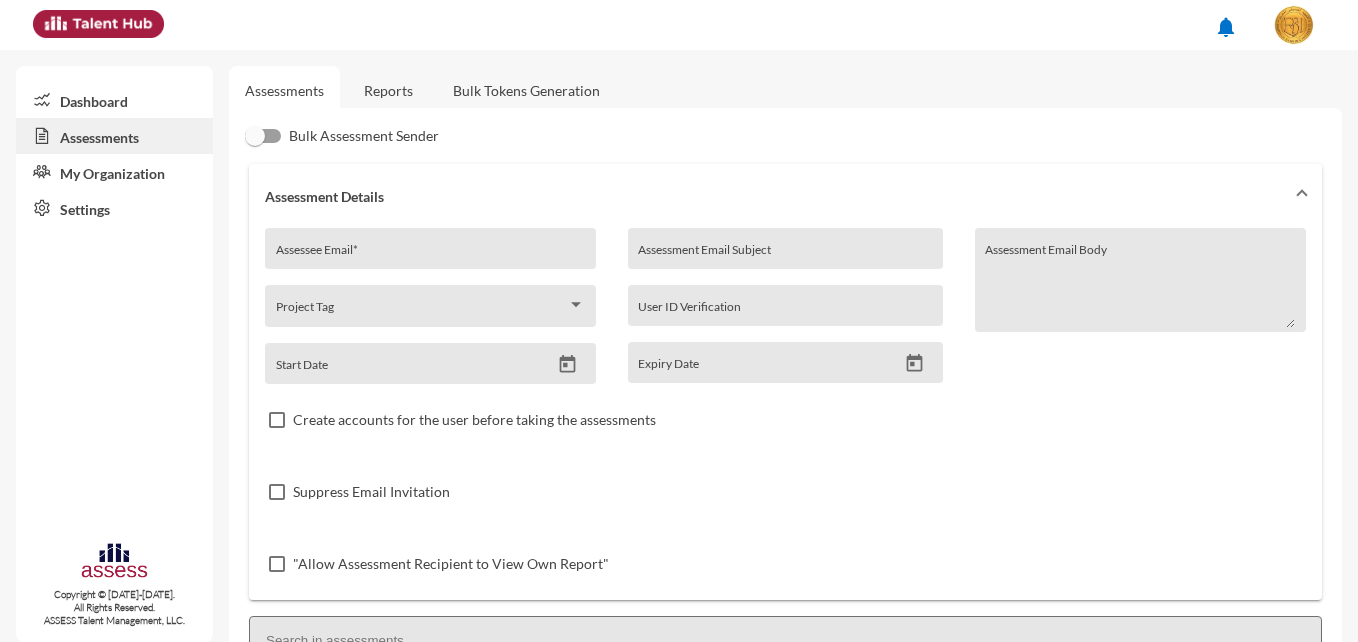 click on "Reports" 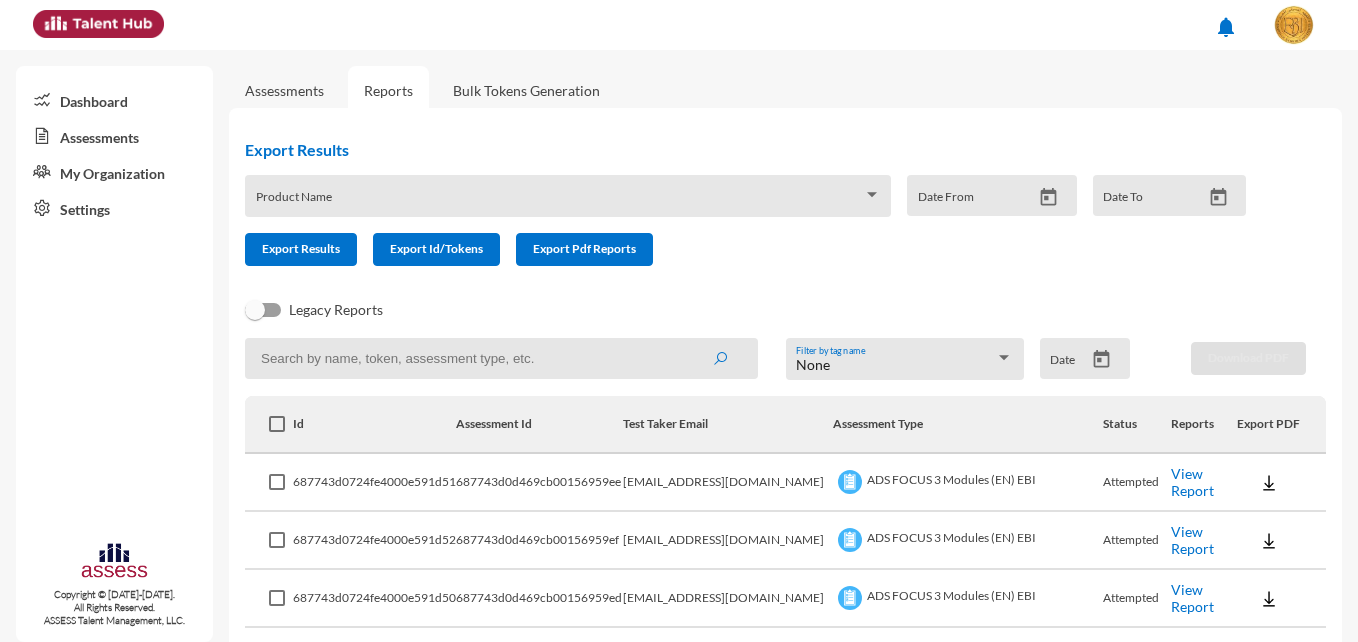 click 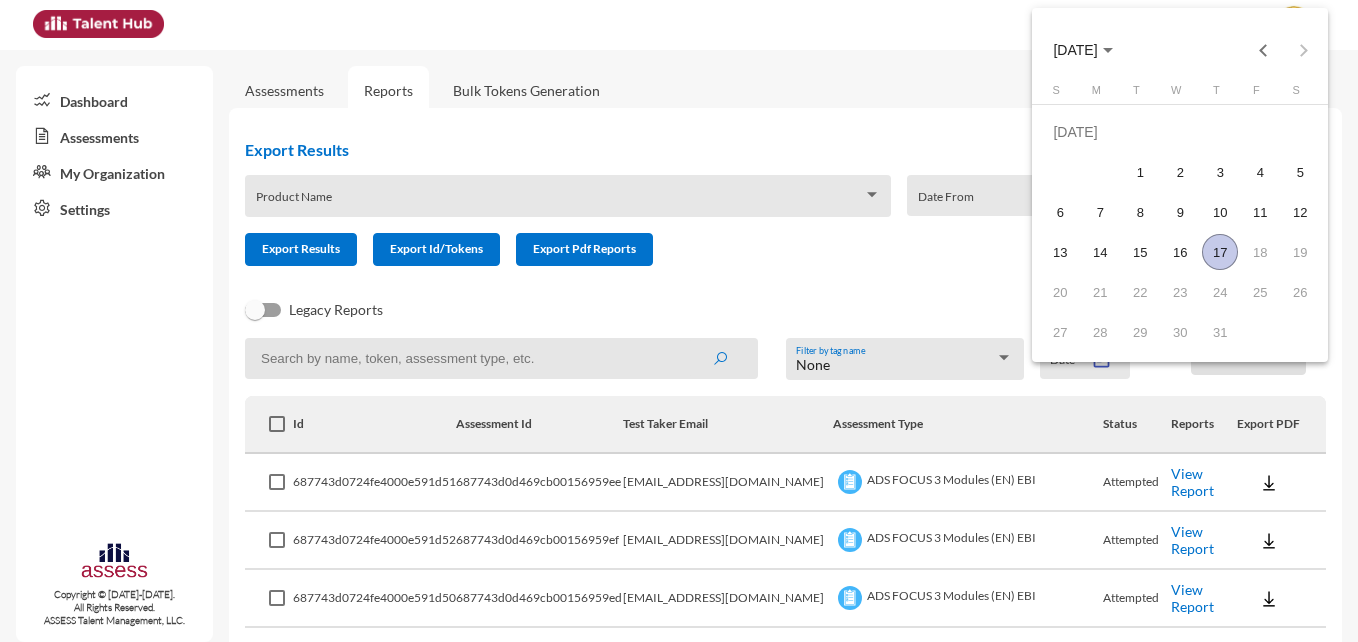 click at bounding box center (679, 321) 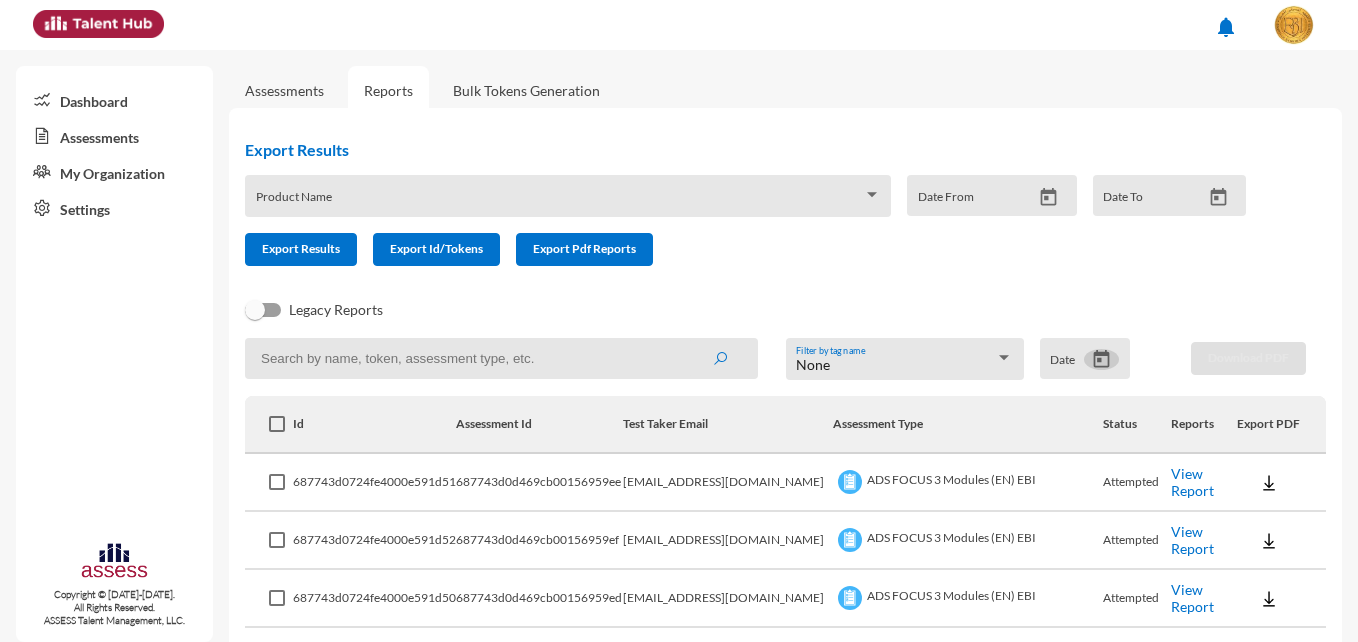 click at bounding box center (559, 203) 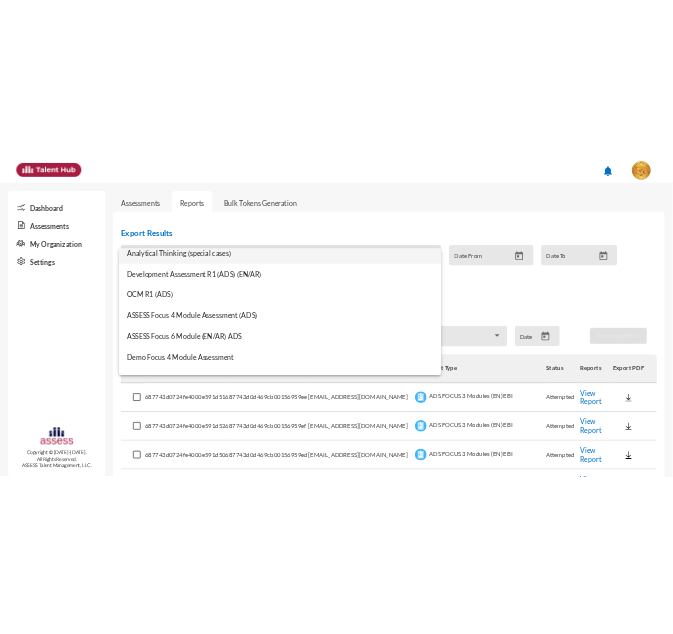 scroll, scrollTop: 500, scrollLeft: 0, axis: vertical 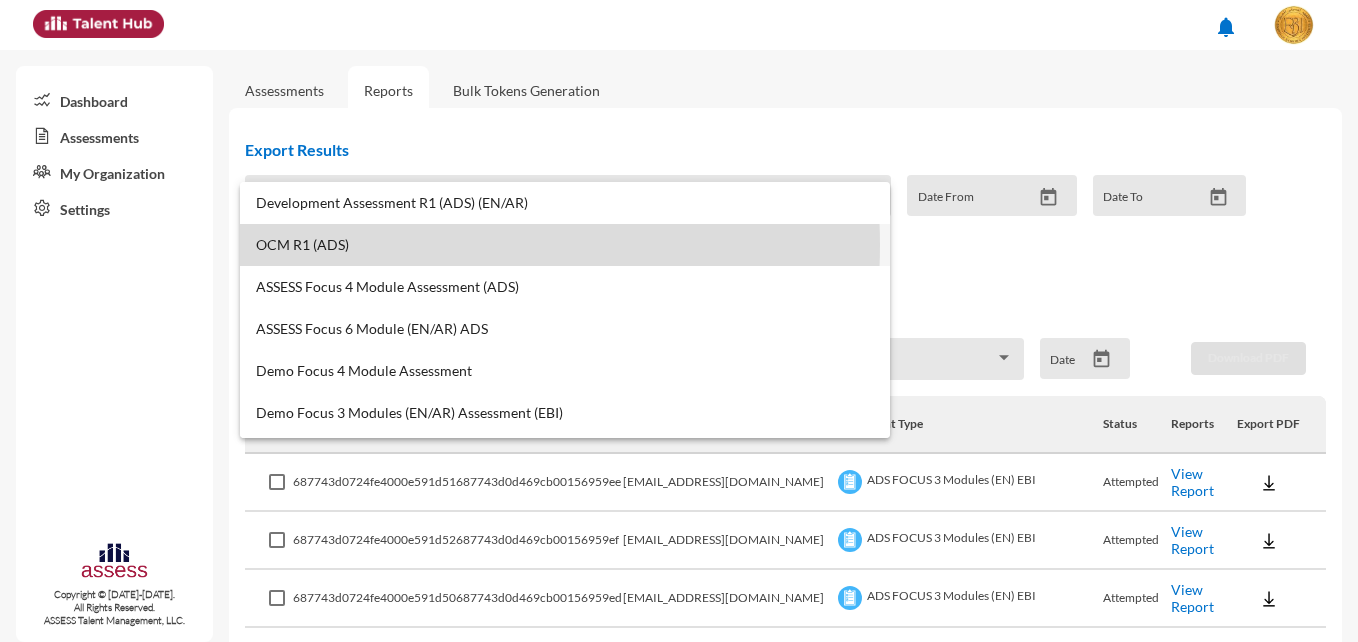click on "OCM R1 (ADS)" at bounding box center [565, 245] 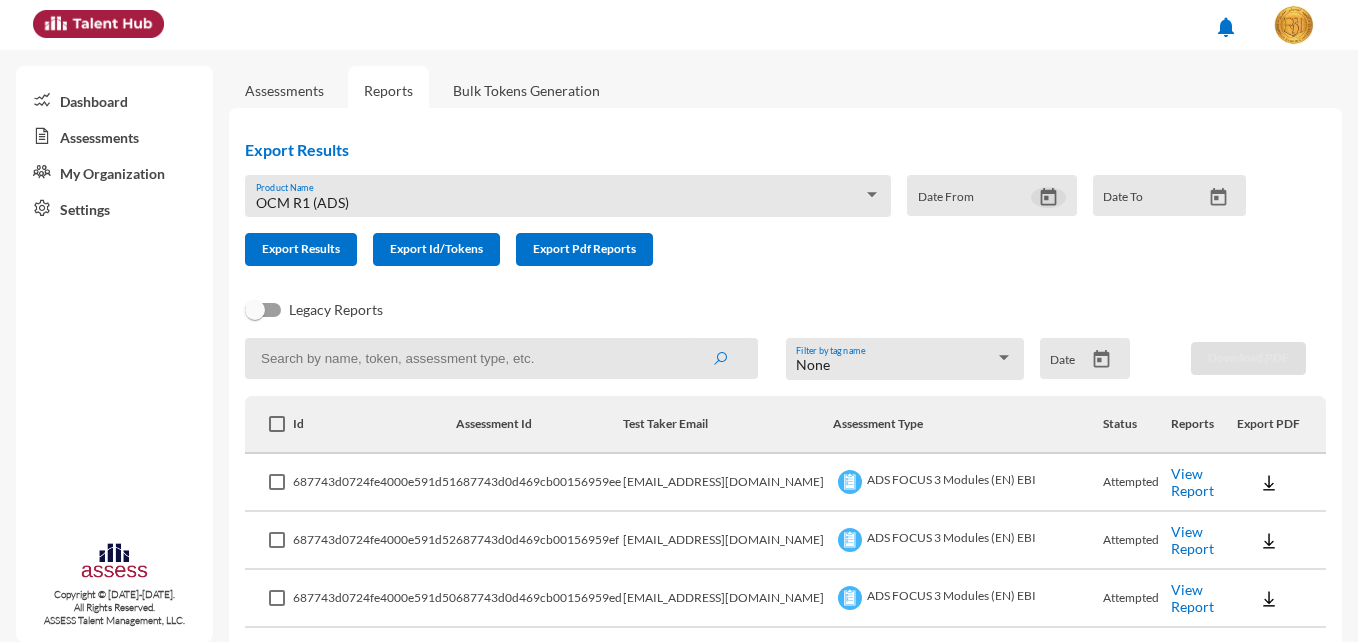 click 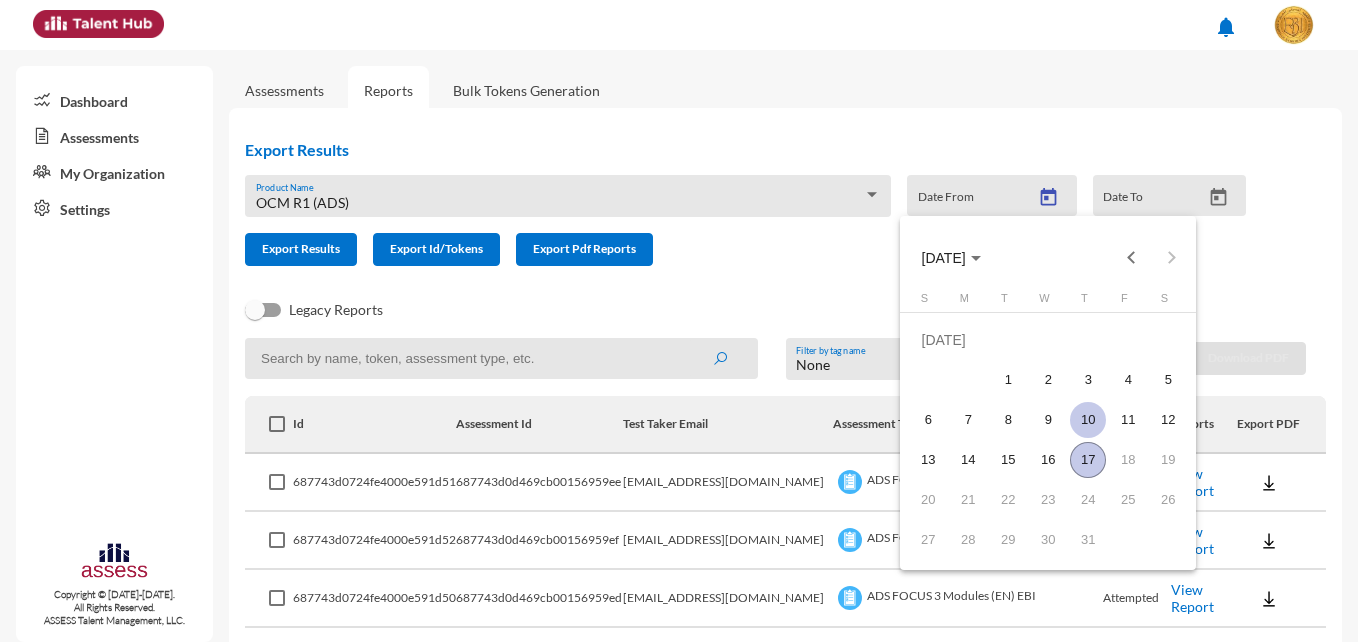 click on "10" at bounding box center [1088, 420] 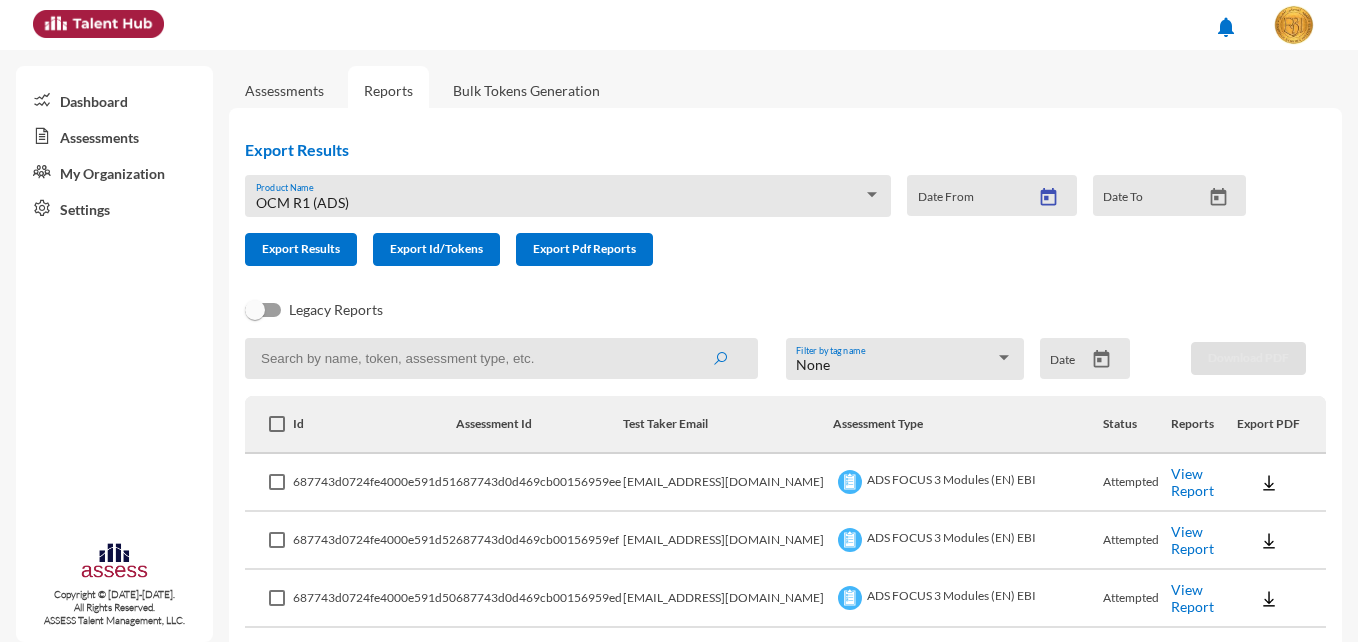 type on "7/10/2025" 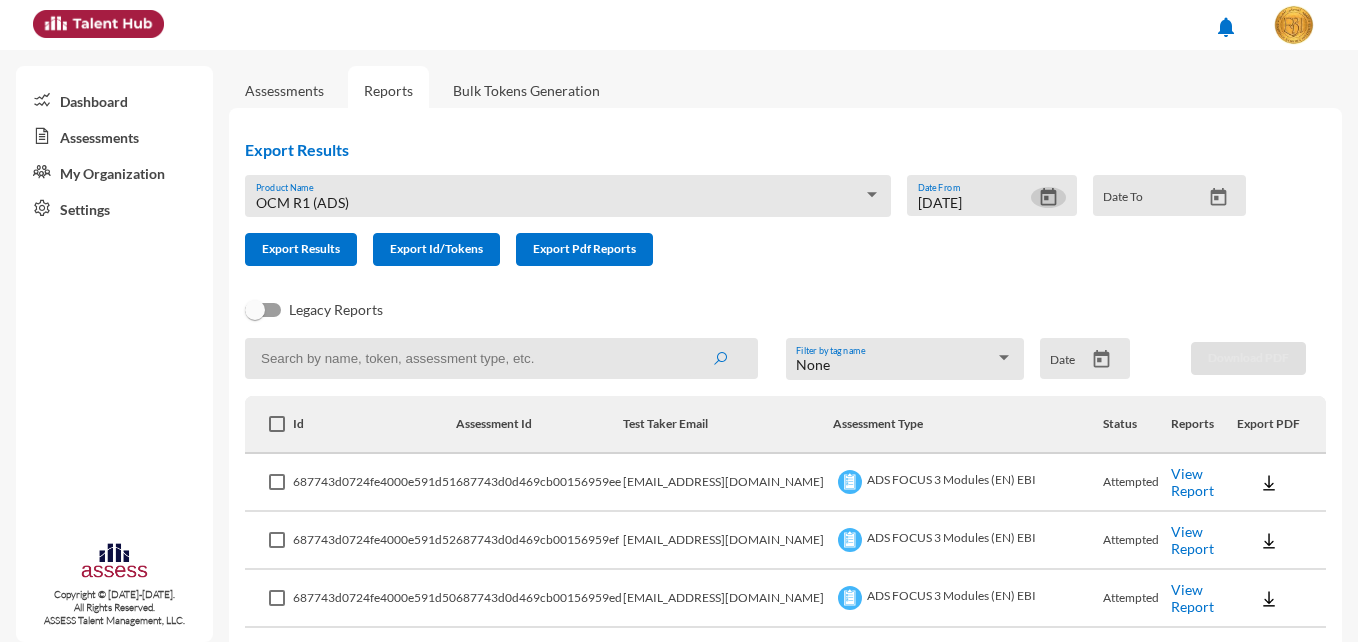 click 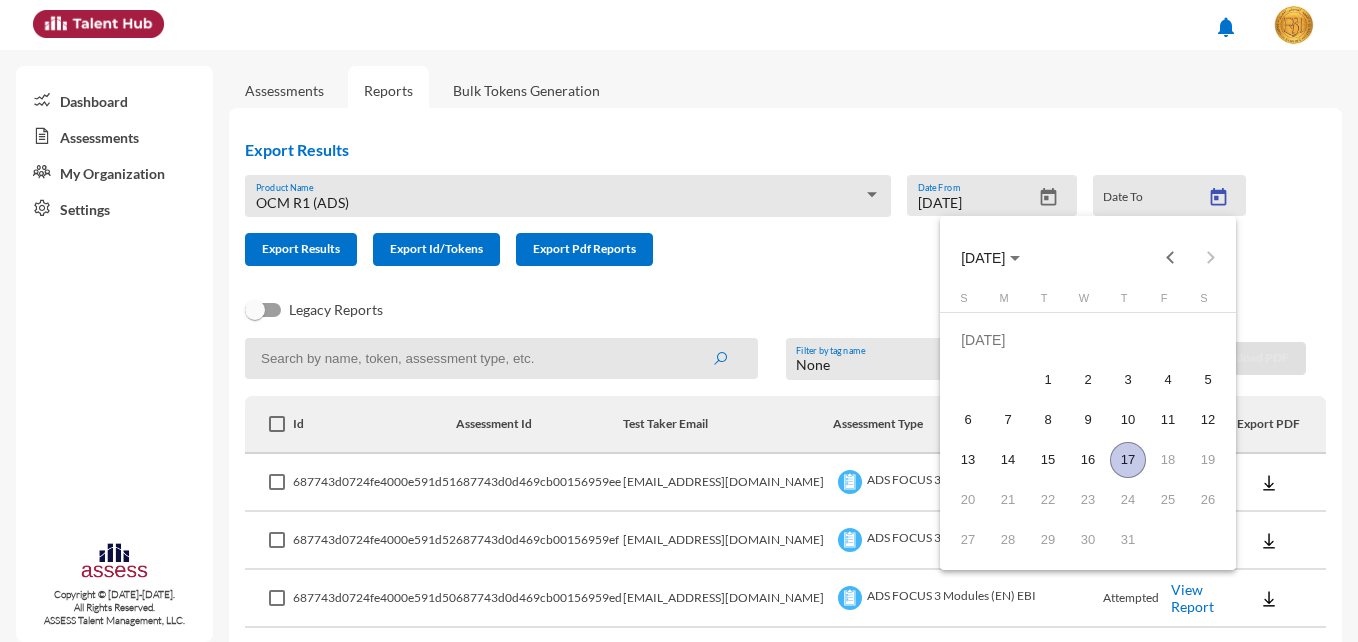 click on "17" at bounding box center (1128, 460) 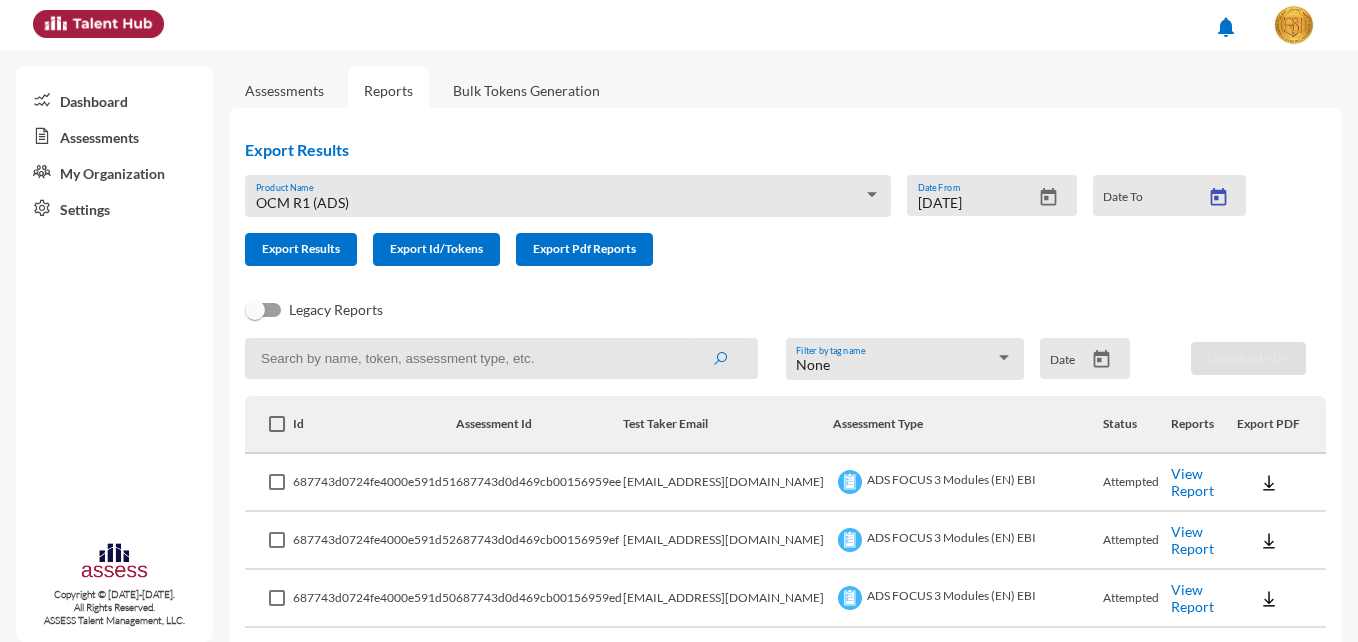type on "7/17/2025" 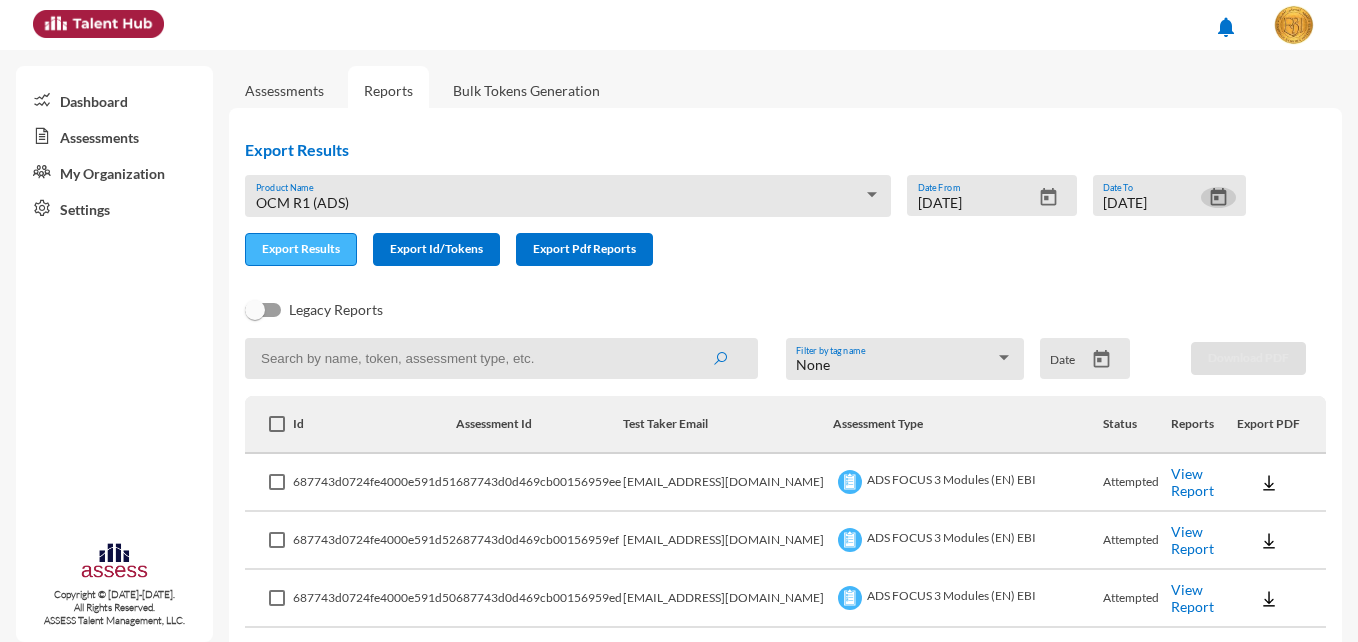 click on "Export Results" 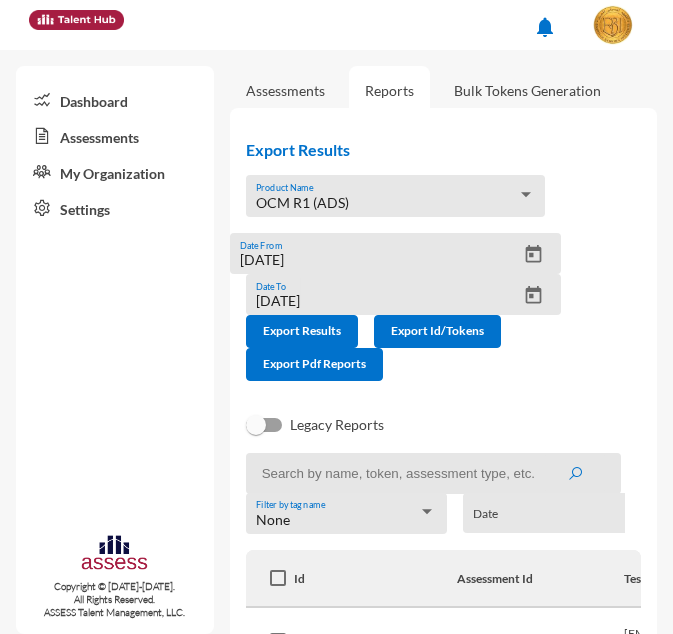 click 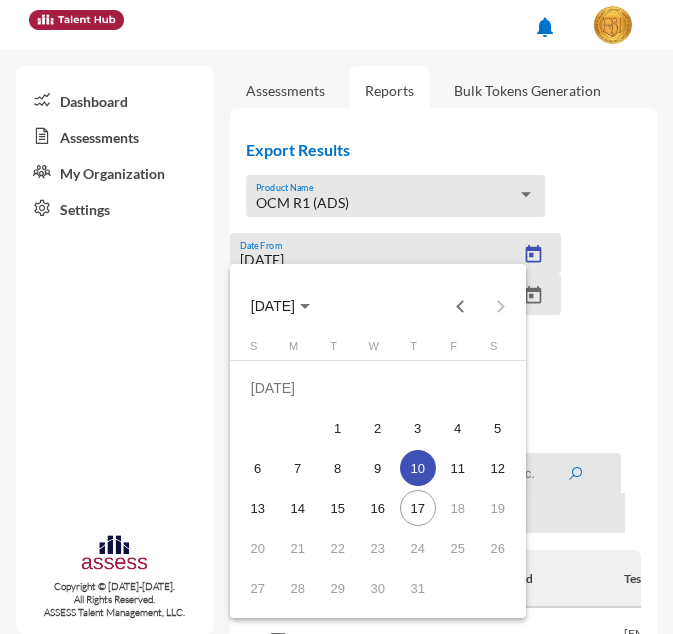 click at bounding box center (336, 317) 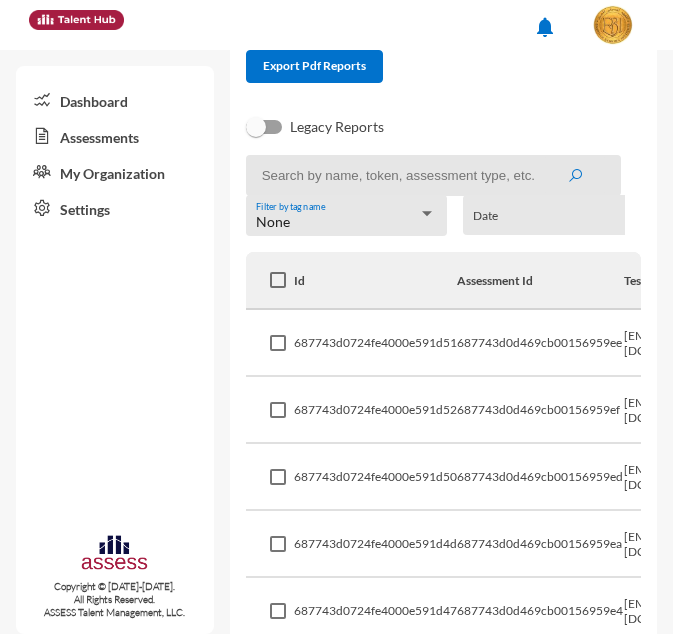 scroll, scrollTop: 300, scrollLeft: 0, axis: vertical 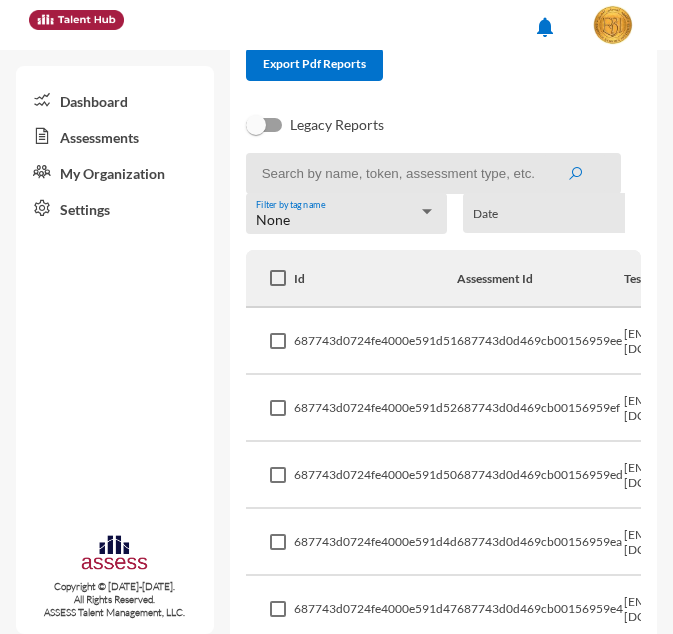 type 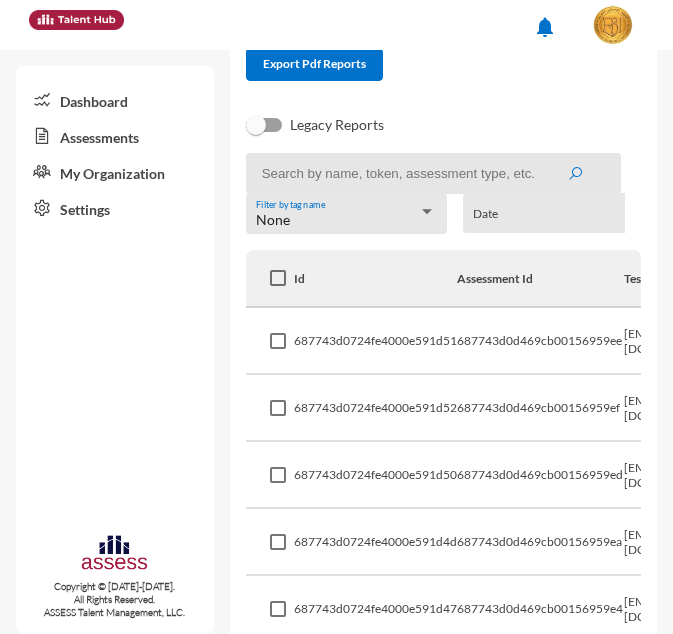 click 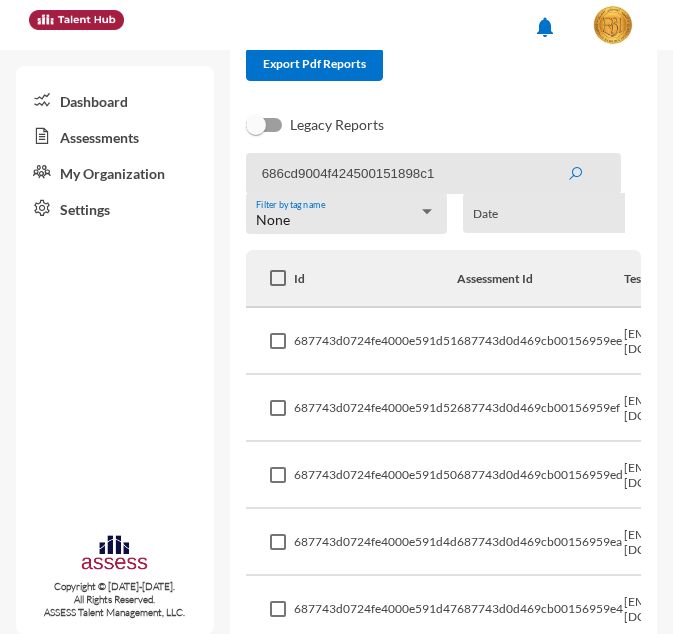 click 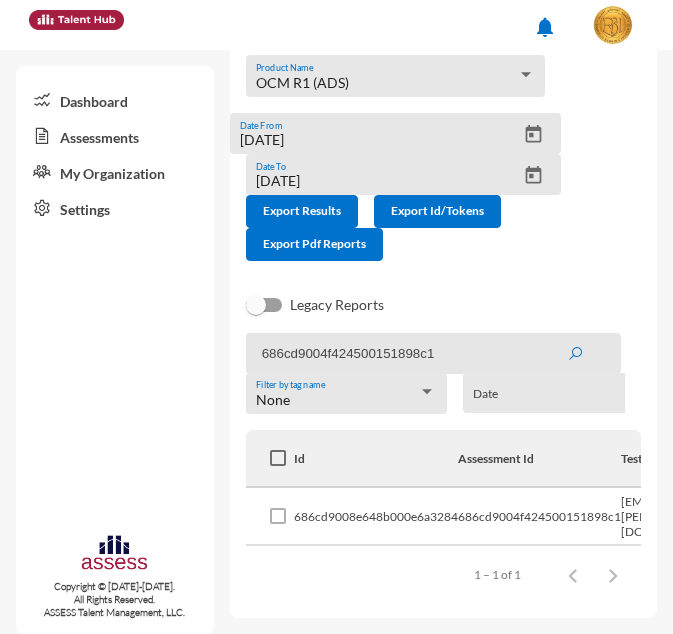 scroll, scrollTop: 125, scrollLeft: 0, axis: vertical 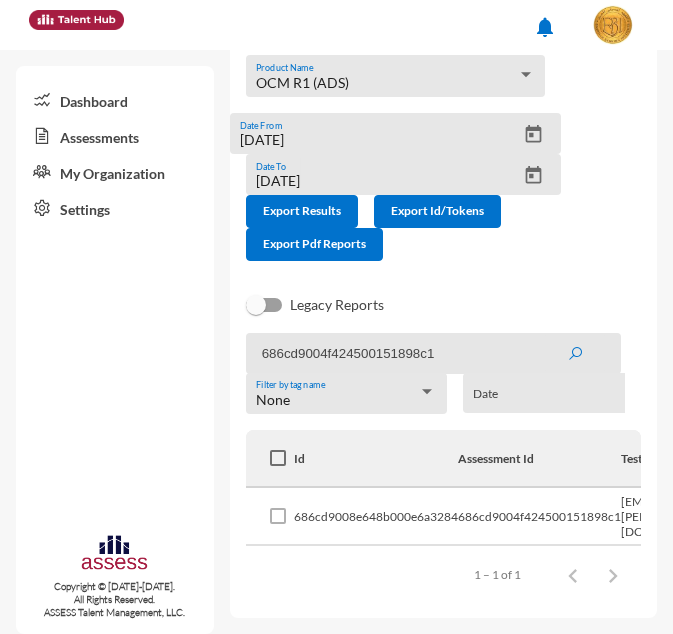drag, startPoint x: 389, startPoint y: 609, endPoint x: 459, endPoint y: 611, distance: 70.028564 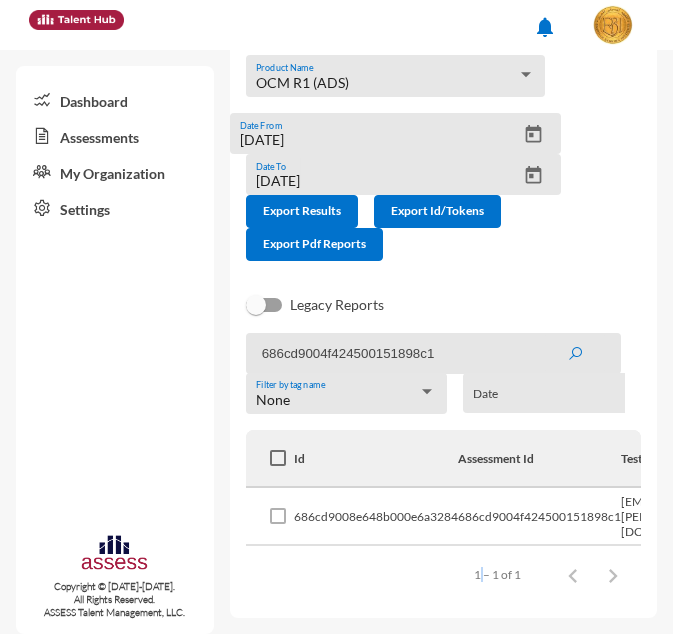 drag, startPoint x: 427, startPoint y: 595, endPoint x: 469, endPoint y: 598, distance: 42.107006 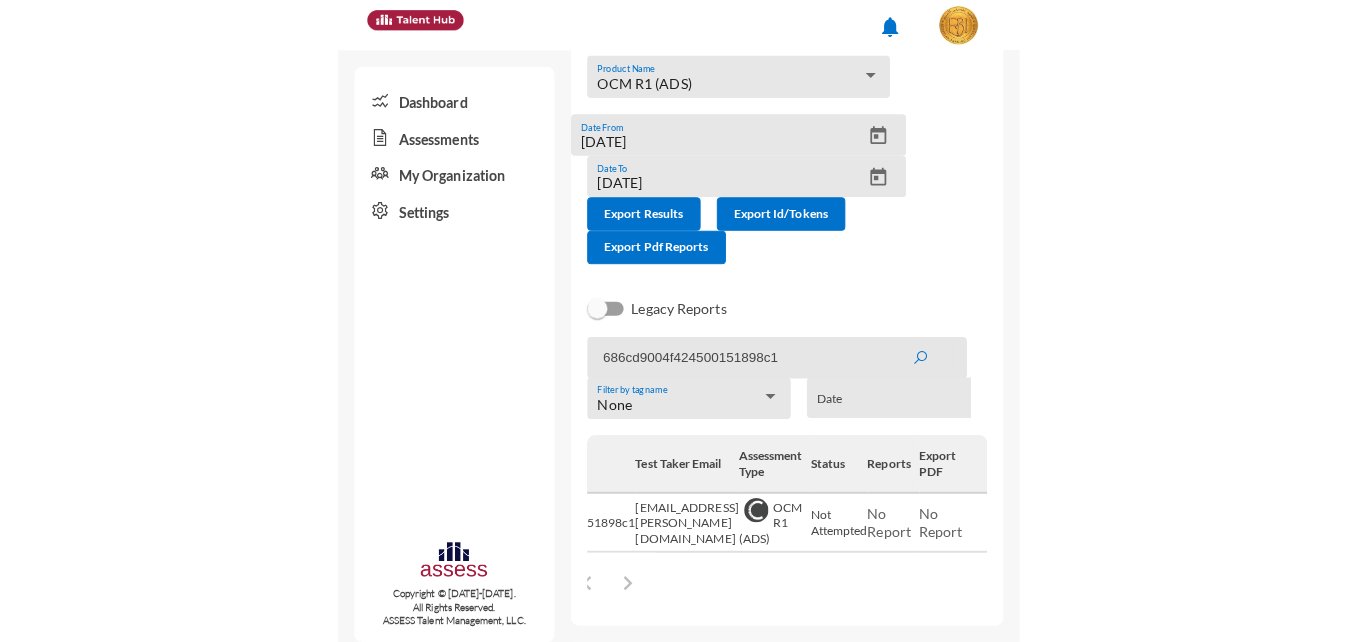 scroll, scrollTop: 0, scrollLeft: 365, axis: horizontal 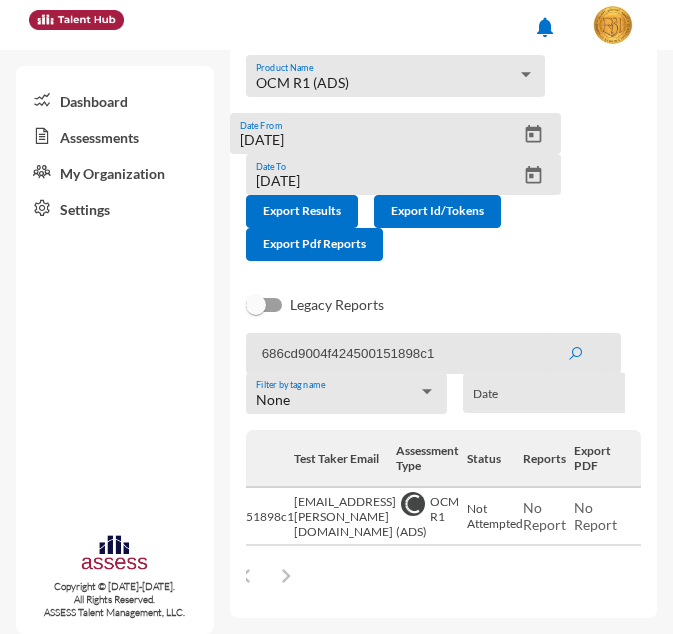 drag, startPoint x: 562, startPoint y: 589, endPoint x: 398, endPoint y: 586, distance: 164.02744 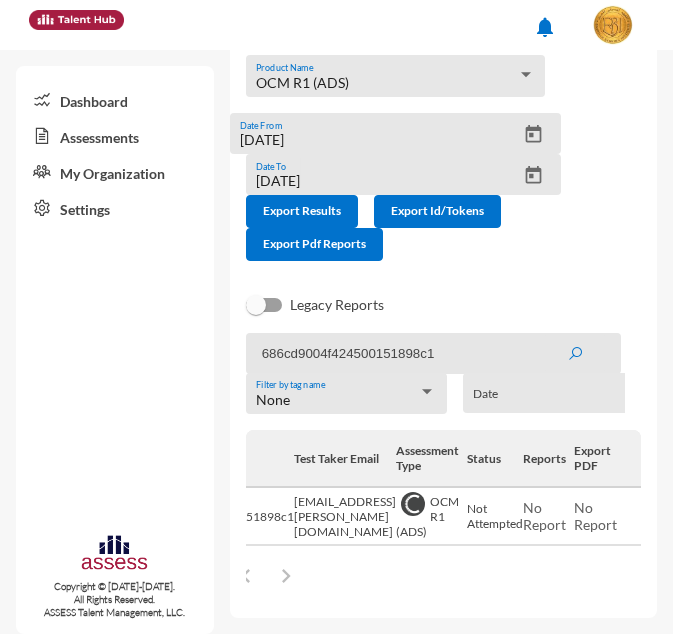 click on "Id Assessment Id  Test Taker Email  Assessment Type Status Reports Export PDF   686cd9008e648b000e6a3284 686cd9004f424500151898c1 esraa.elsayed@ebi.gov.eg  OCM R1 (ADS)   Not Attempted   No Report   No Report   Items per page:  100  1 – 1 of 1" 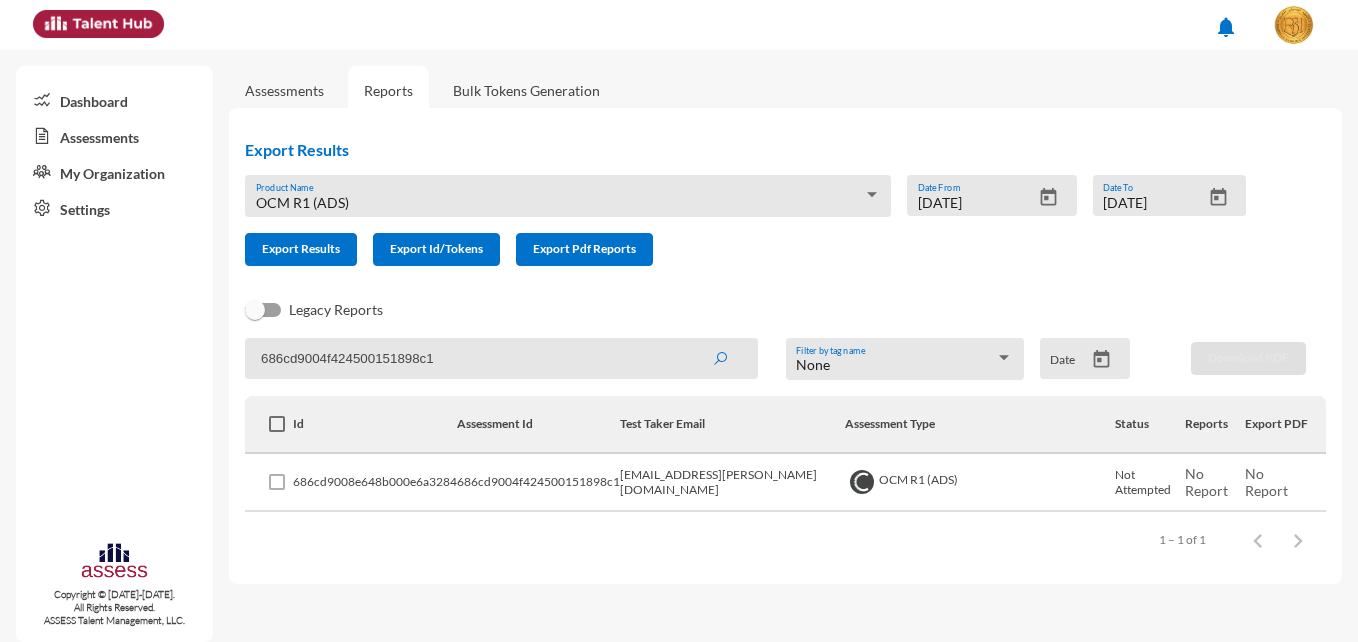 scroll, scrollTop: 0, scrollLeft: 0, axis: both 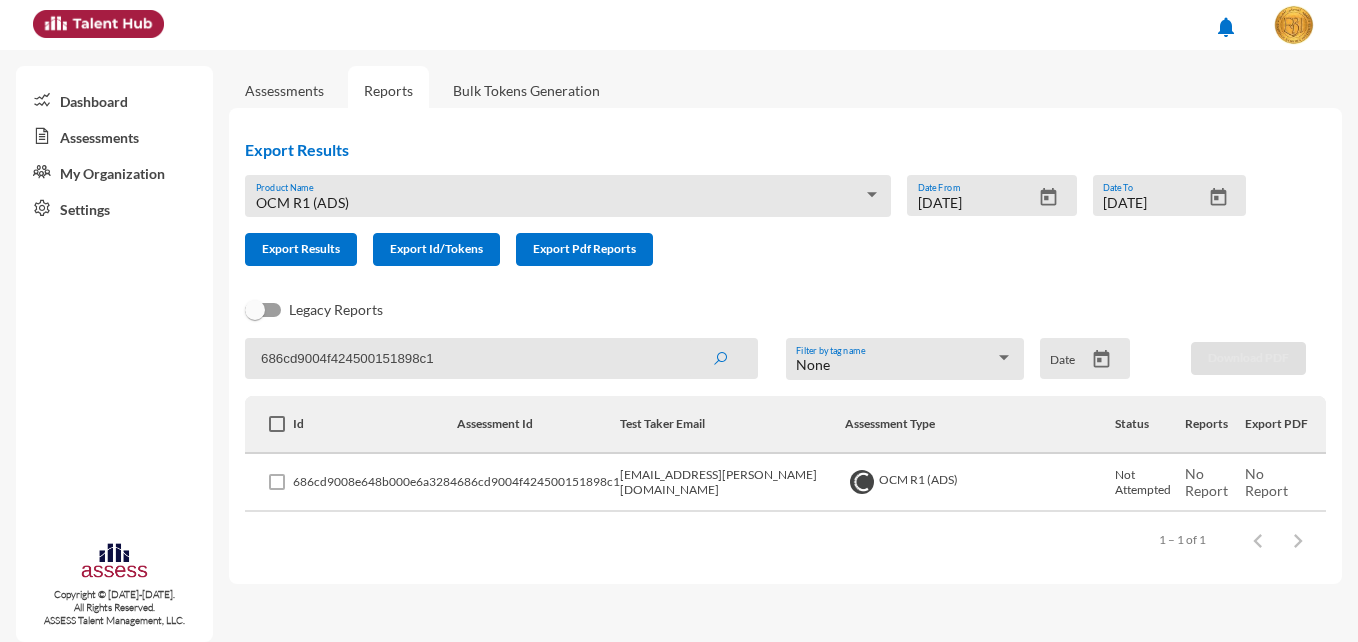 click on "686cd9004f424500151898c1" 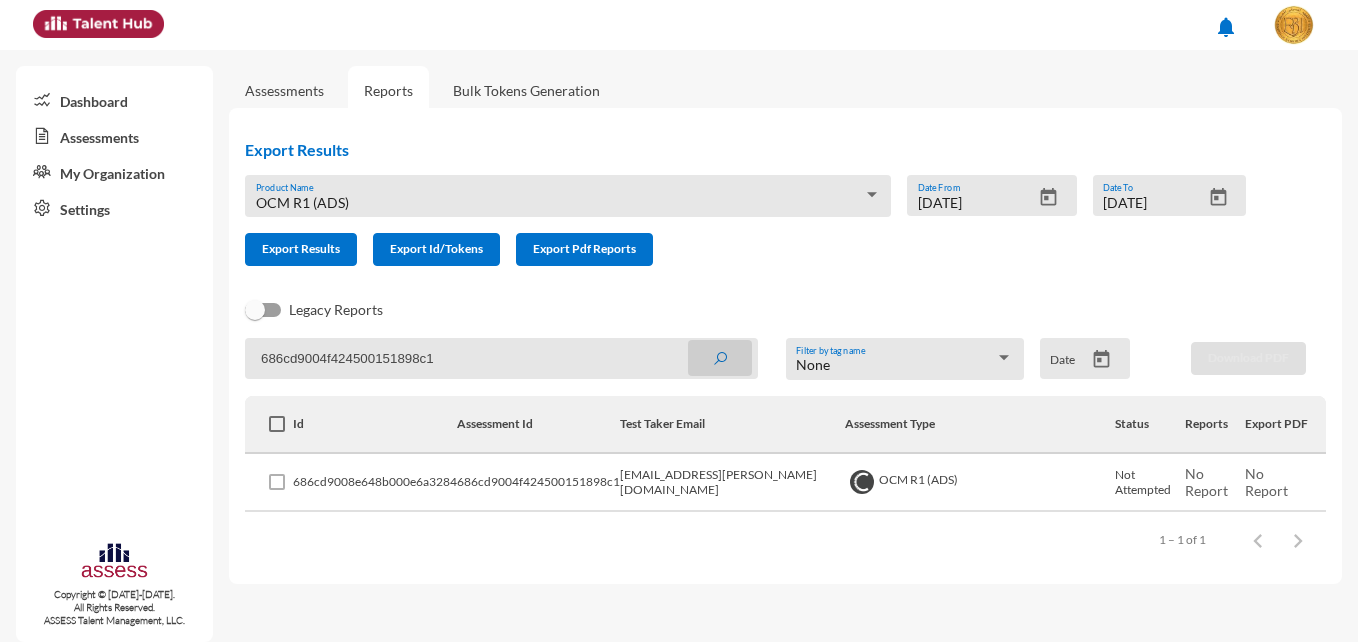 click 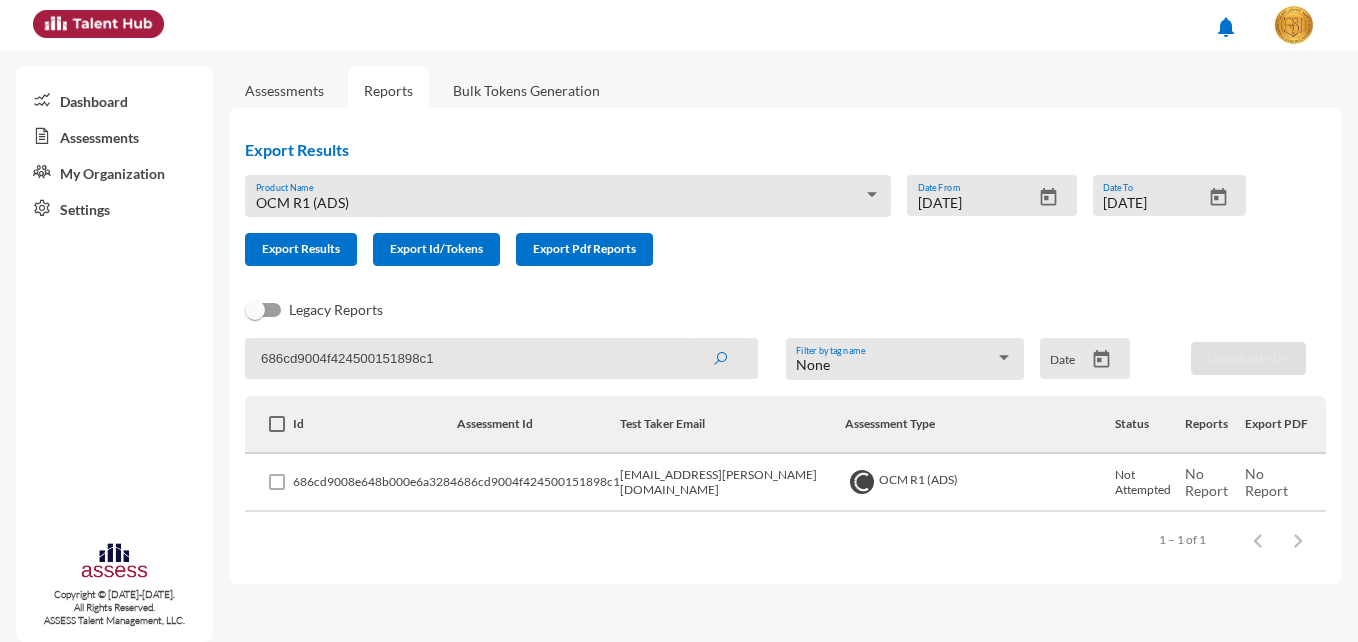 drag, startPoint x: 432, startPoint y: 369, endPoint x: 238, endPoint y: 375, distance: 194.09276 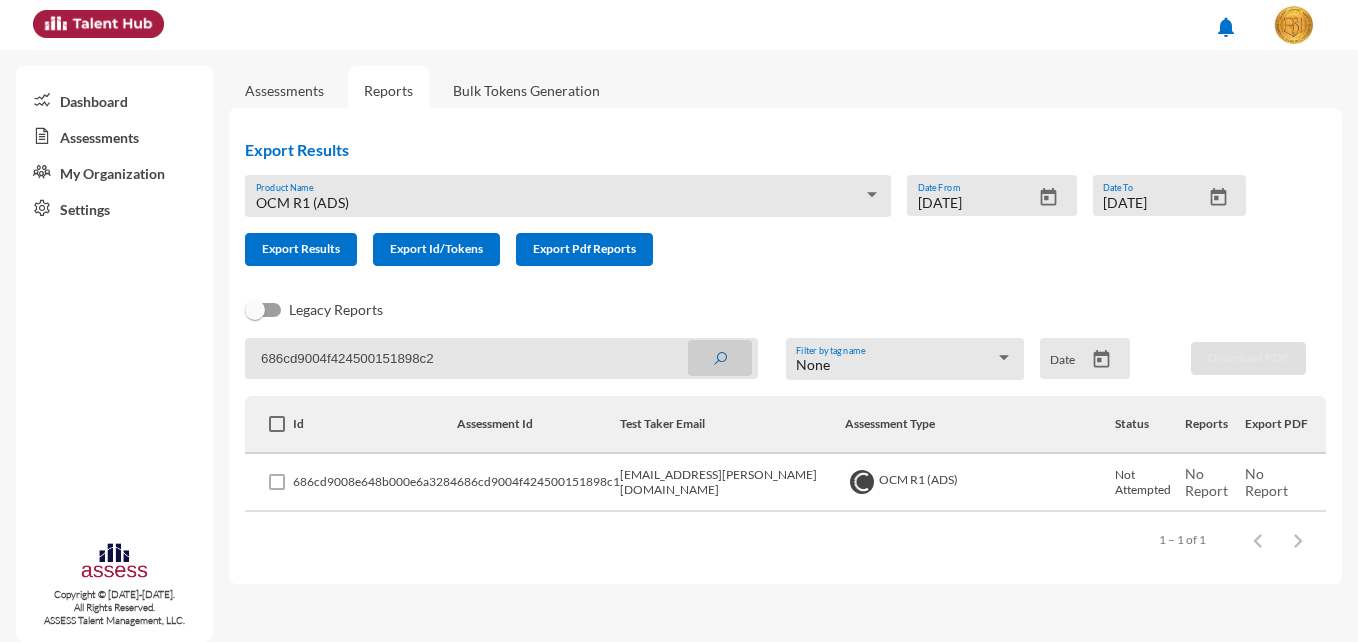 click 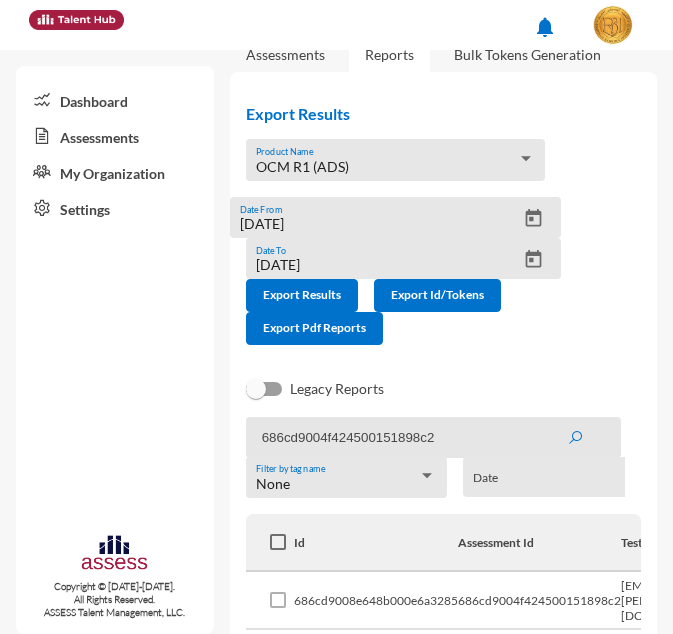 scroll, scrollTop: 100, scrollLeft: 0, axis: vertical 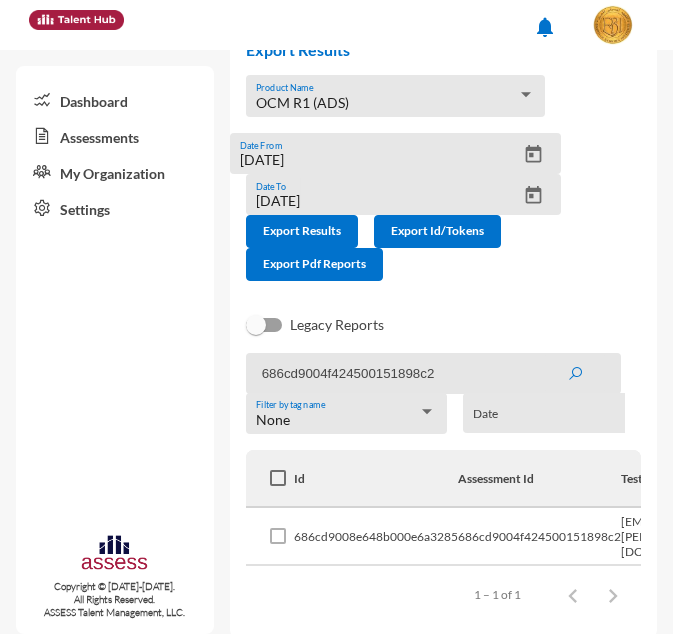 drag, startPoint x: 452, startPoint y: 380, endPoint x: 190, endPoint y: 383, distance: 262.01718 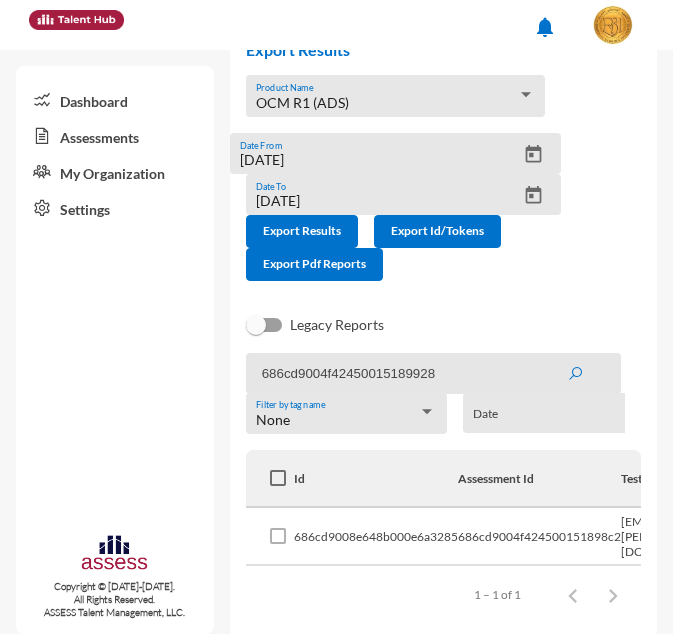 click 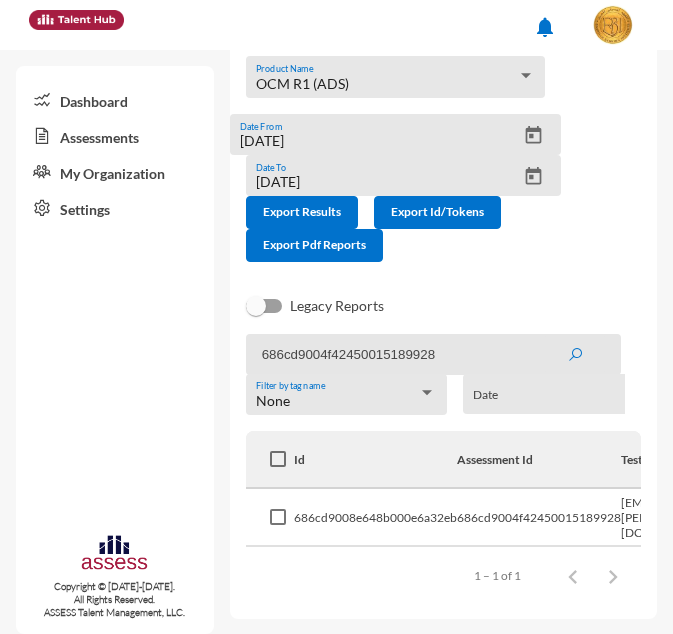 scroll, scrollTop: 125, scrollLeft: 0, axis: vertical 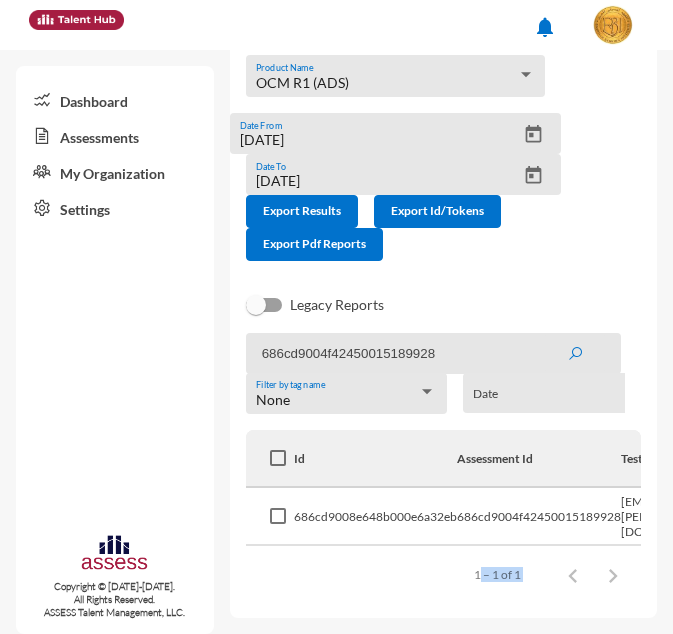 drag, startPoint x: 402, startPoint y: 603, endPoint x: 551, endPoint y: 599, distance: 149.05368 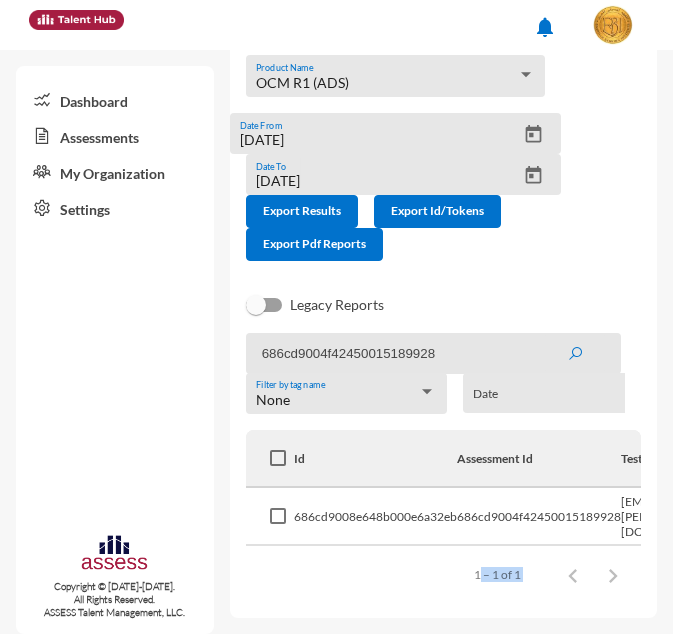 click on "Export Results OCM R1 (ADS) Product Name  7/10/2025  Date From 7/17/2025  Date To   Export Results   Export Id/Tokens   Export Pdf Reports    Legacy Reports  686cd9004f42450015189928 None Filter by tag name  Date  Download PDF    Id Assessment Id  Test Taker Email  Assessment Type Status Reports Export PDF   686cd9008e648b000e6a32eb 686cd9004f42450015189928 esraa.elsayed@ebi.gov.eg  OCM R1 (ADS)   Attempted   View Report   Items per page:  100  1 – 1 of 1" 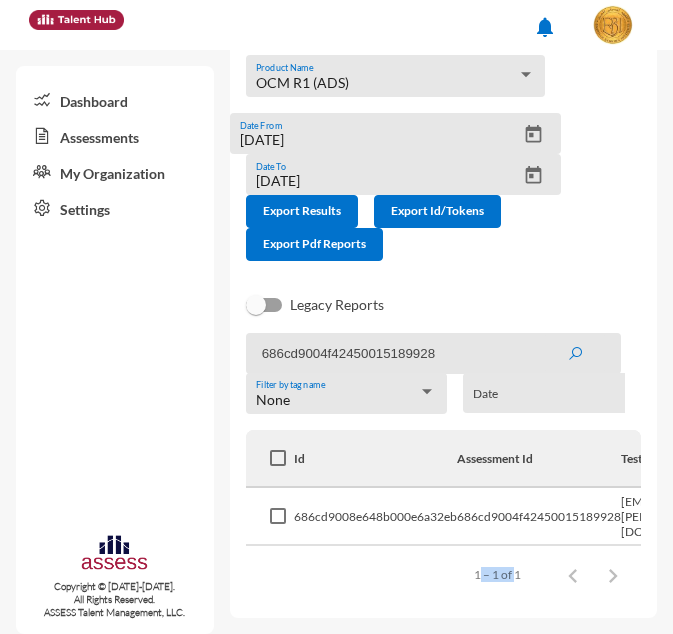 drag, startPoint x: 428, startPoint y: 602, endPoint x: 504, endPoint y: 602, distance: 76 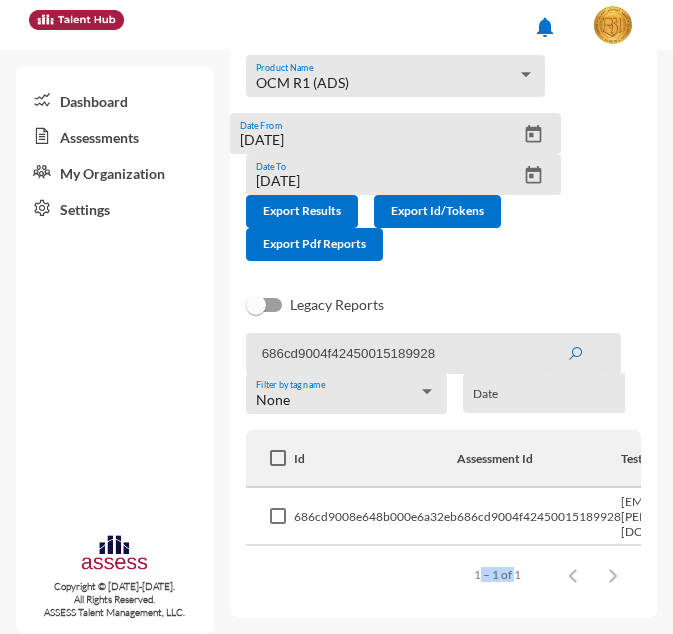 click on "Id Assessment Id  Test Taker Email  Assessment Type Status Reports Export PDF   686cd9008e648b000e6a32eb 686cd9004f42450015189928 esraa.elsayed@ebi.gov.eg  OCM R1 (ADS)   Attempted   View Report   Items per page:  100  1 – 1 of 1" 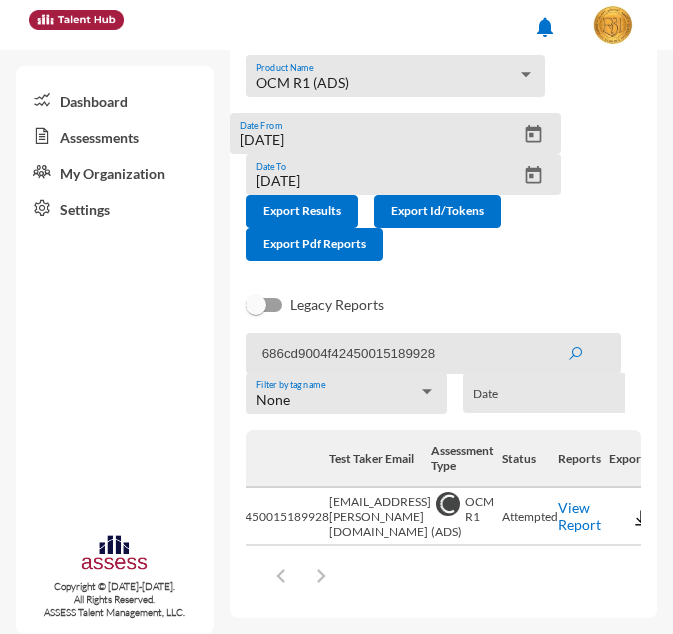 scroll, scrollTop: 0, scrollLeft: 337, axis: horizontal 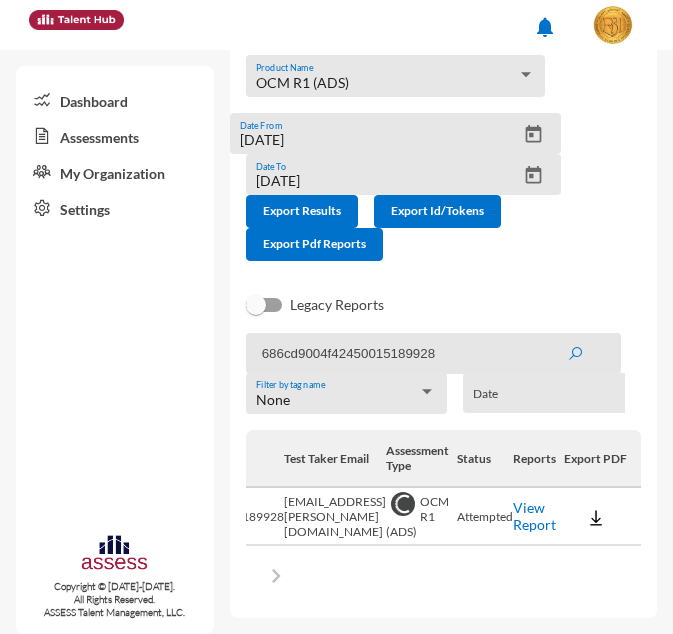 drag, startPoint x: 581, startPoint y: 593, endPoint x: 596, endPoint y: 594, distance: 15.033297 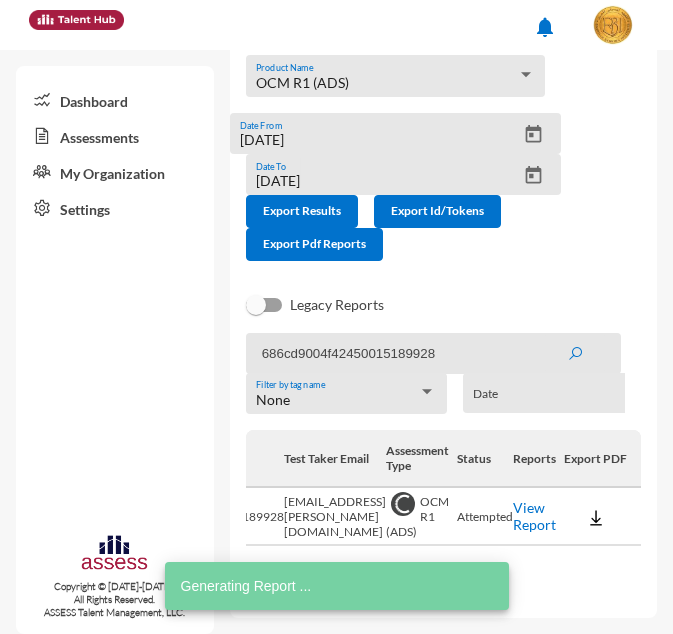 click 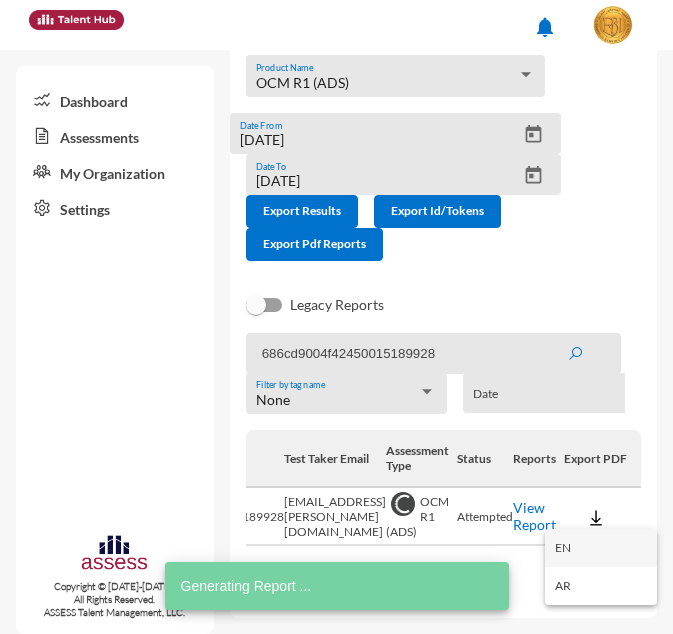 click on "EN" at bounding box center (601, 548) 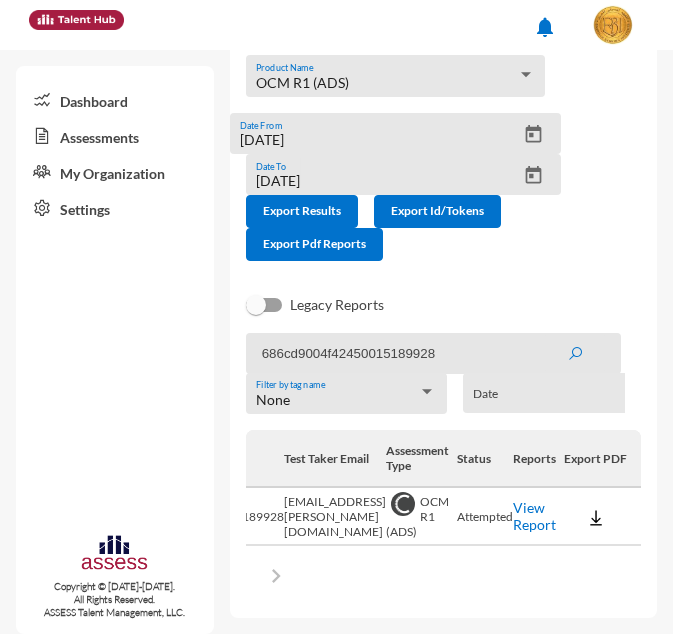 scroll, scrollTop: 0, scrollLeft: 387, axis: horizontal 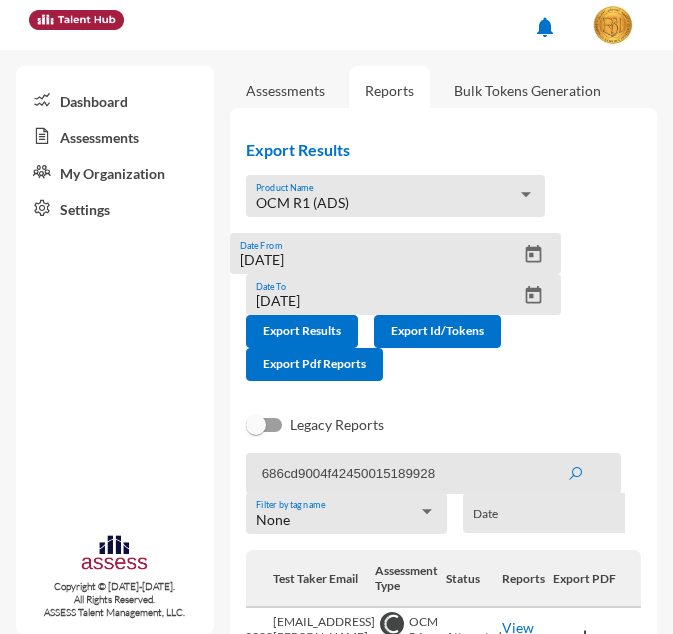 click on "686cd9004f42450015189928" 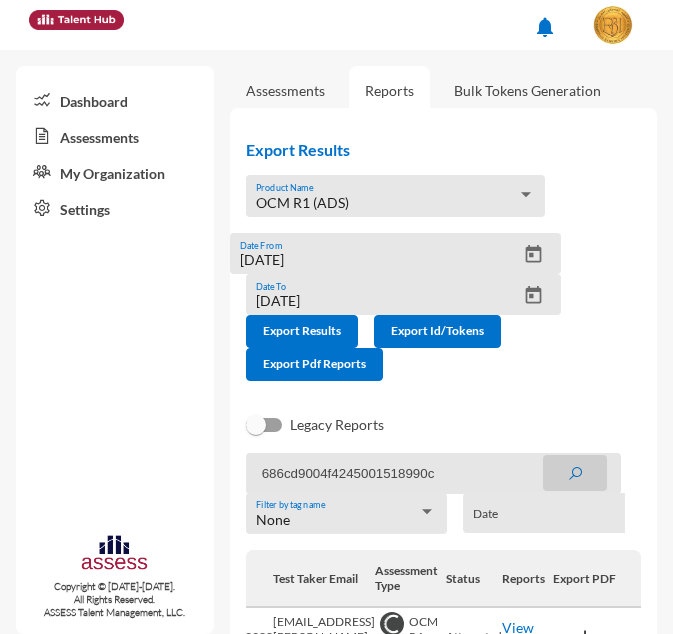 click 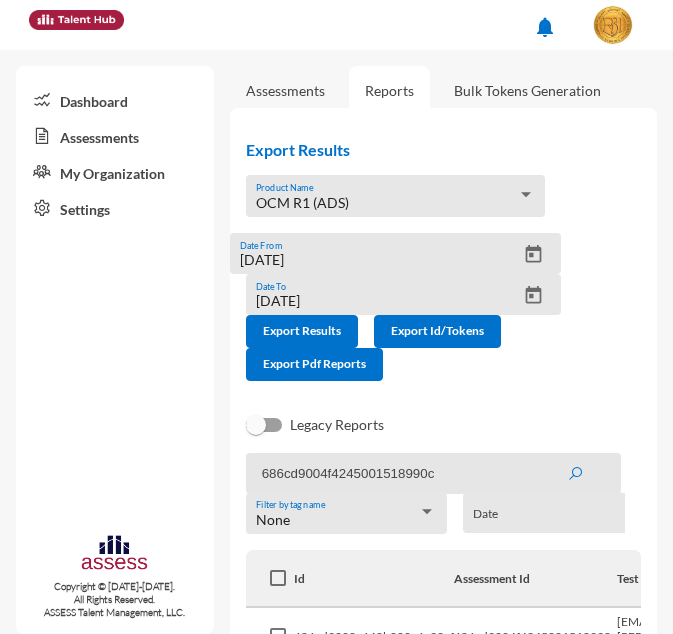 scroll, scrollTop: 125, scrollLeft: 0, axis: vertical 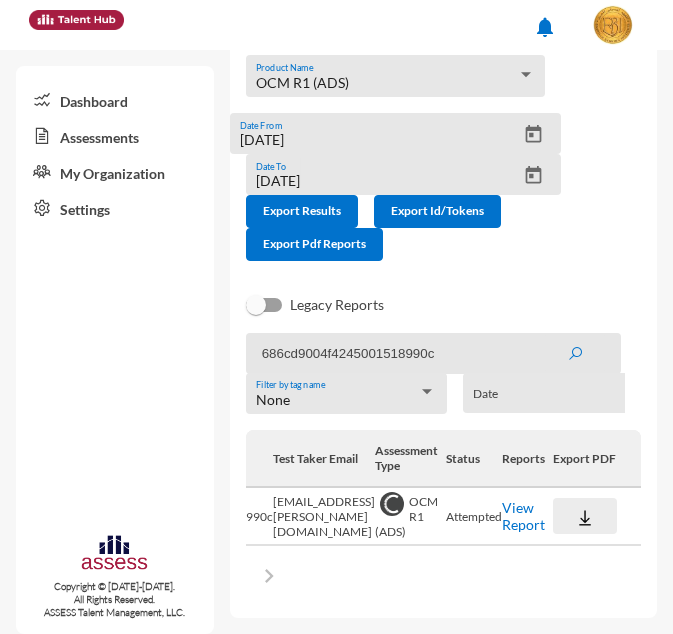 click 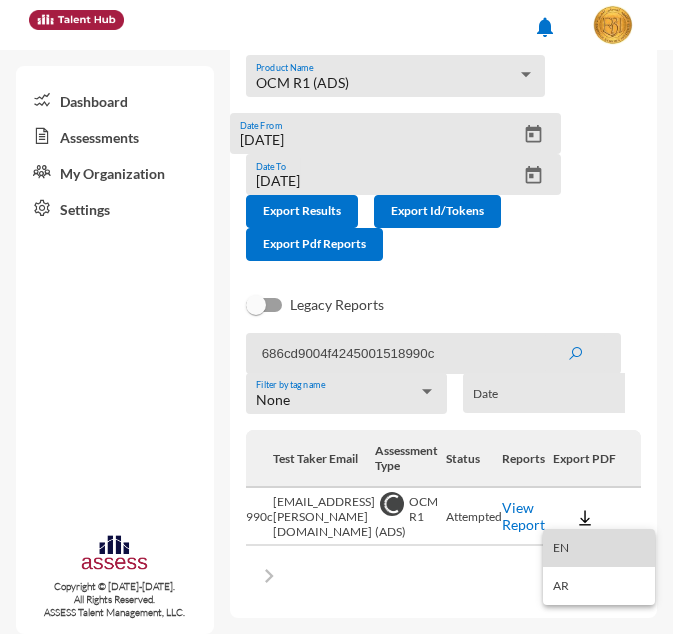 click on "EN" at bounding box center [599, 548] 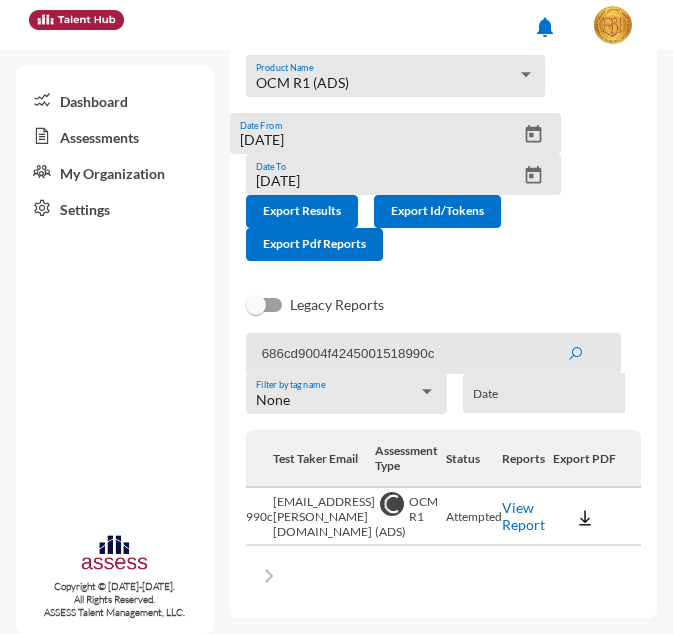 click on "686cd9004f4245001518990c" 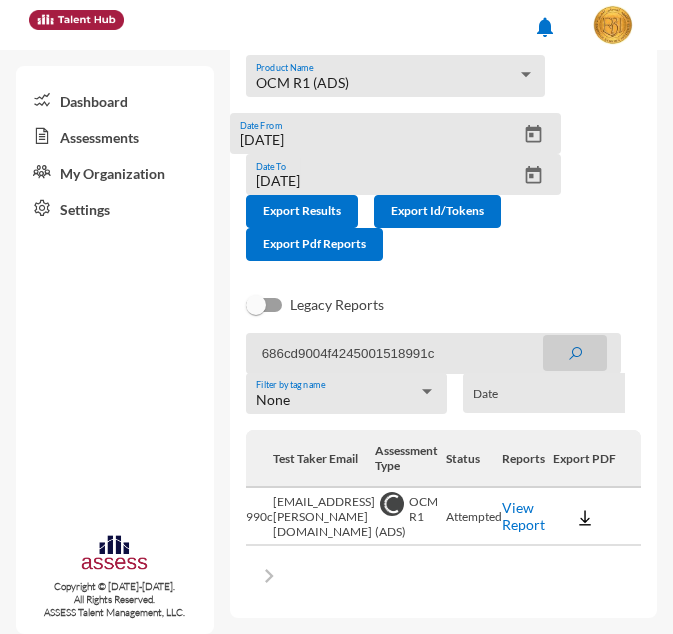 click 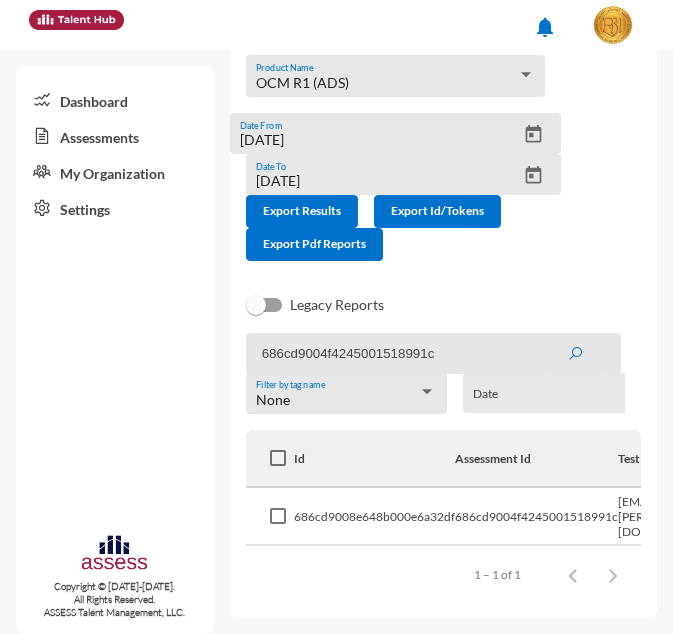 scroll, scrollTop: 0, scrollLeft: 383, axis: horizontal 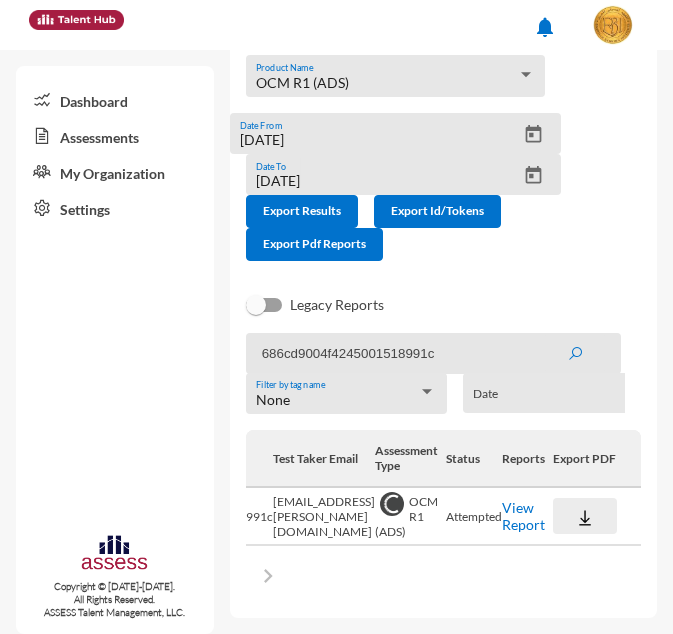 click 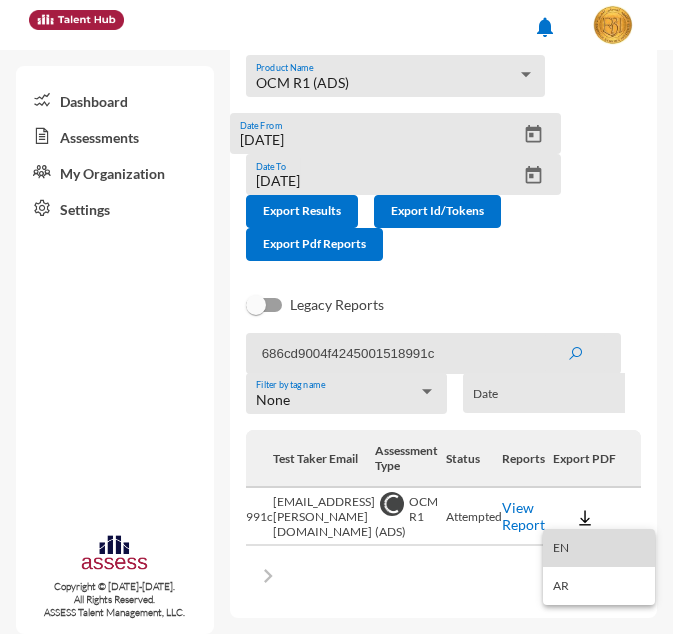 click on "EN" at bounding box center [599, 548] 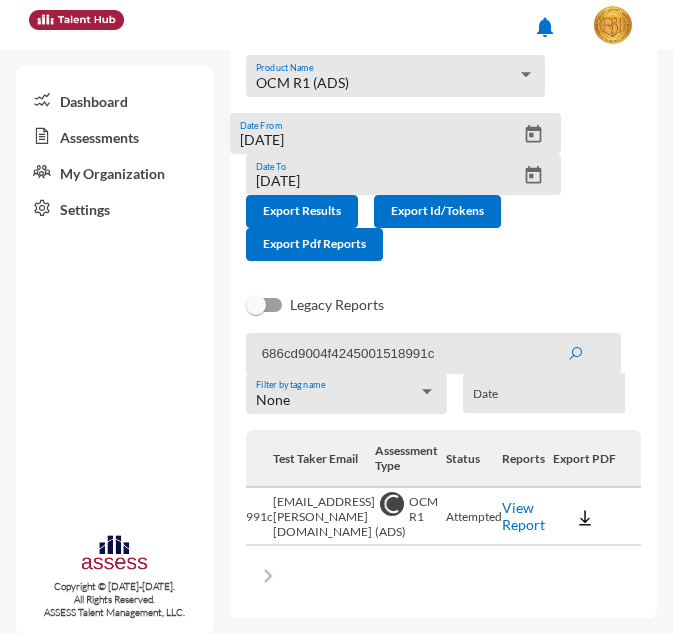 click on "686cd9004f4245001518991c" 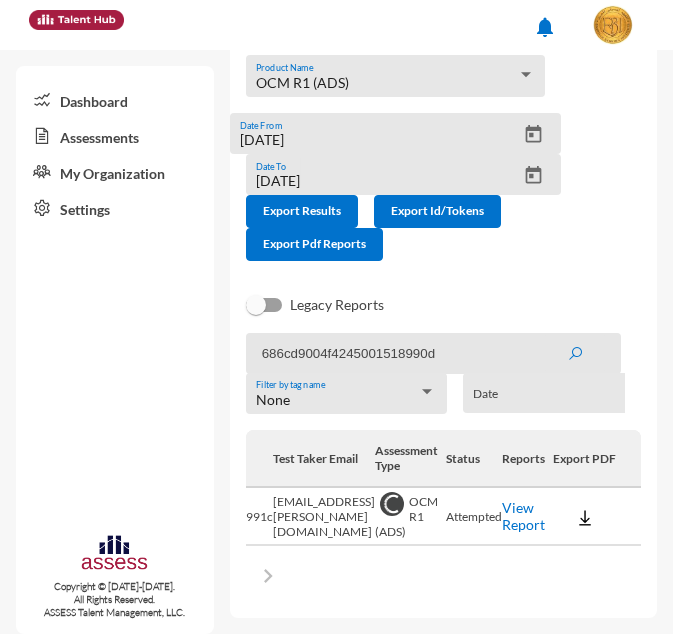 click 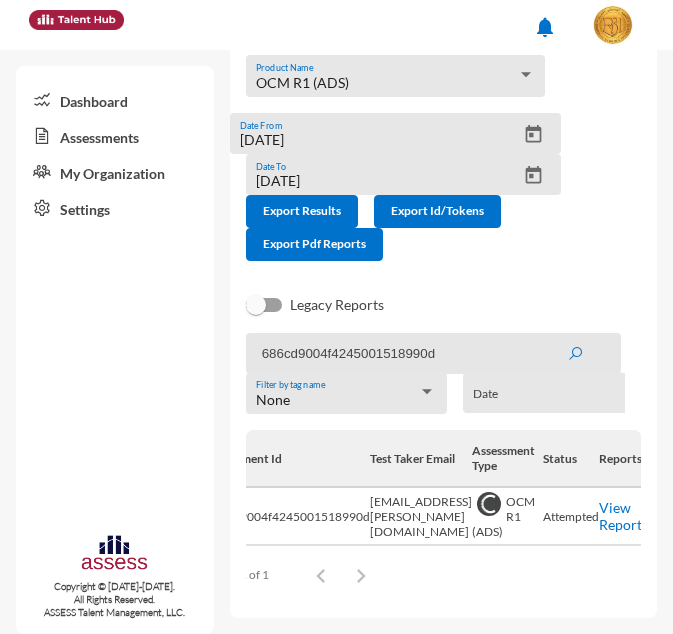 scroll, scrollTop: 0, scrollLeft: 387, axis: horizontal 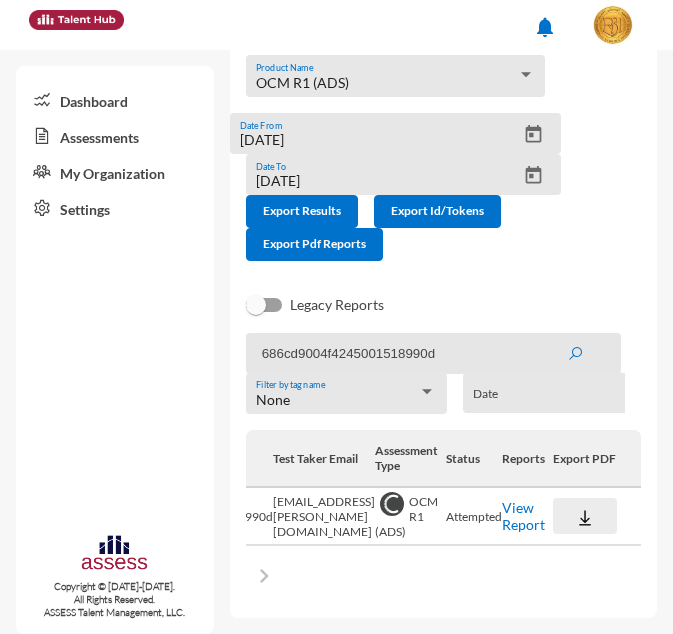 click 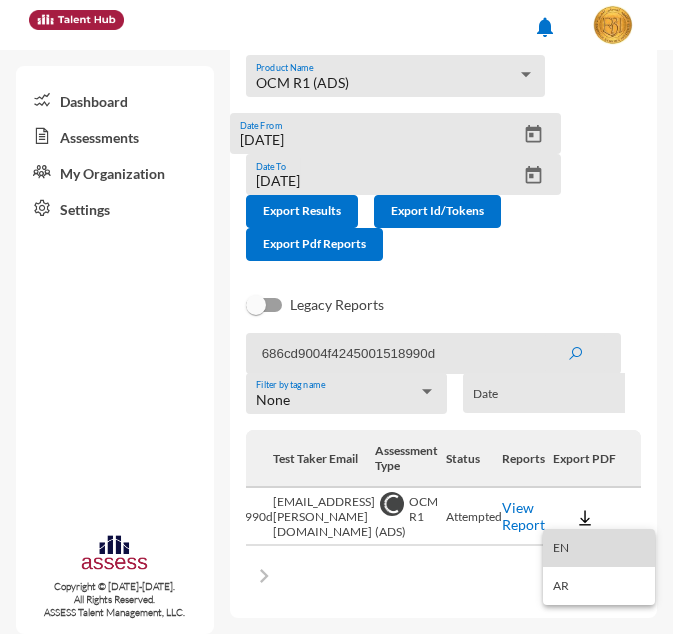 click on "EN" at bounding box center (599, 548) 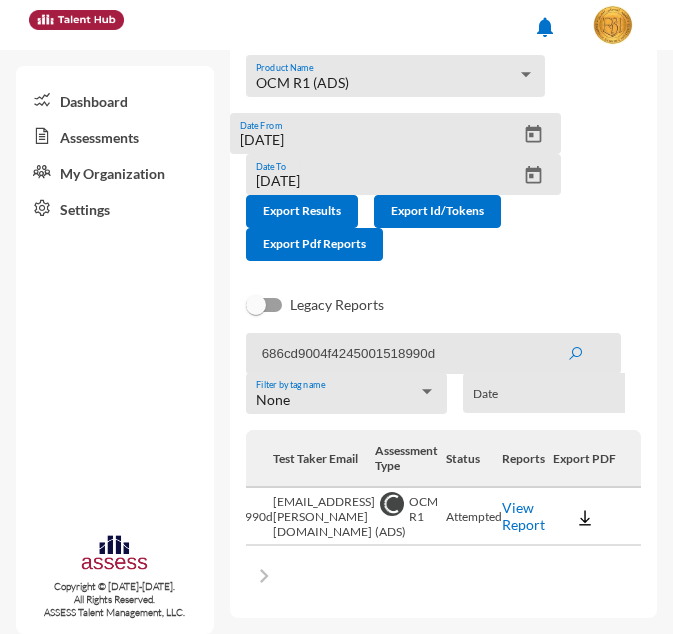 click on "686cd9004f4245001518990d" 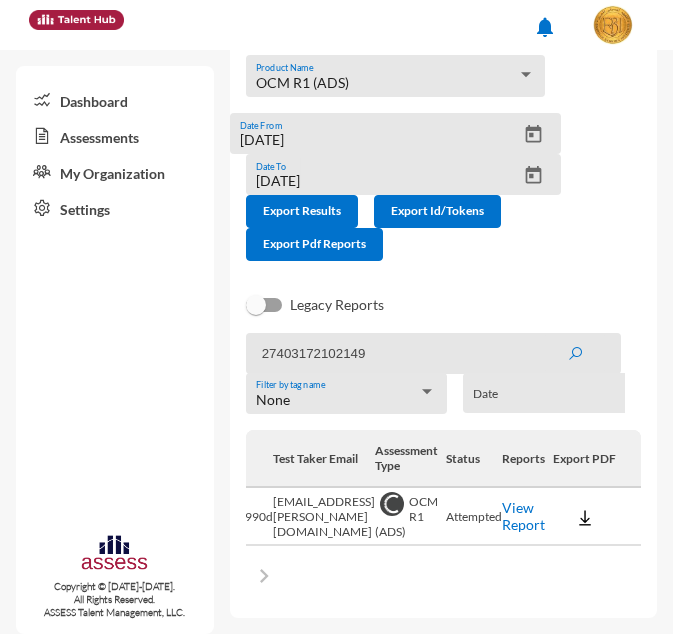 click on "27403172102149" 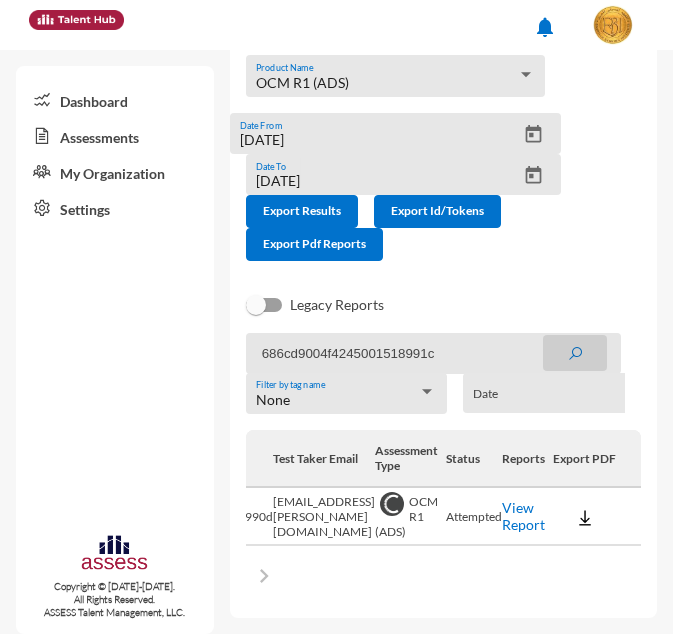 click 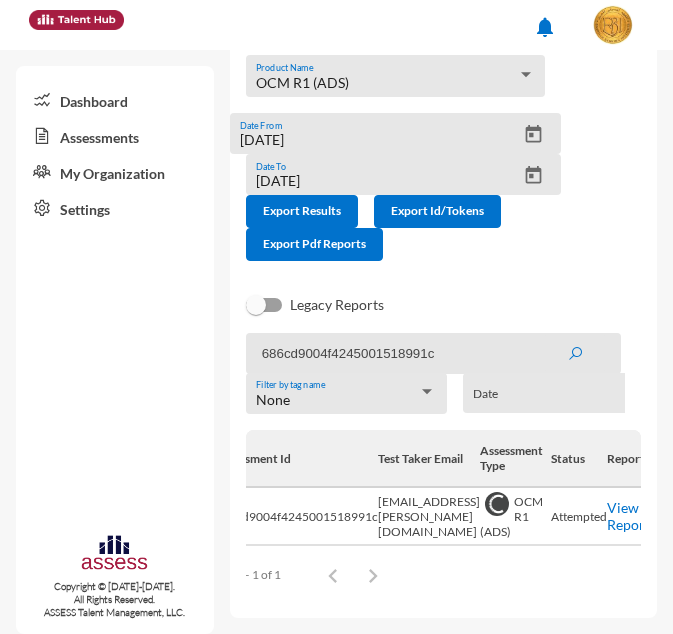 scroll, scrollTop: 0, scrollLeft: 383, axis: horizontal 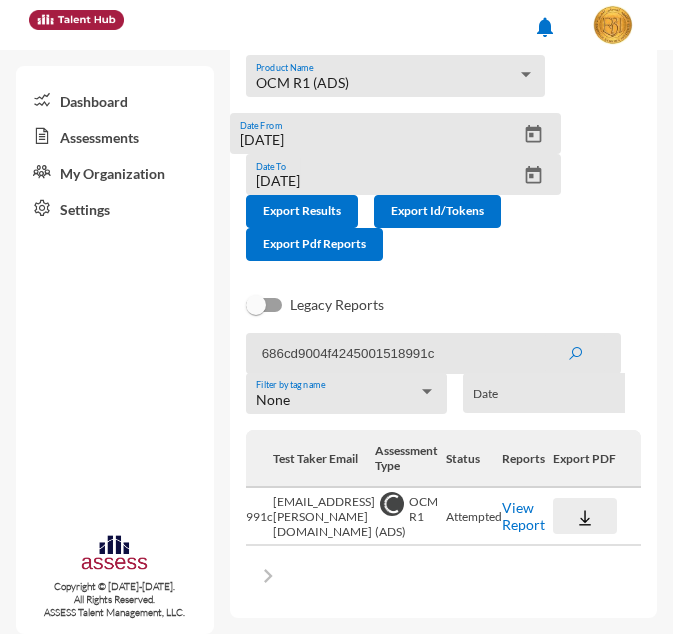 click 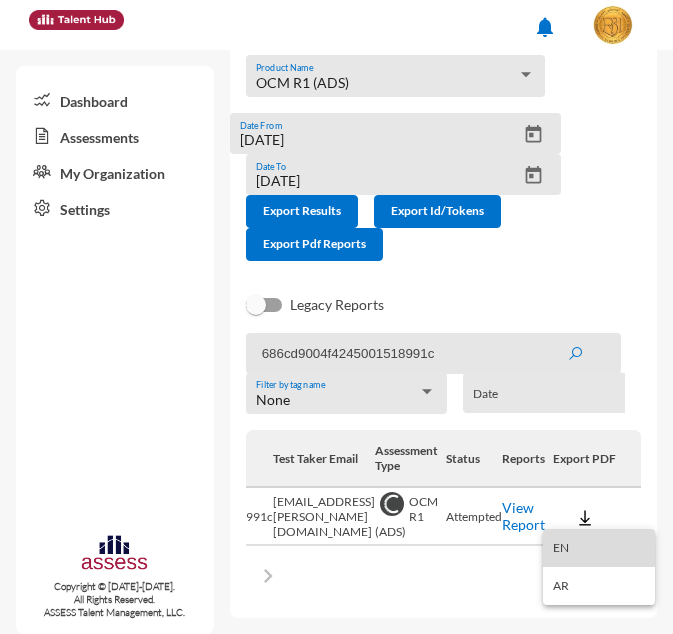 click on "EN" at bounding box center (599, 548) 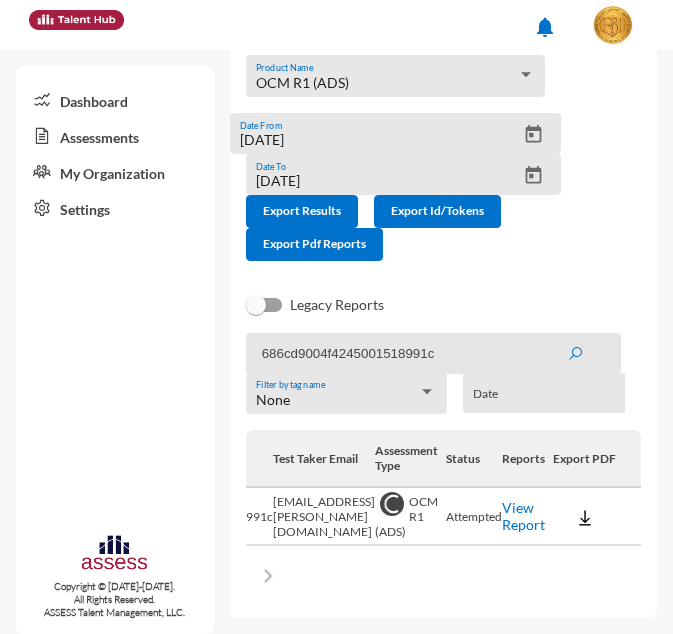 click on "686cd9004f4245001518991c" 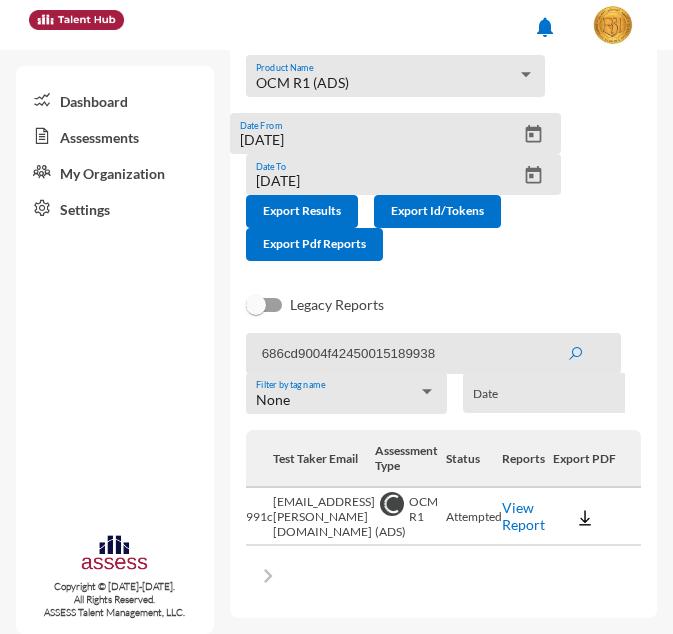 click 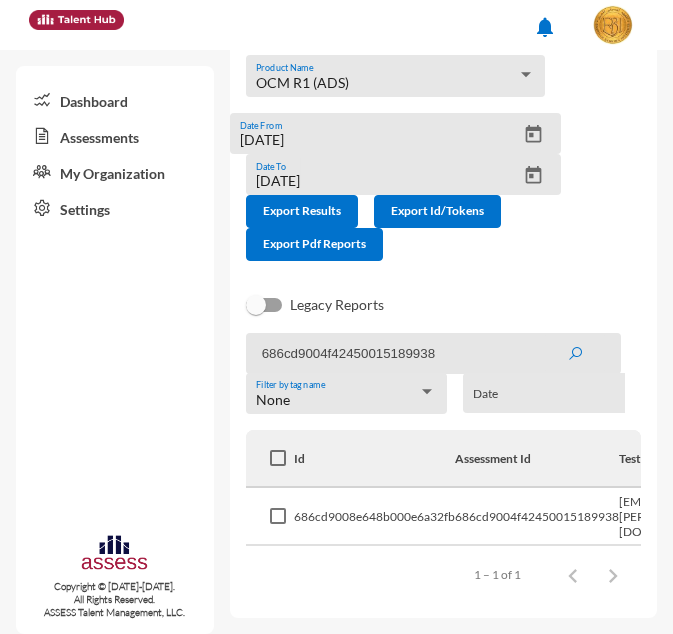 click on "Items per page:  100  1 – 1 of 1" 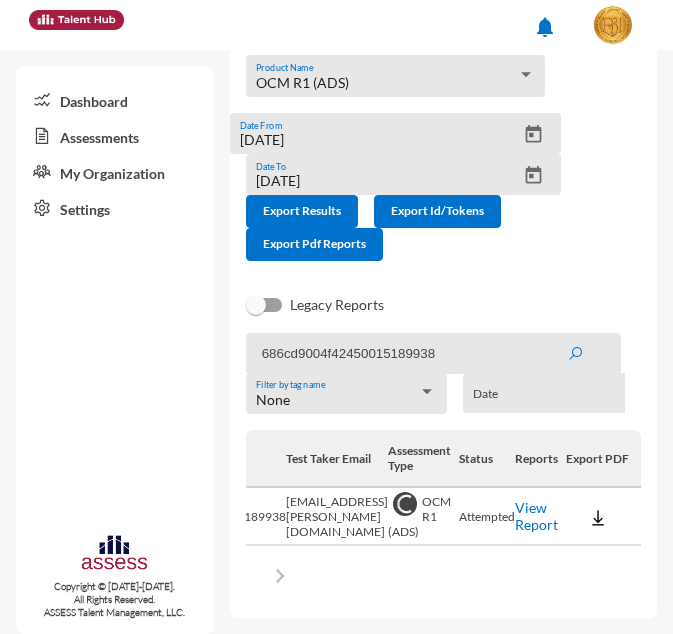 scroll, scrollTop: 0, scrollLeft: 385, axis: horizontal 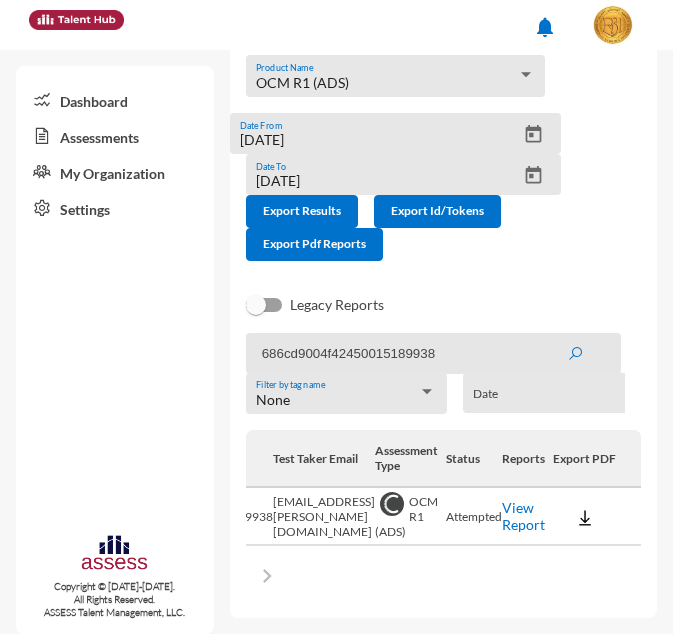 click 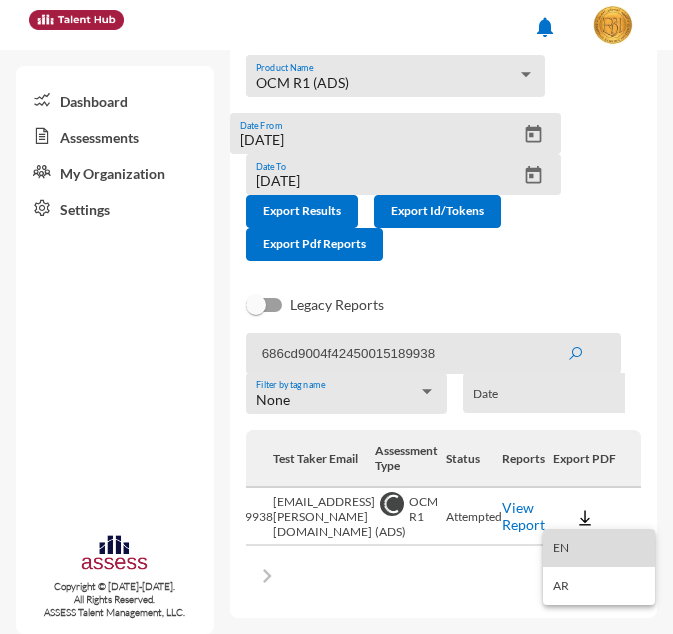 click on "EN" at bounding box center [599, 548] 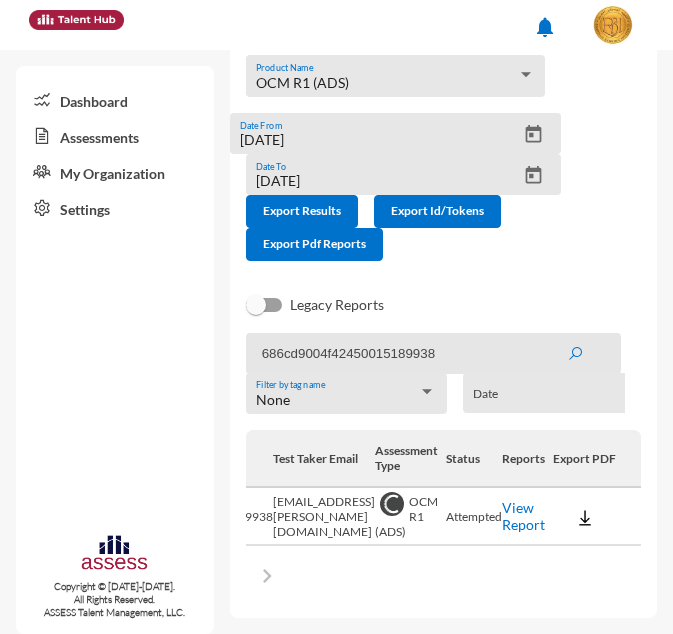click on "686cd9004f42450015189938" 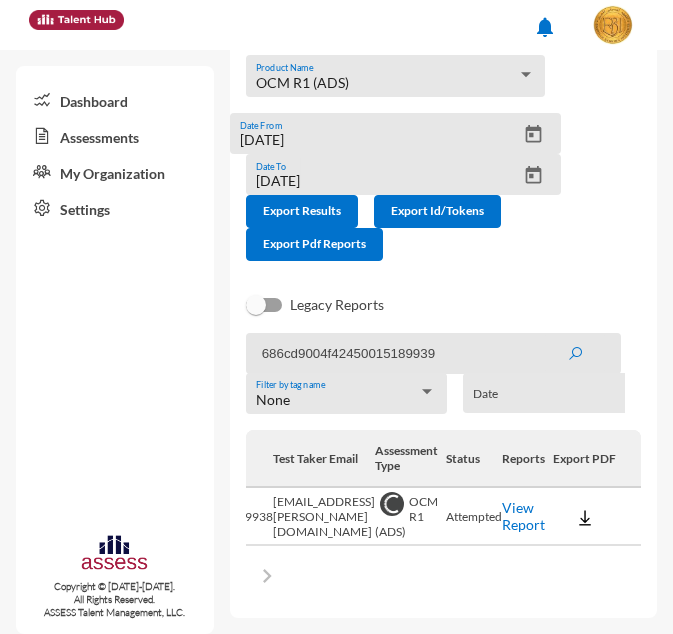 click 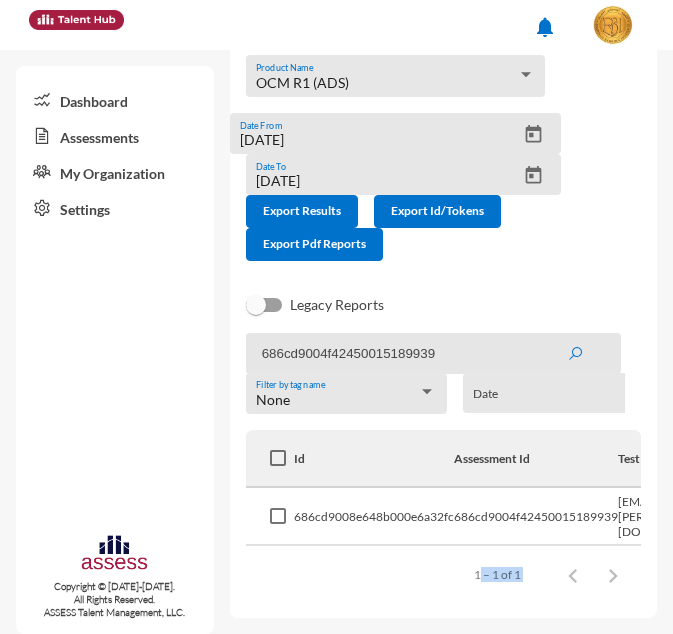 drag, startPoint x: 406, startPoint y: 596, endPoint x: 522, endPoint y: 600, distance: 116.06895 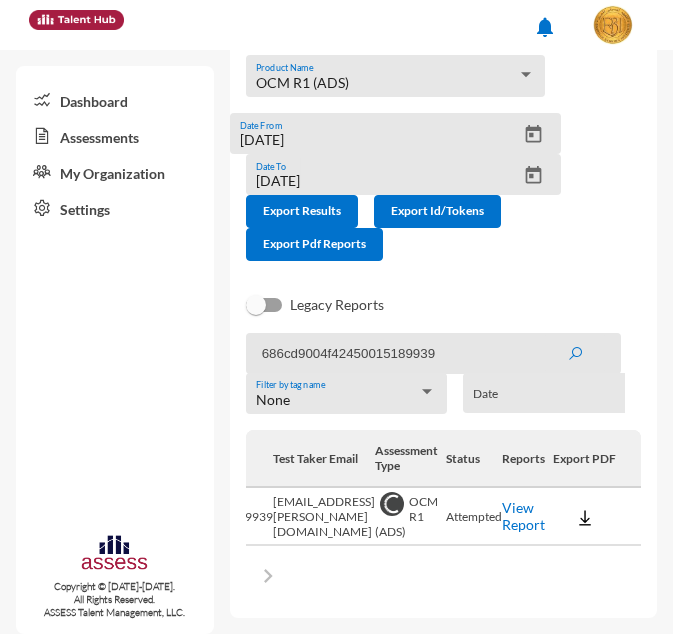 scroll, scrollTop: 0, scrollLeft: 380, axis: horizontal 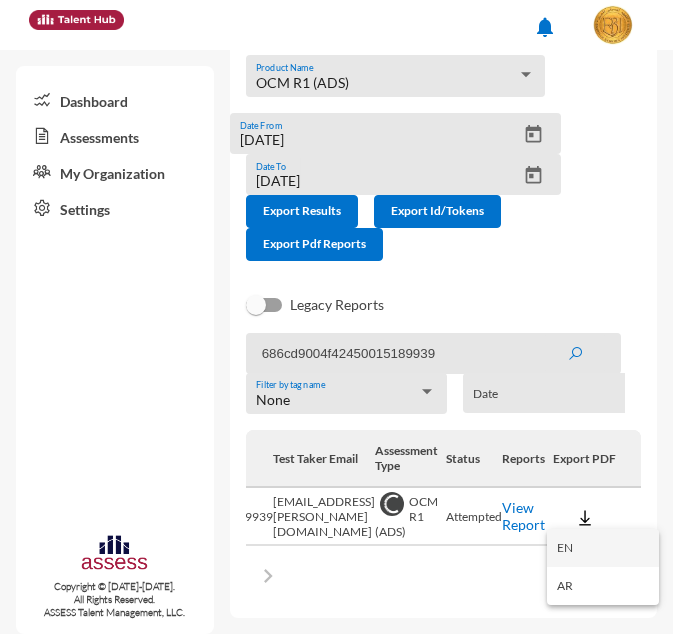 click on "EN" at bounding box center [603, 548] 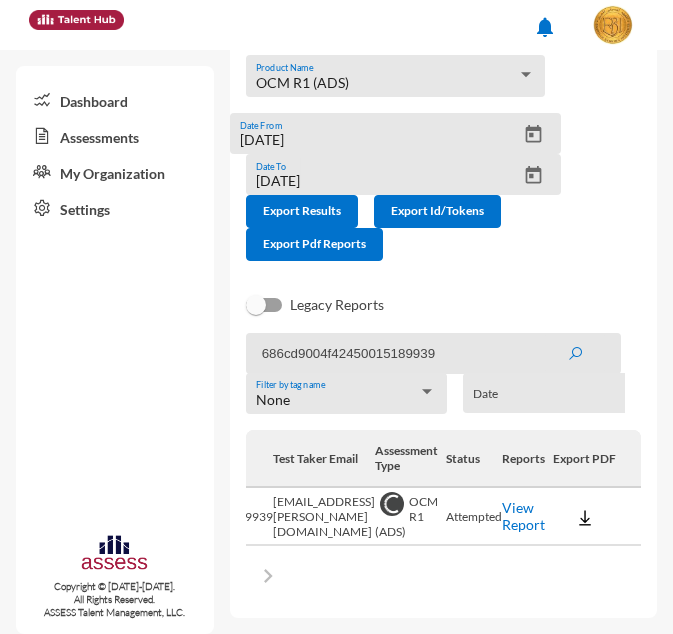 click on "686cd9004f42450015189939" 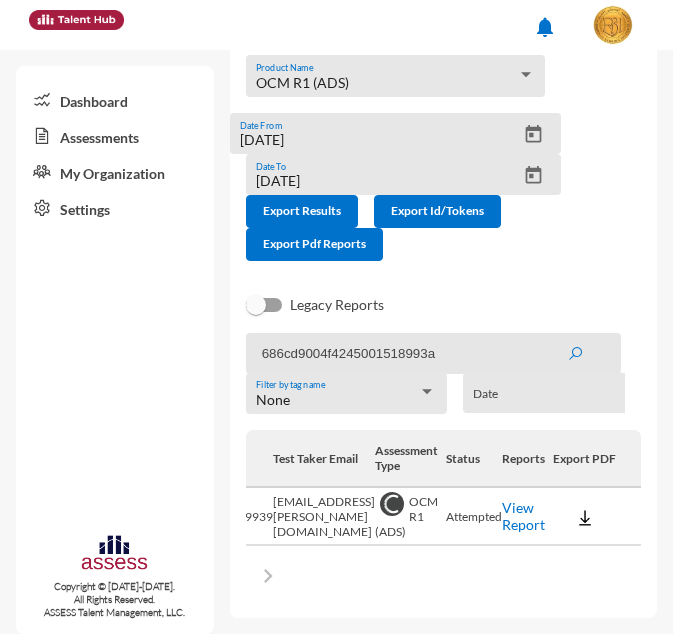 click on "Export Results OCM R1 (ADS) Product Name  7/10/2025  Date From 7/17/2025  Date To   Export Results   Export Id/Tokens   Export Pdf Reports" 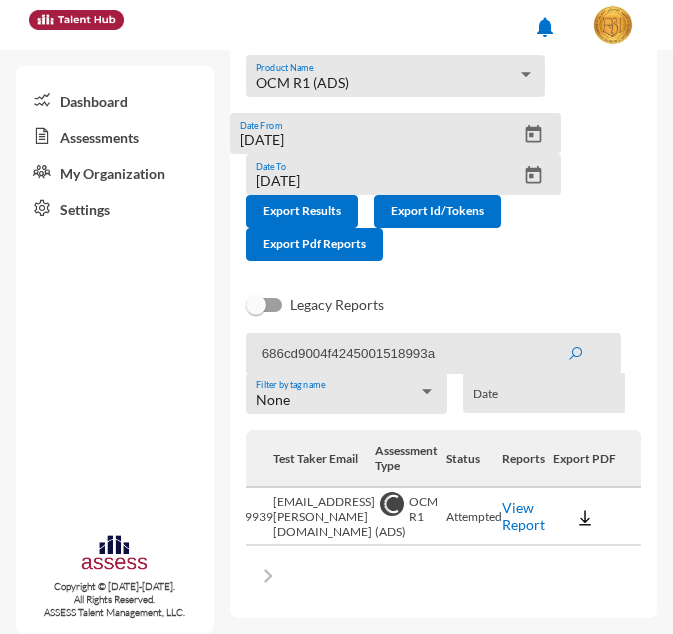 click 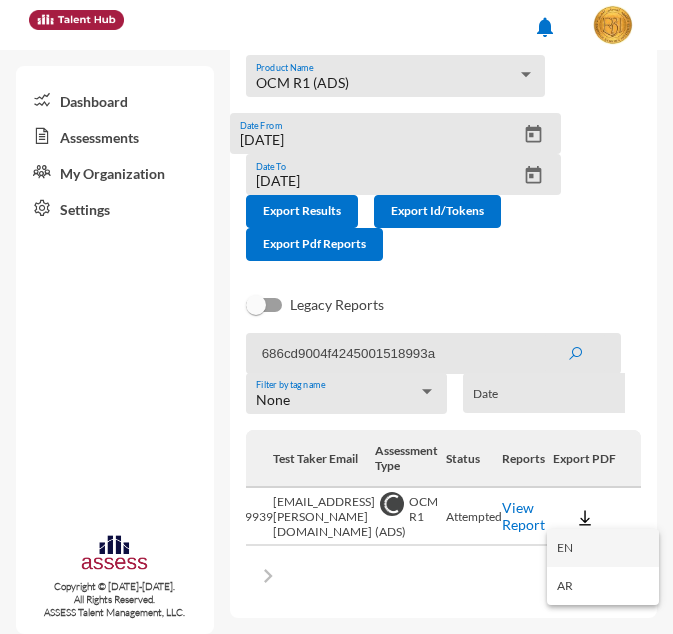 click on "EN" at bounding box center [603, 548] 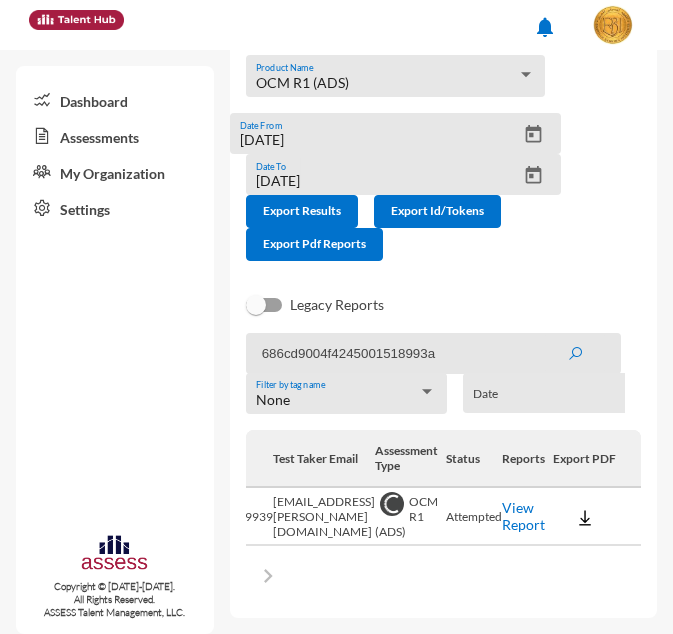 click on "Export Results OCM R1 (ADS) Product Name  7/10/2025  Date From 7/17/2025  Date To   Export Results   Export Id/Tokens   Export Pdf Reports    Legacy Reports  686cd9004f4245001518993a None Filter by tag name  Date  Download PDF    Id Assessment Id  Test Taker Email  Assessment Type Status Reports Export PDF   686cd9008e648b000e6a32fc 686cd9004f42450015189939 esraa.elsayed@ebi.gov.eg  OCM R1 (ADS)   Attempted   View Report   Items per page:  100  1 – 1 of 1" 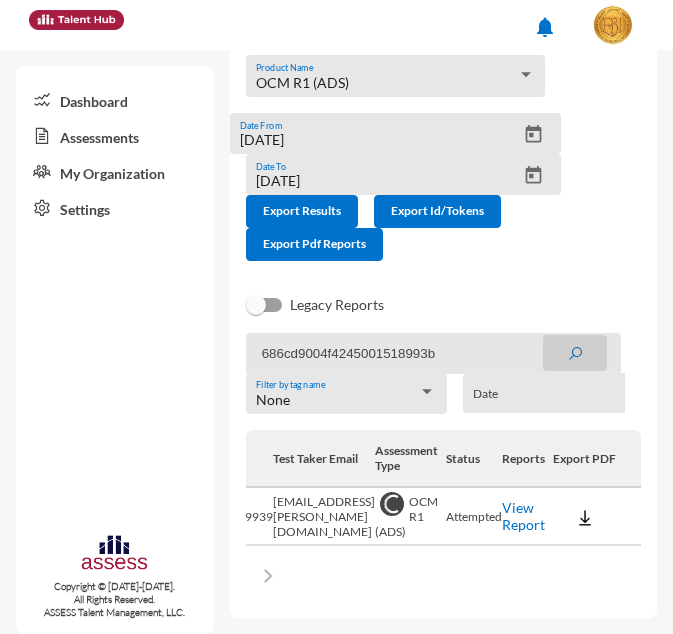click 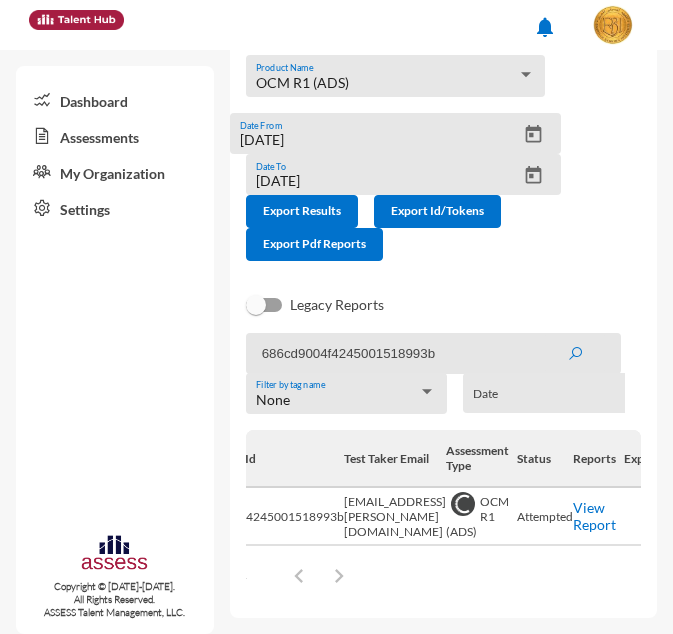 scroll, scrollTop: 0, scrollLeft: 384, axis: horizontal 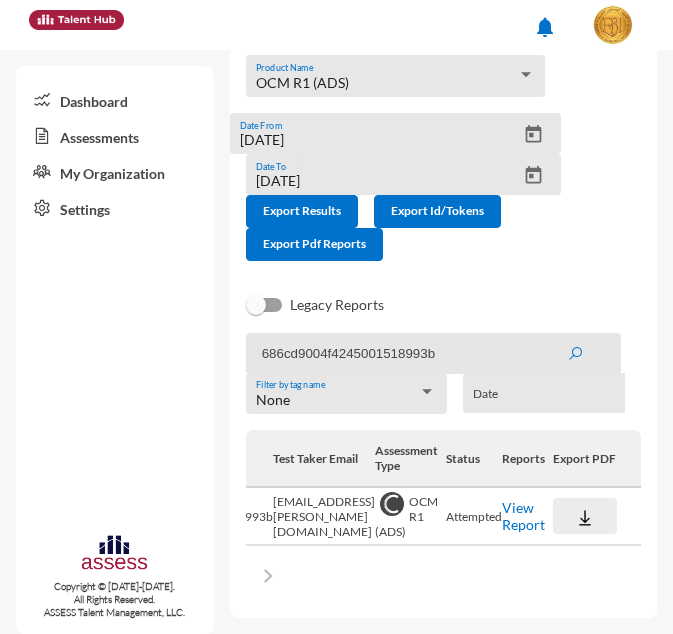 click 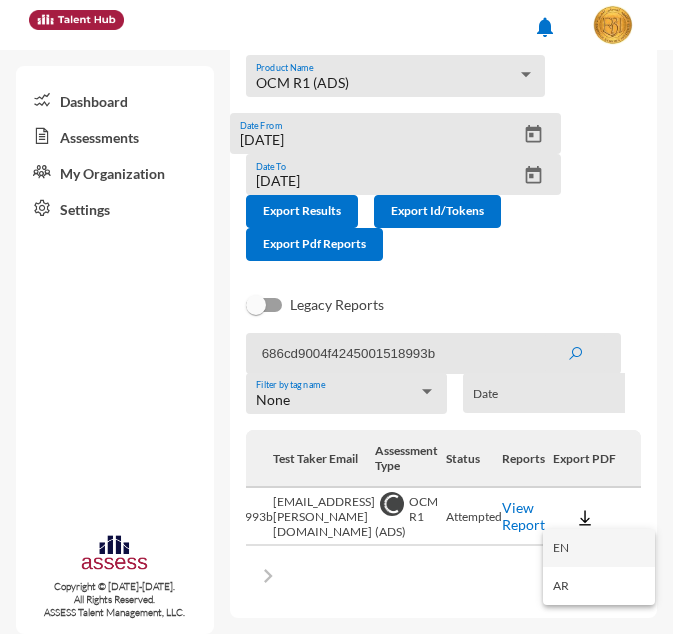 click on "EN" at bounding box center (599, 548) 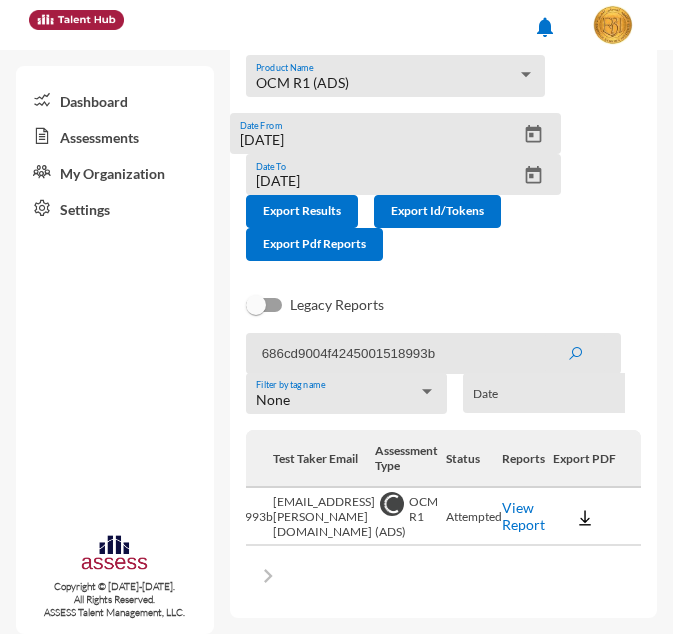 click on "Export Results OCM R1 (ADS) Product Name  7/10/2025  Date From 7/17/2025  Date To   Export Results   Export Id/Tokens   Export Pdf Reports" 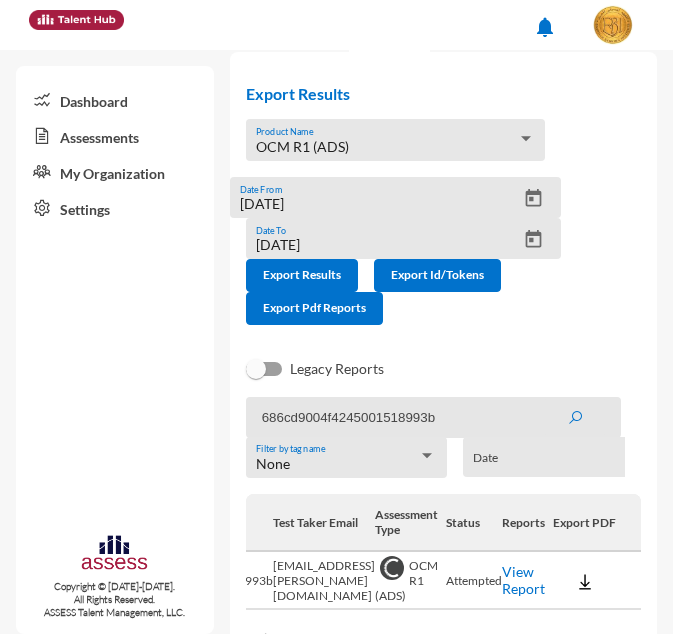 scroll, scrollTop: 0, scrollLeft: 0, axis: both 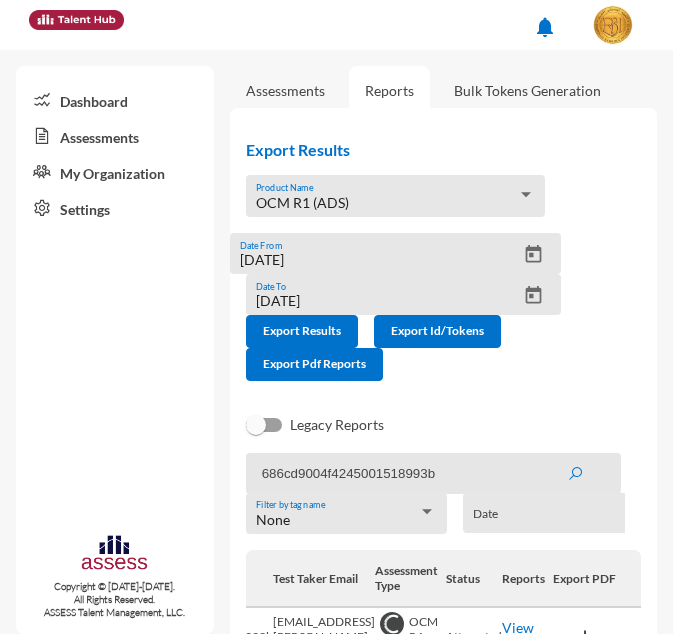 click on "686cd9004f4245001518993b" 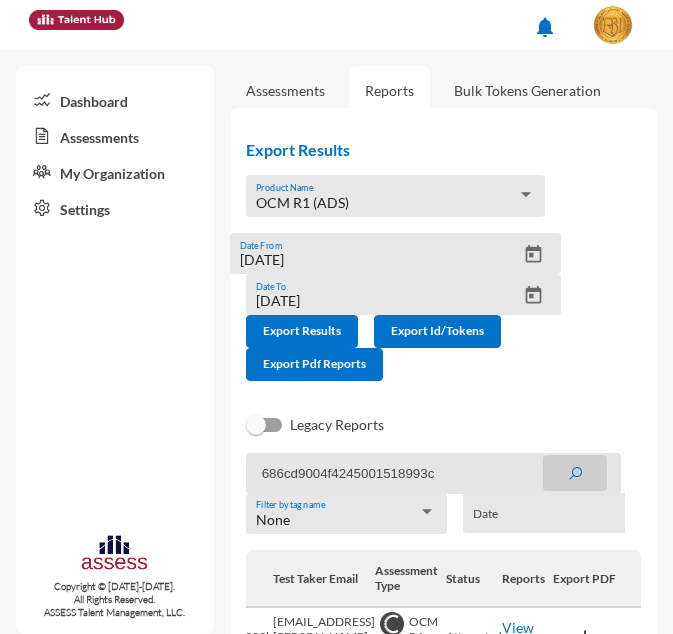 click 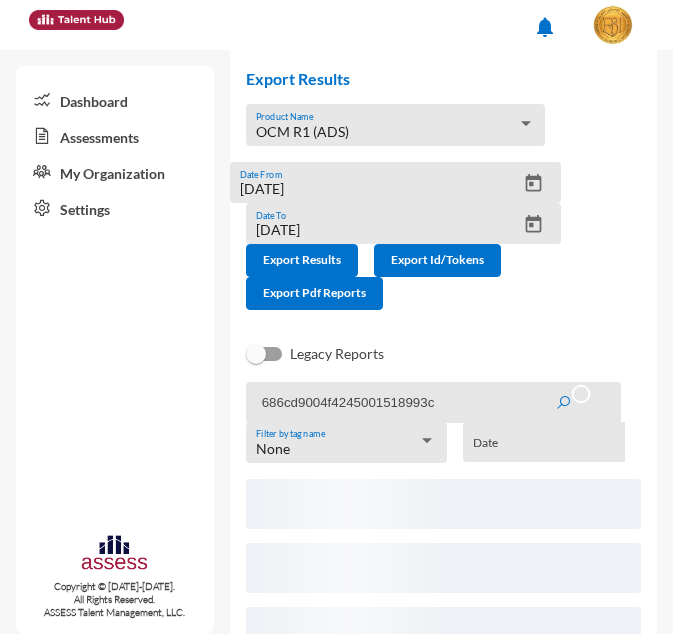 scroll, scrollTop: 125, scrollLeft: 0, axis: vertical 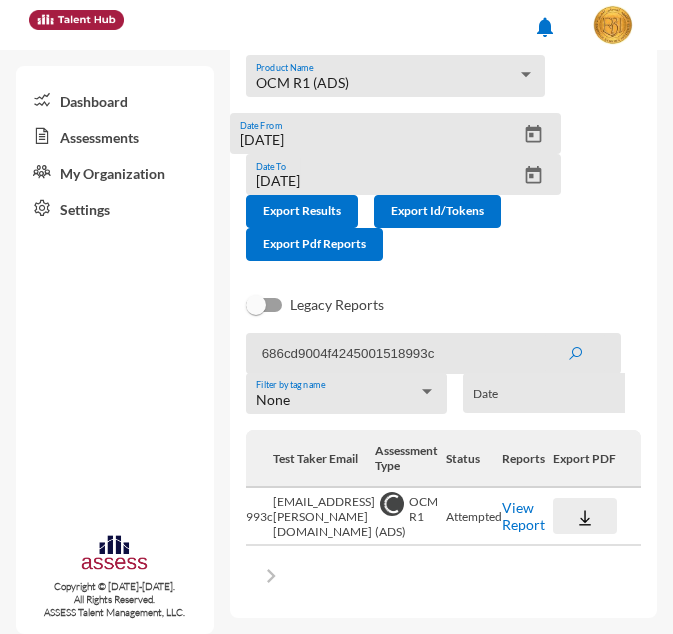 click 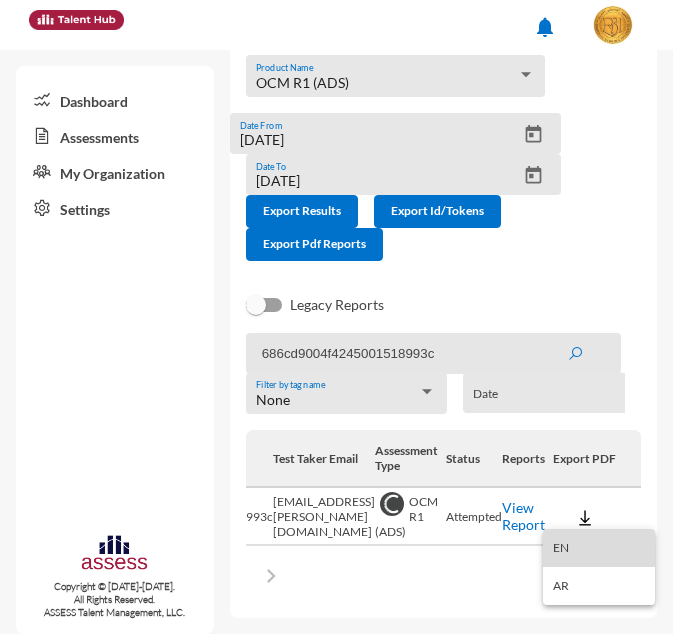 click on "EN" at bounding box center (599, 548) 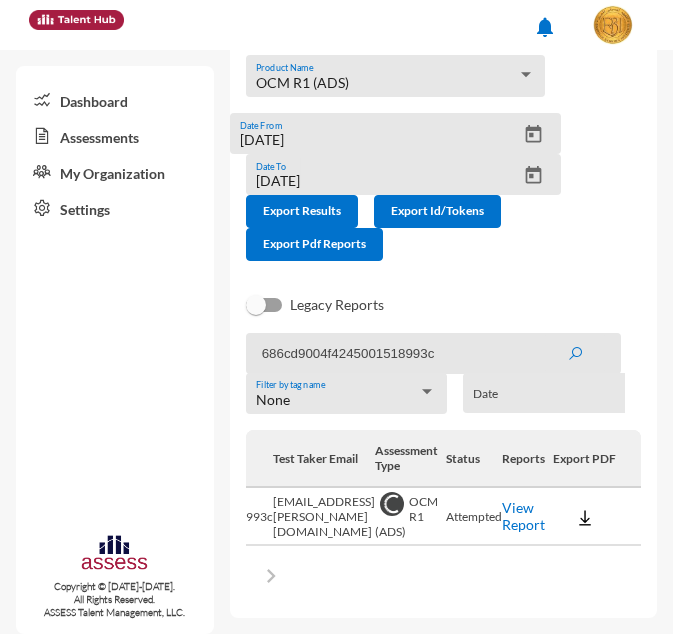 click on "686cd9004f4245001518993c" 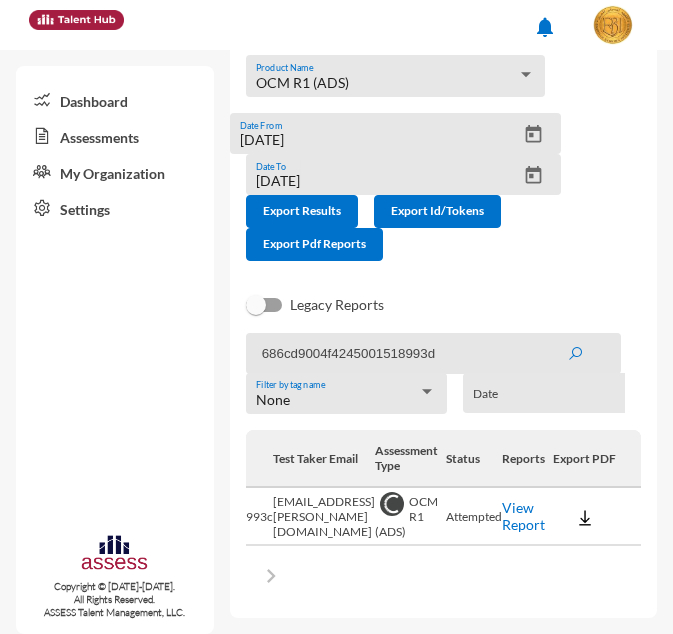click 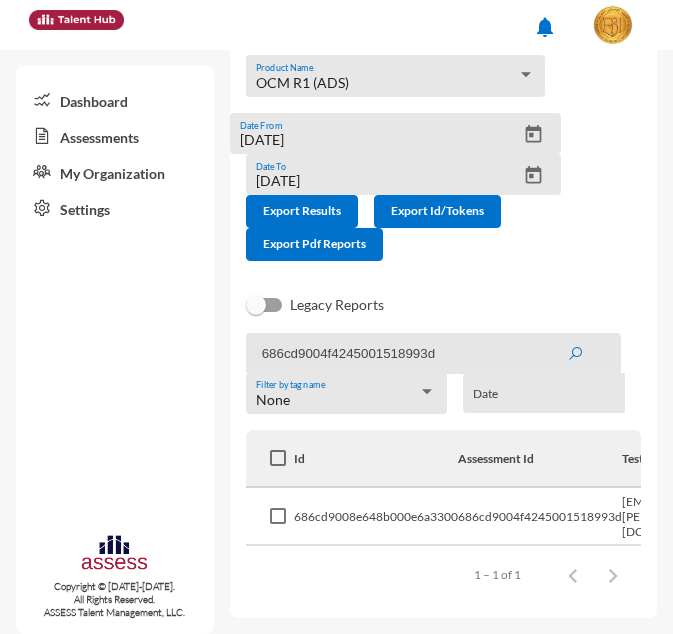 drag, startPoint x: 412, startPoint y: 595, endPoint x: 453, endPoint y: 595, distance: 41 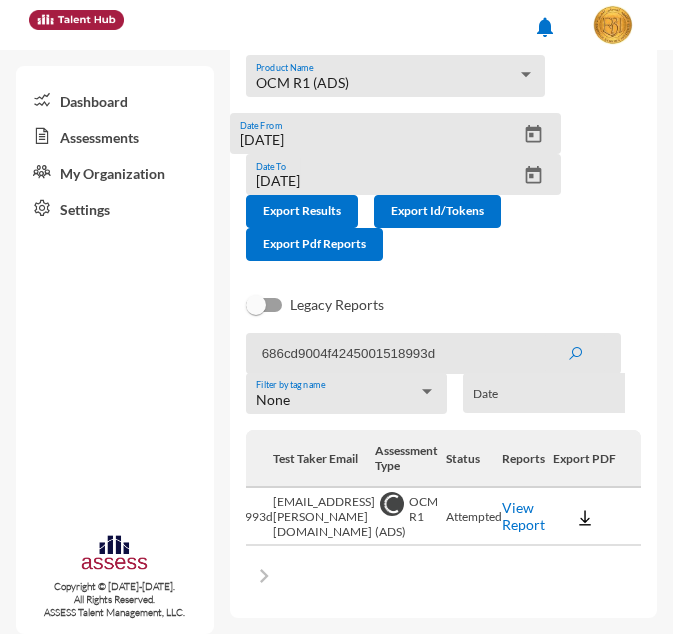 scroll, scrollTop: 0, scrollLeft: 360, axis: horizontal 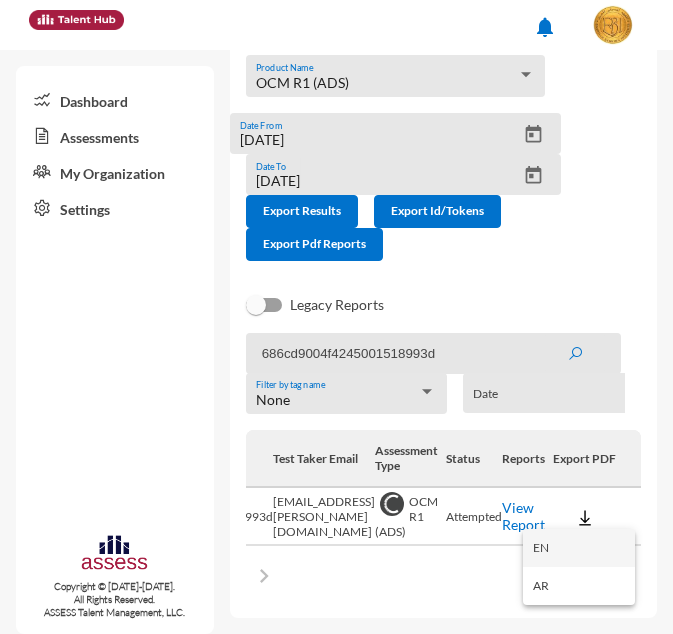 click on "EN" at bounding box center [579, 548] 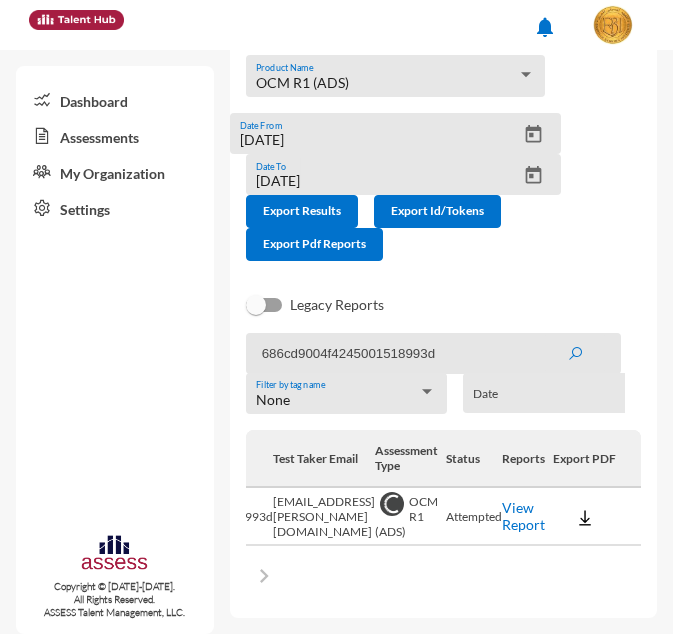 click on "686cd9004f4245001518993d" 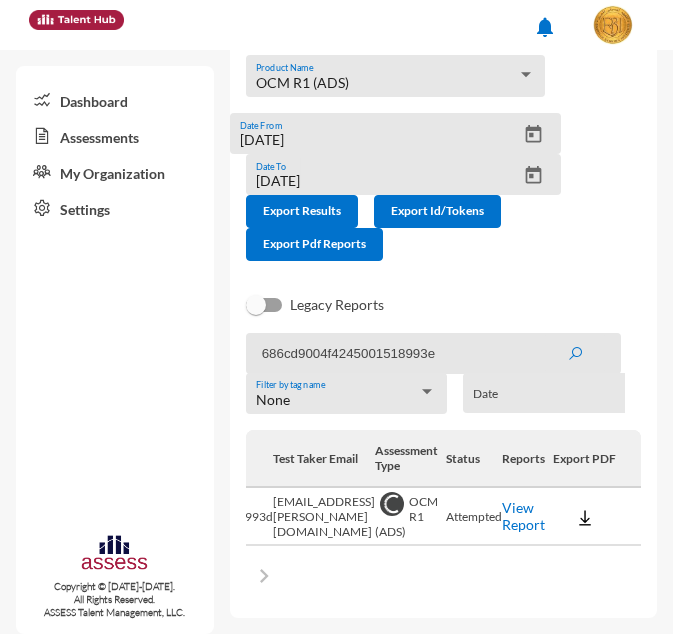 click 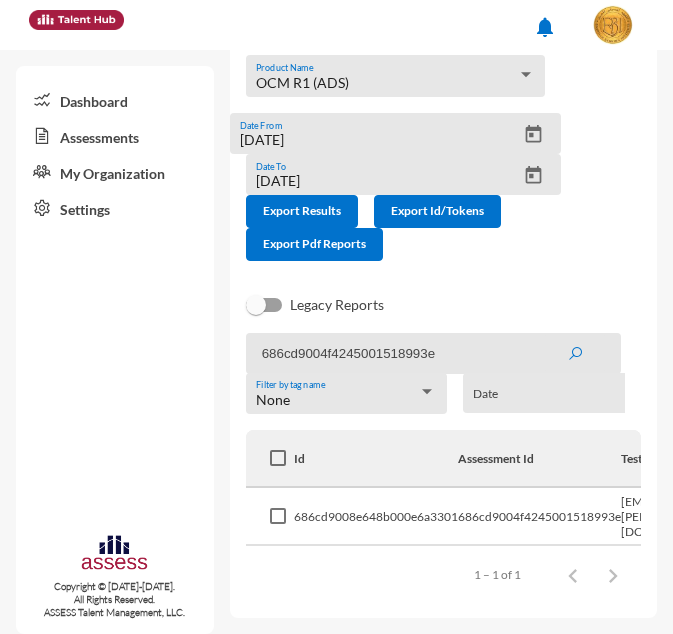 drag, startPoint x: 413, startPoint y: 597, endPoint x: 462, endPoint y: 595, distance: 49.0408 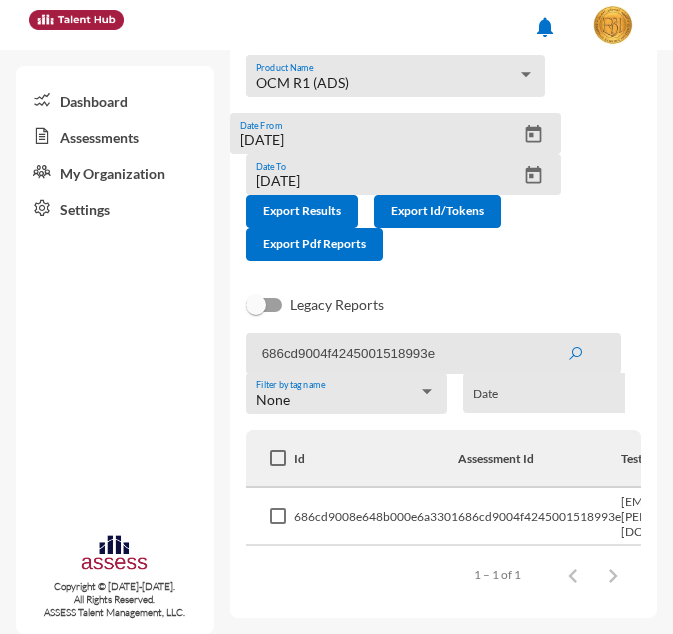click on "Items per page:  100  1 – 1 of 1" 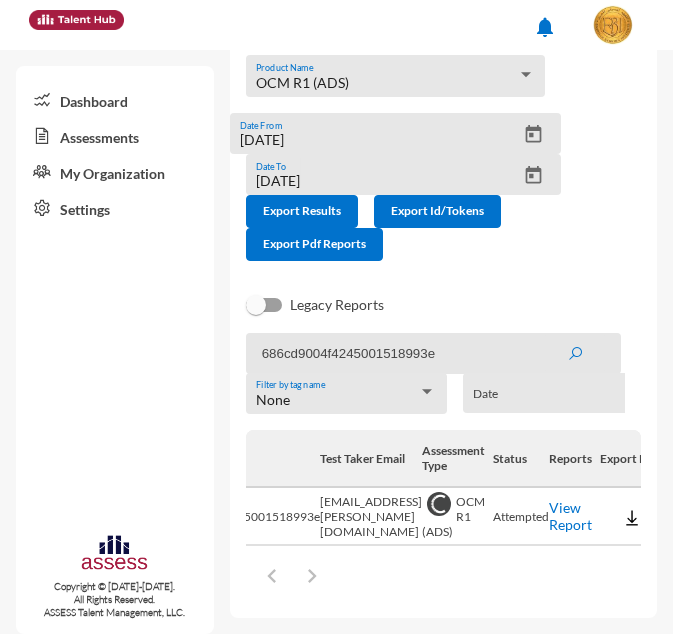 scroll, scrollTop: 0, scrollLeft: 387, axis: horizontal 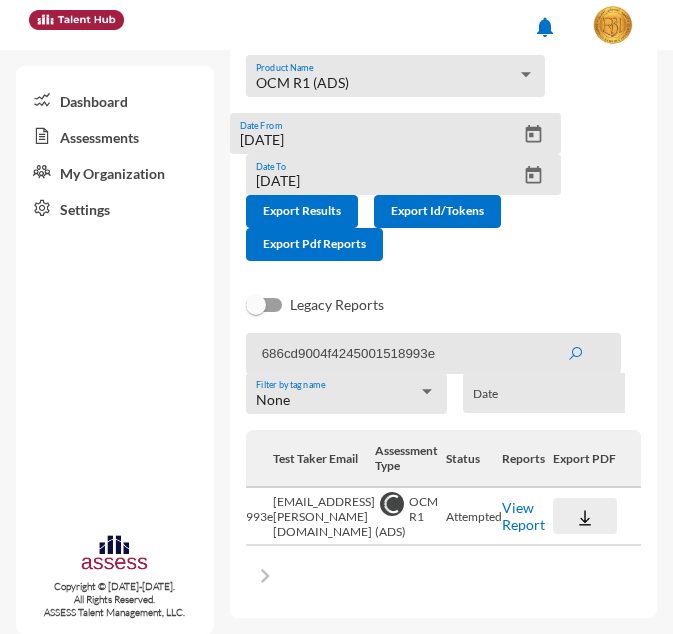 click 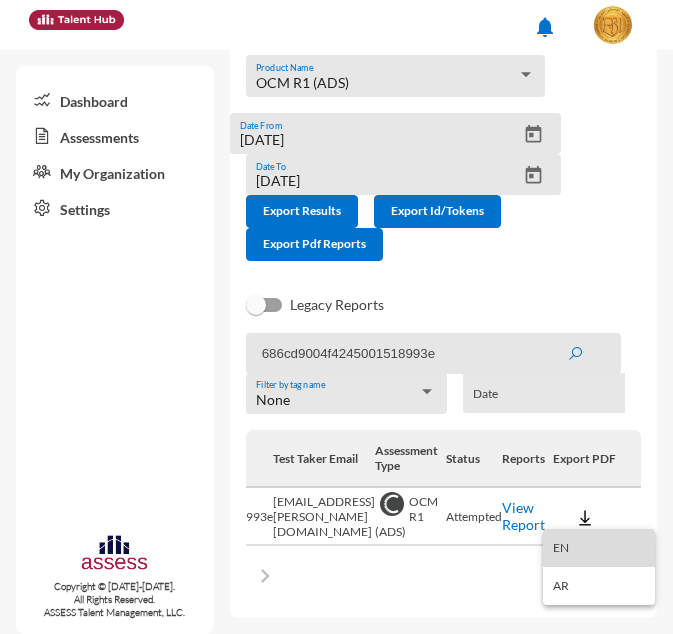 click on "EN" at bounding box center [599, 548] 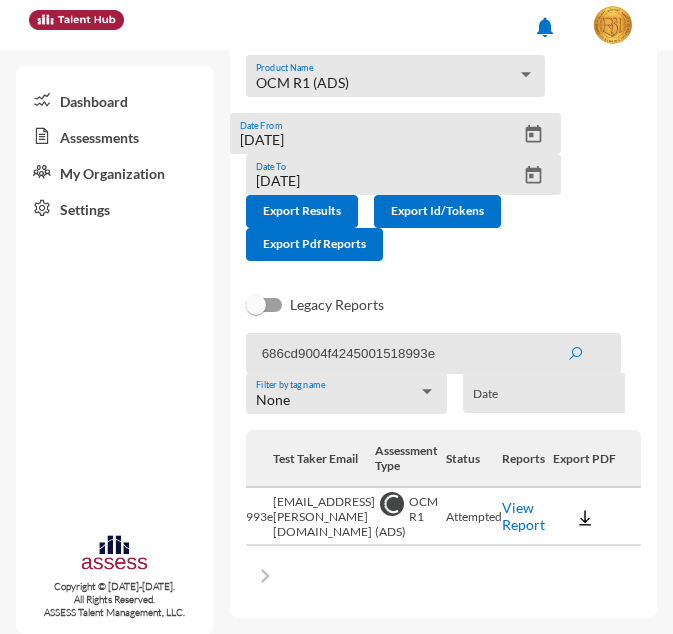 click on "Id Assessment Id  Test Taker Email  Assessment Type Status Reports Export PDF   686cd9008e648b000e6a3301 686cd9004f4245001518993e esraa.elsayed@ebi.gov.eg  OCM R1 (ADS)   Attempted   View Report   Items per page:  100  1 – 1 of 1" 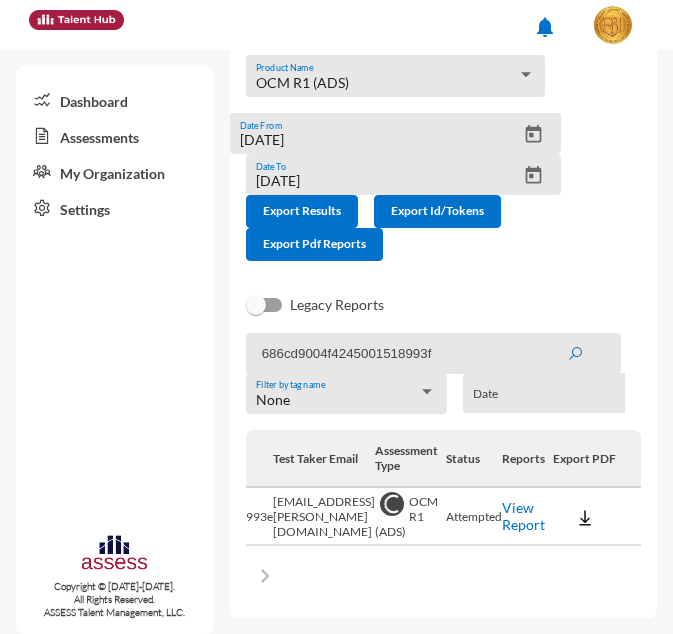 click 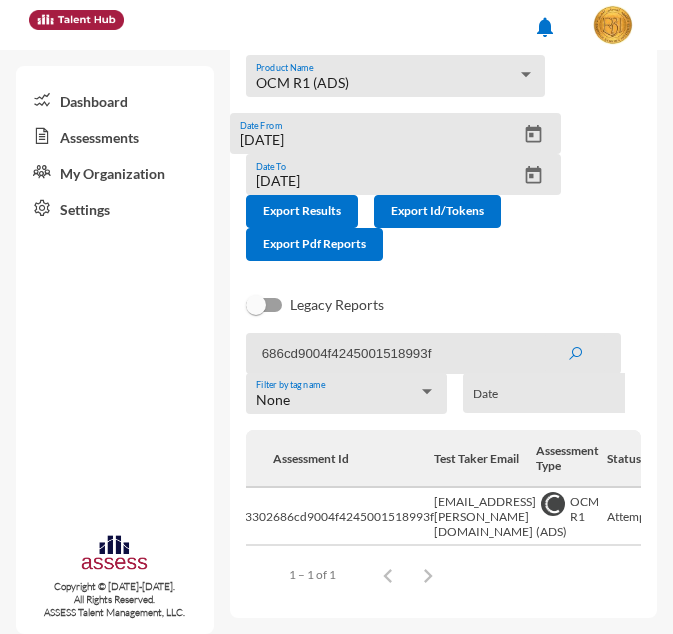 scroll, scrollTop: 0, scrollLeft: 385, axis: horizontal 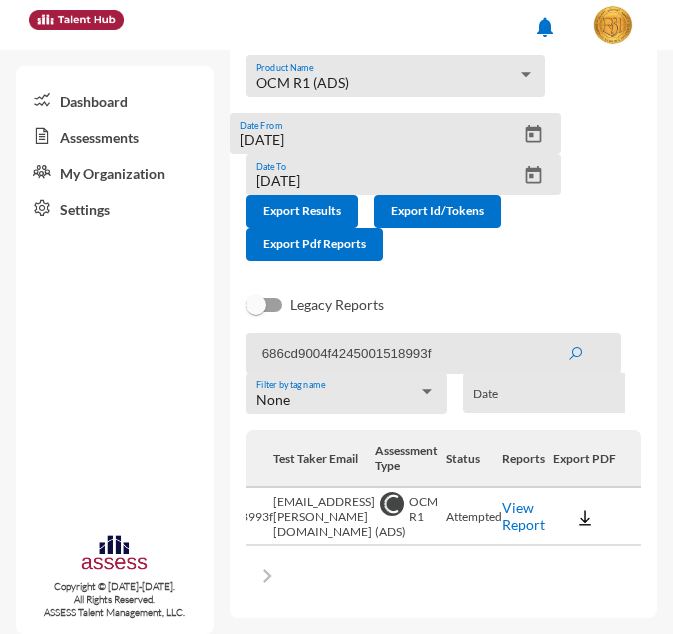click 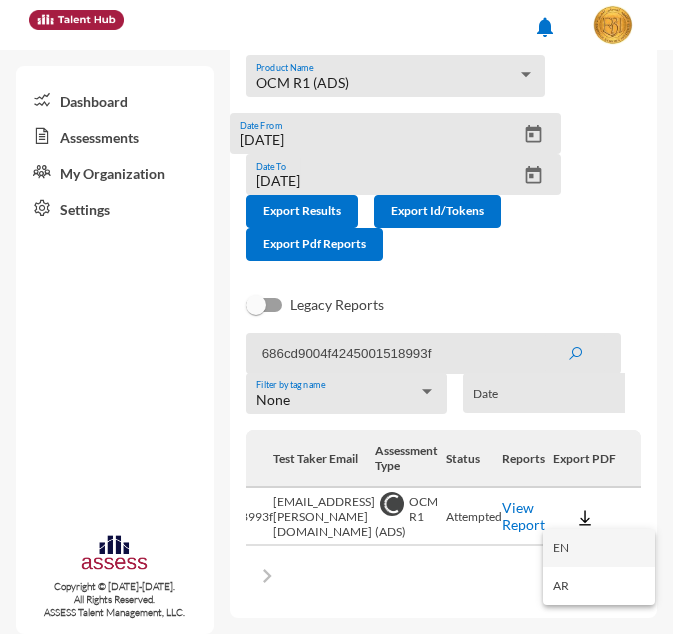 click on "EN" at bounding box center (599, 548) 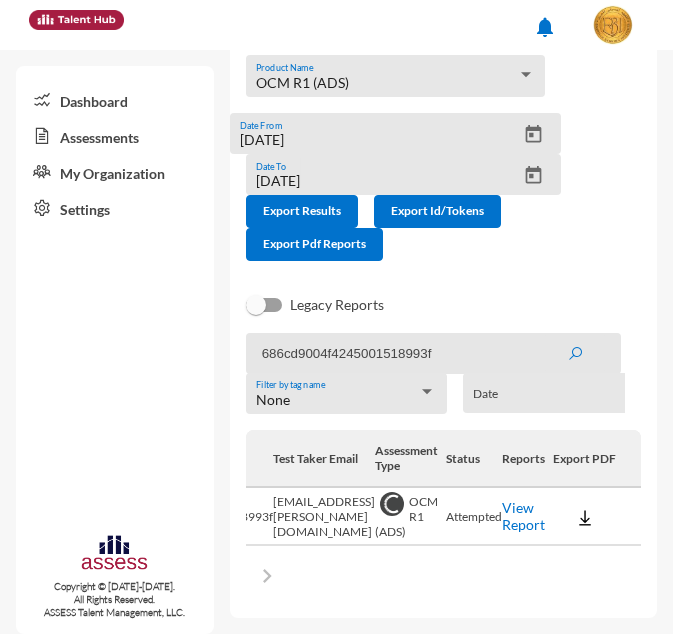 click on "686cd9004f4245001518993f" 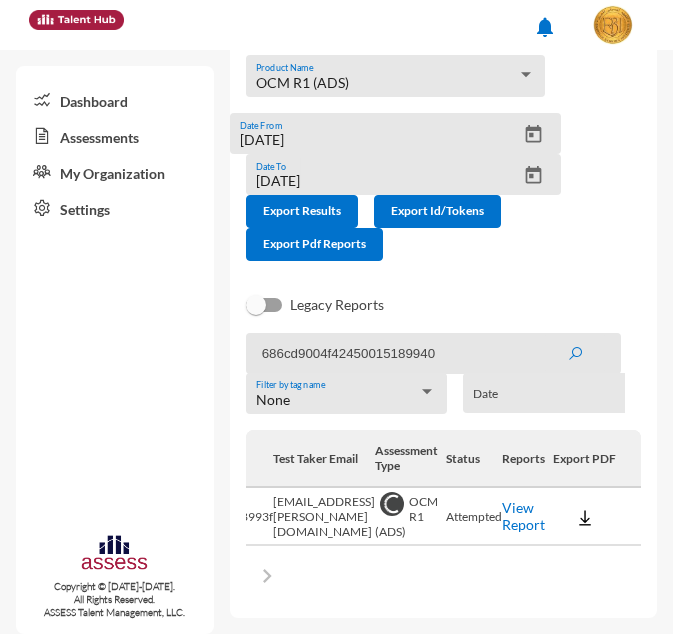 click 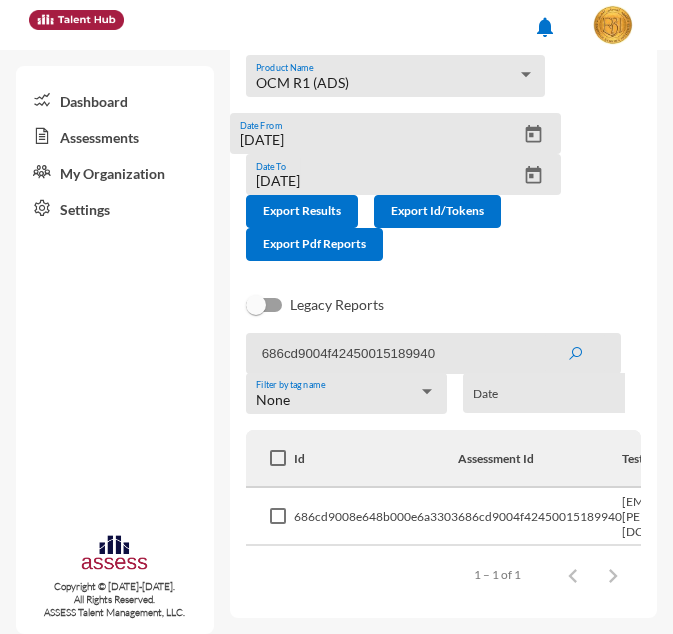drag, startPoint x: 632, startPoint y: 379, endPoint x: 622, endPoint y: 385, distance: 11.661903 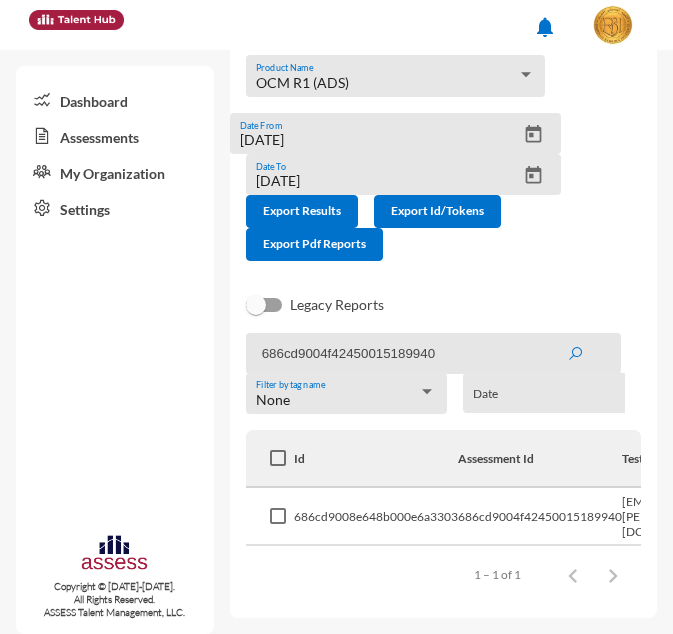 drag, startPoint x: 425, startPoint y: 595, endPoint x: 523, endPoint y: 594, distance: 98.005104 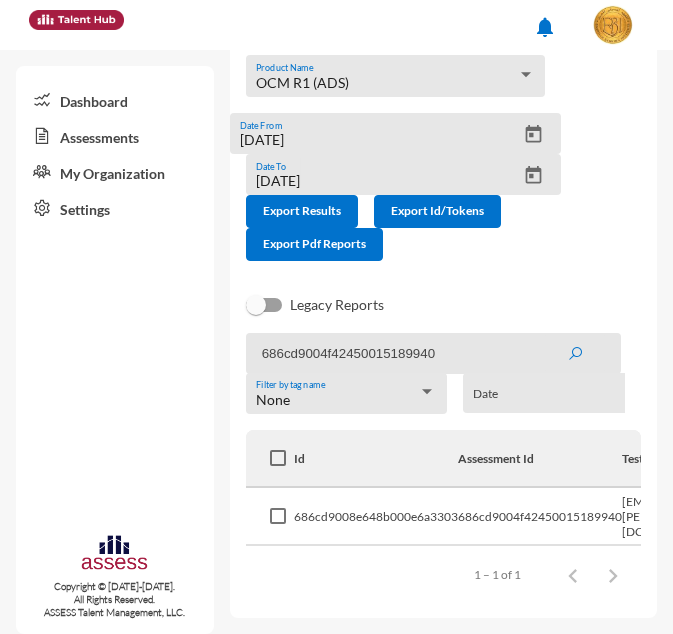 click on "Items per page:  100  1 – 1 of 1" 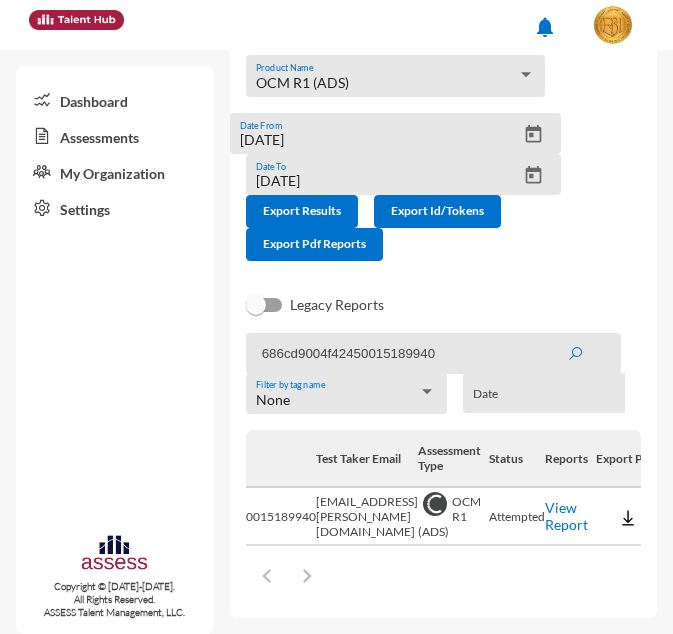 scroll, scrollTop: 0, scrollLeft: 388, axis: horizontal 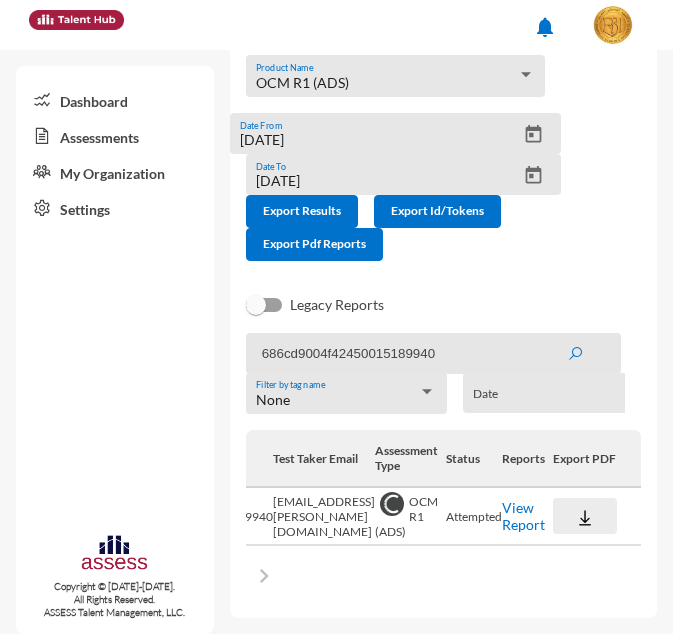 click 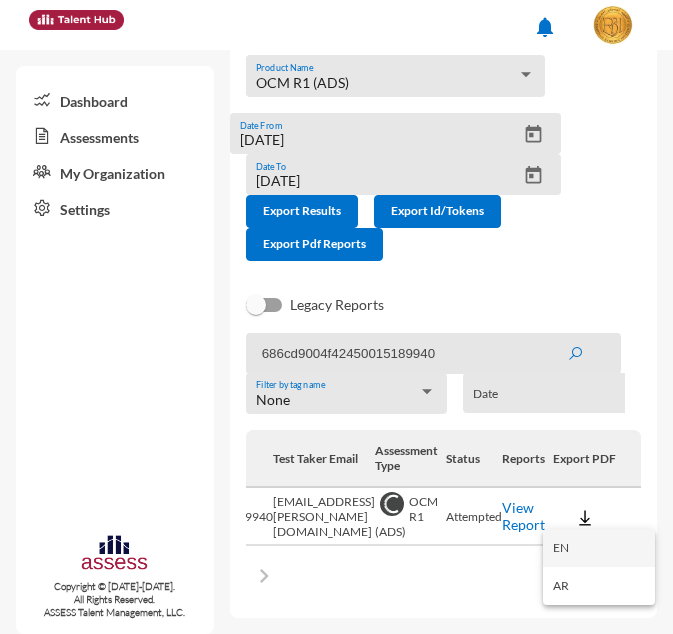 click on "EN" at bounding box center [599, 548] 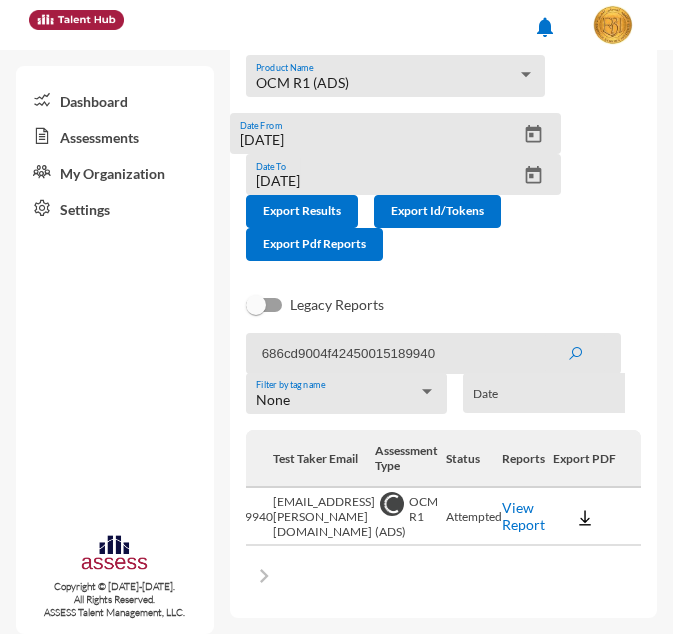 click on "686cd9004f42450015189940" 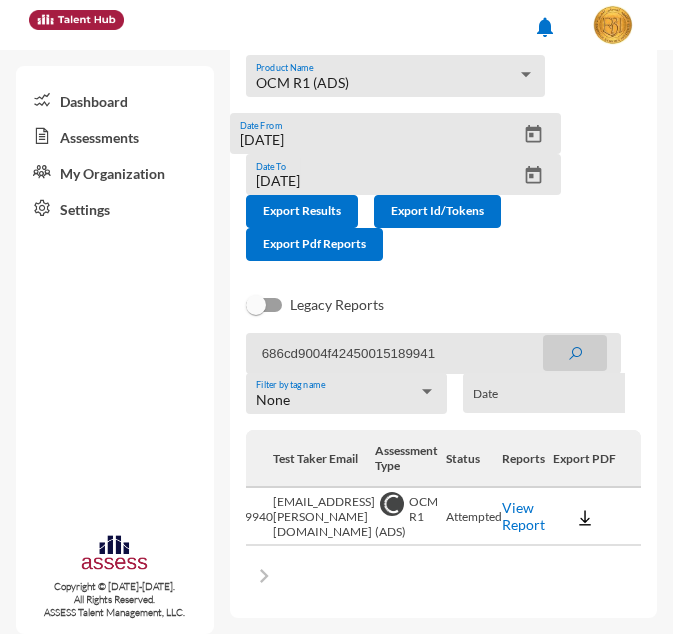click 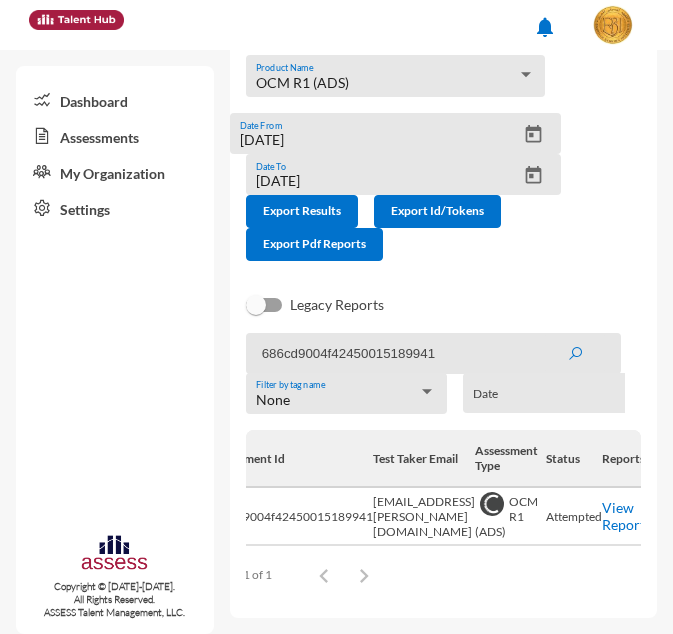 scroll, scrollTop: 0, scrollLeft: 388, axis: horizontal 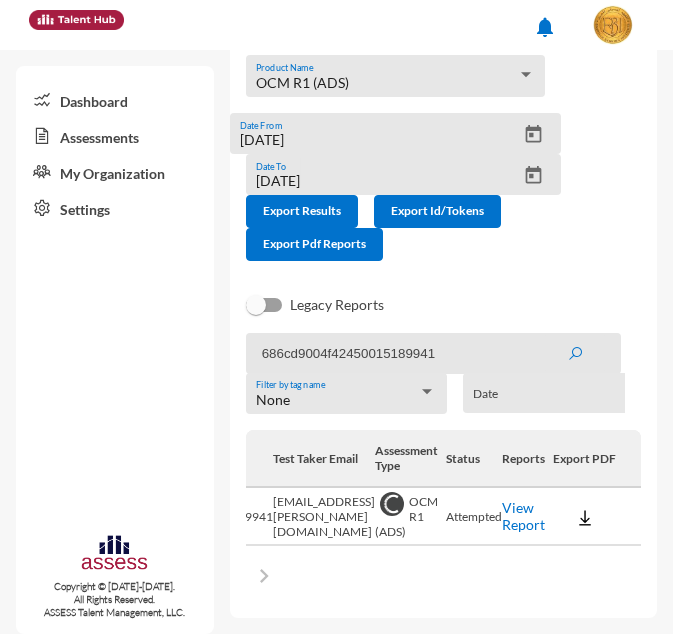 click 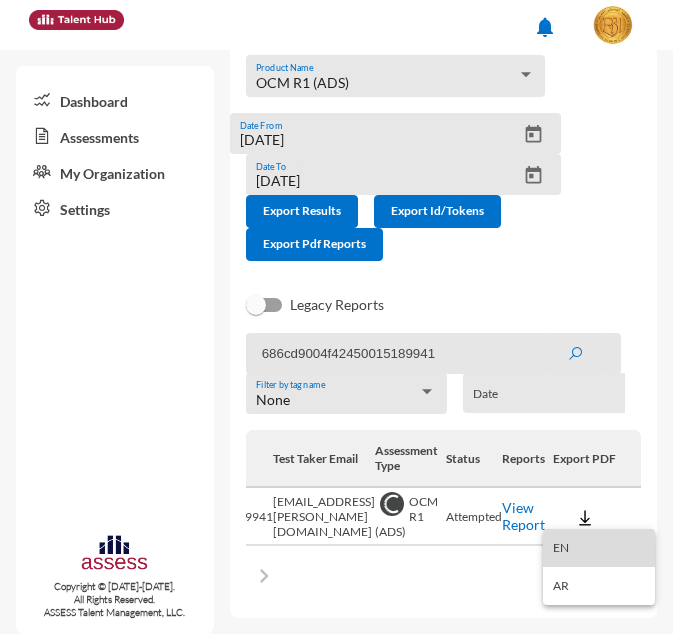 click on "EN" at bounding box center (599, 548) 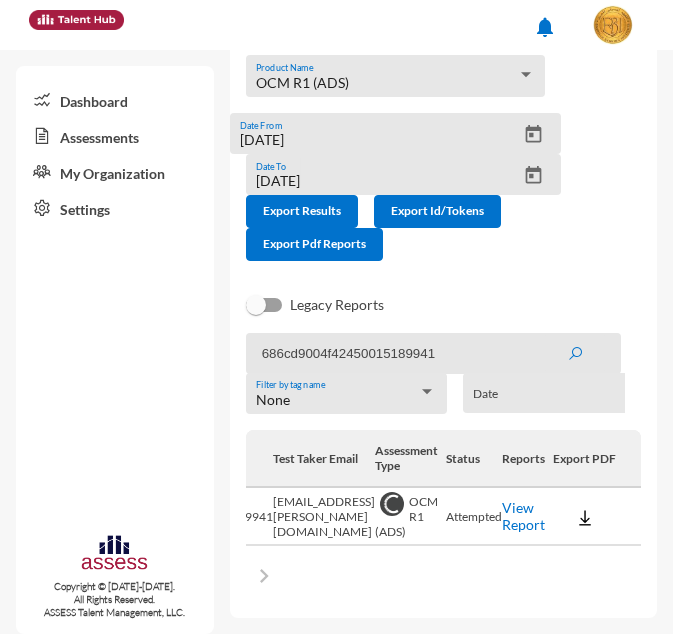 click on "686cd9004f42450015189941" 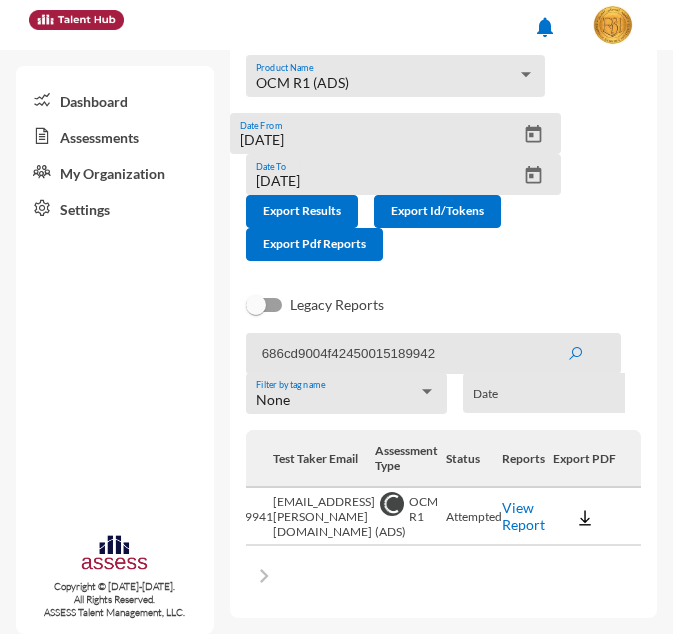 click 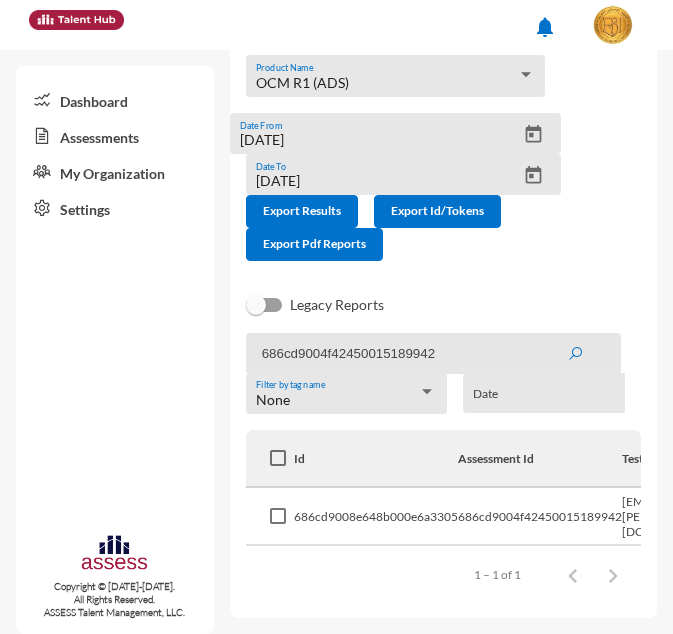 click on "Export Results OCM R1 (ADS) Product Name  7/10/2025  Date From 7/17/2025  Date To   Export Results   Export Id/Tokens   Export Pdf Reports" 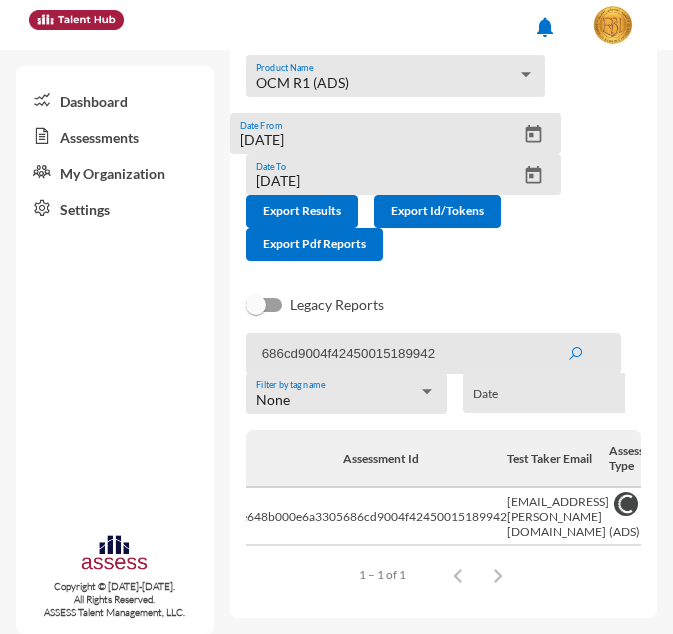 scroll, scrollTop: 0, scrollLeft: 388, axis: horizontal 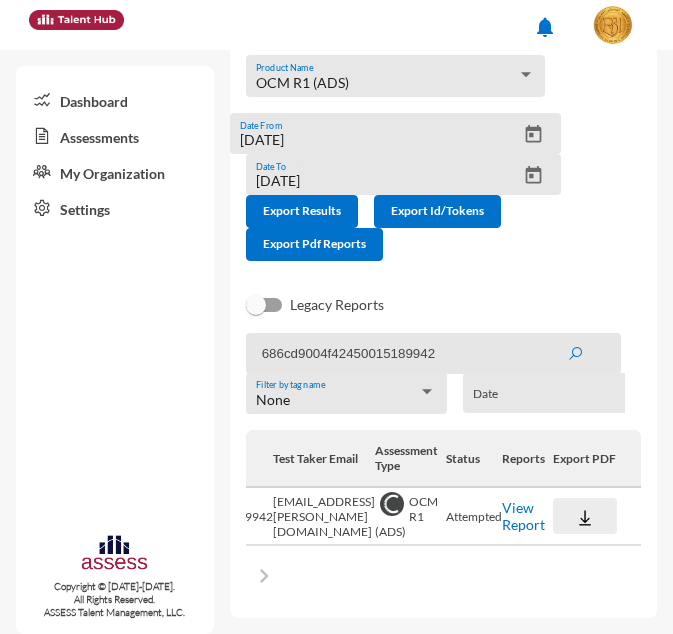 click 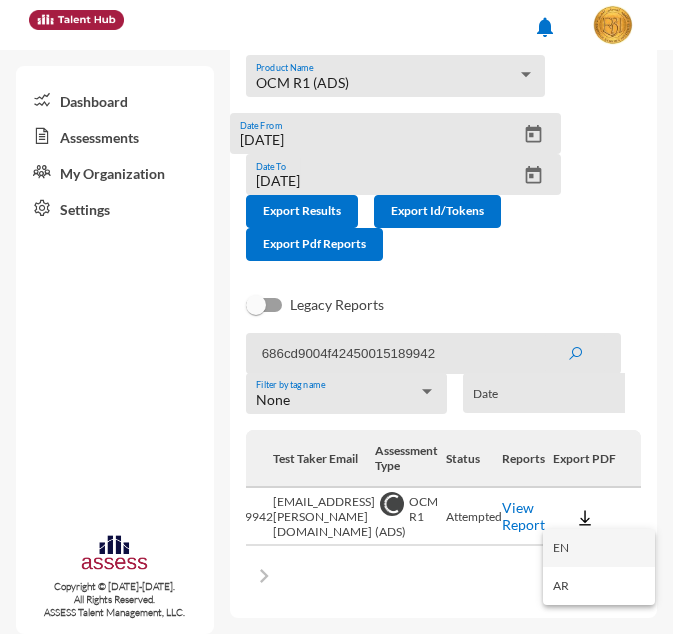 click on "EN" at bounding box center (599, 548) 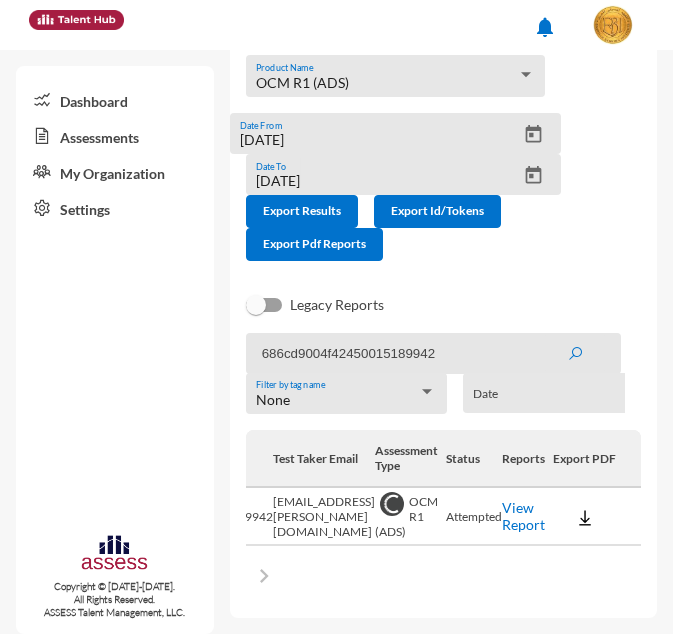 click on "686cd9004f42450015189942" 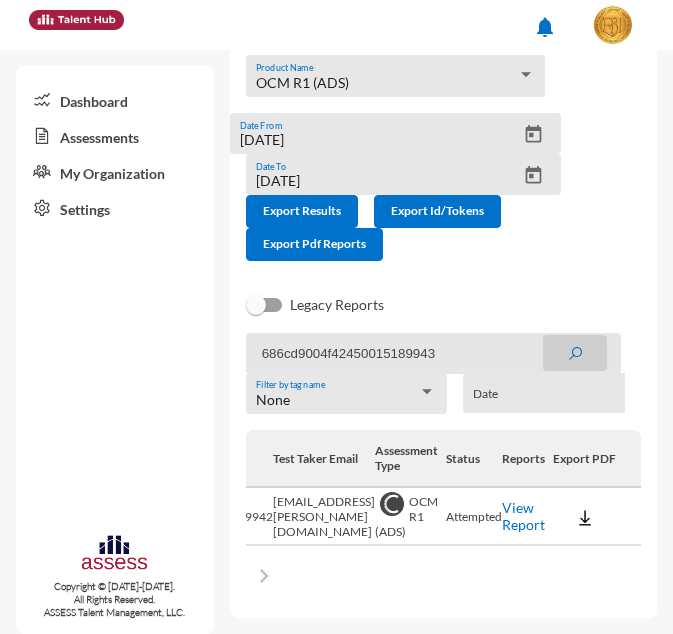 click 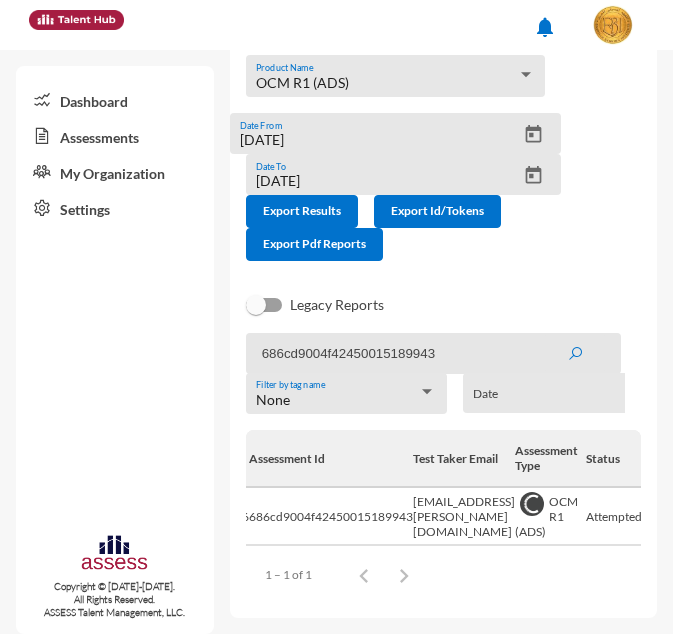 scroll, scrollTop: 0, scrollLeft: 388, axis: horizontal 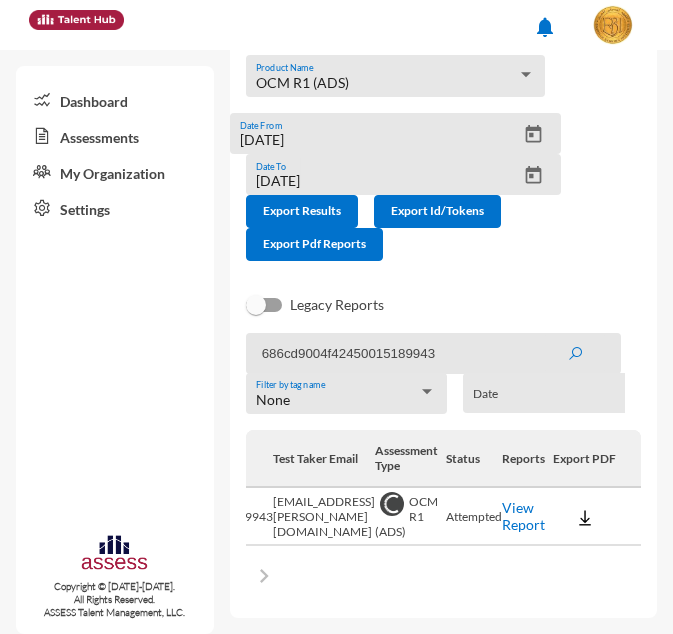 click 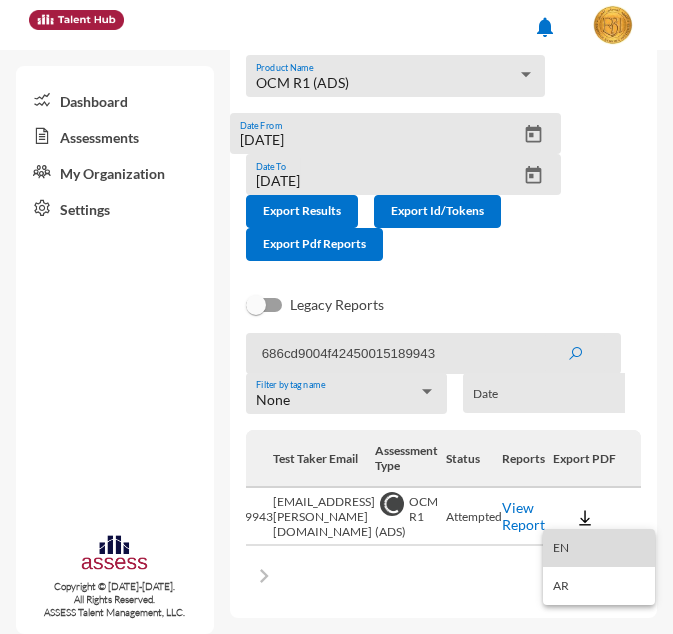click on "EN" at bounding box center (599, 548) 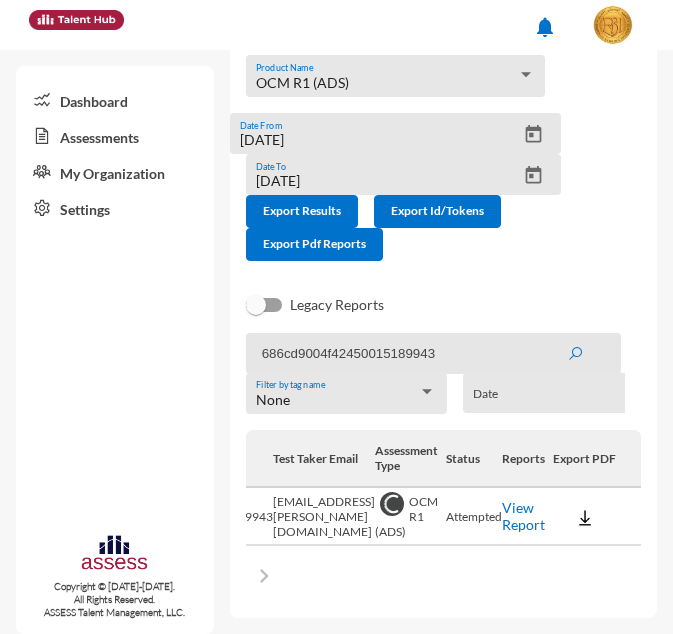 click on "686cd9004f42450015189943" 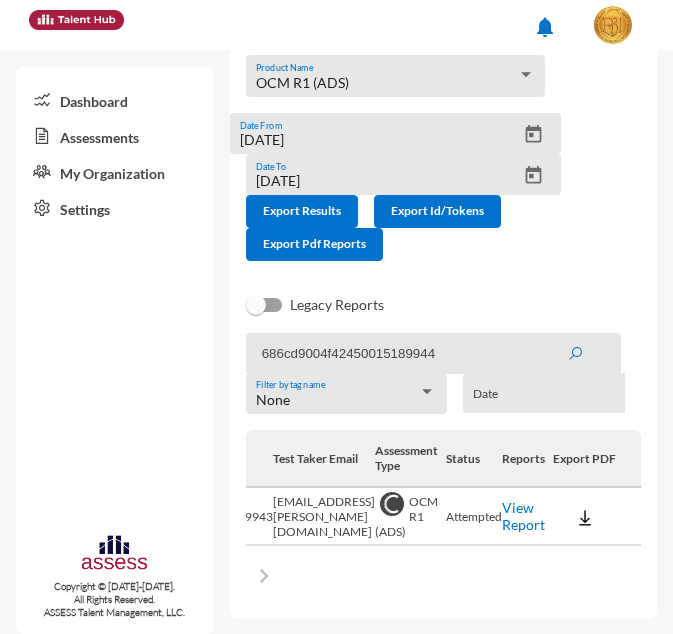 click 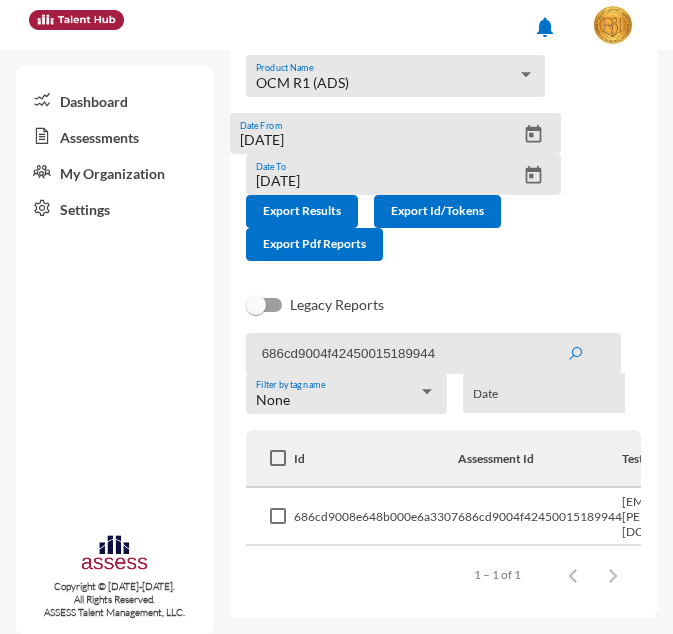 drag, startPoint x: 592, startPoint y: 594, endPoint x: 582, endPoint y: 597, distance: 10.440307 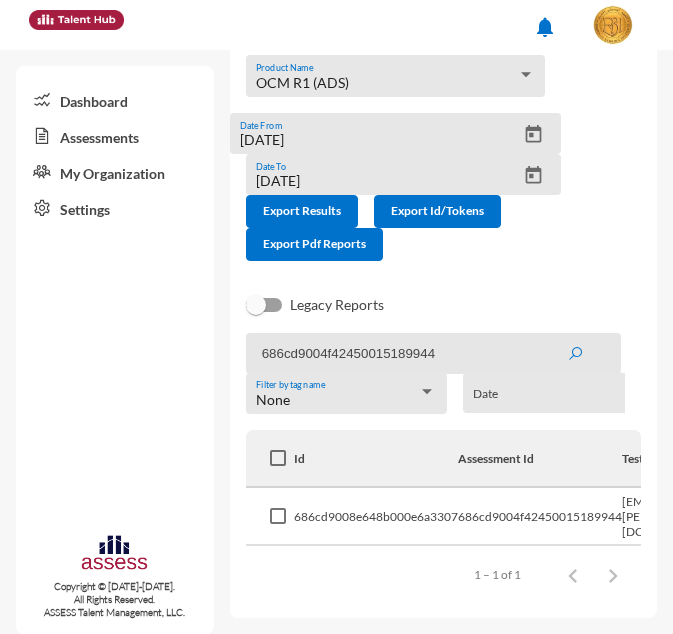 click on "Items per page:  100  1 – 1 of 1" 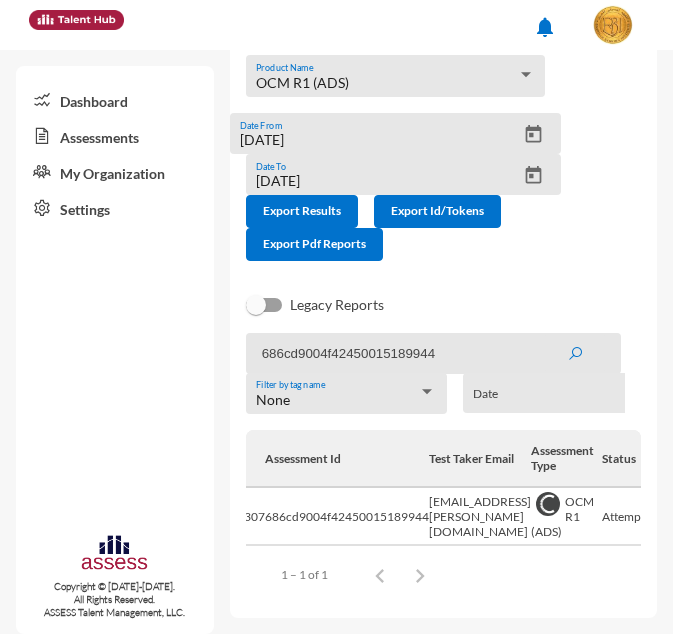 scroll, scrollTop: 0, scrollLeft: 388, axis: horizontal 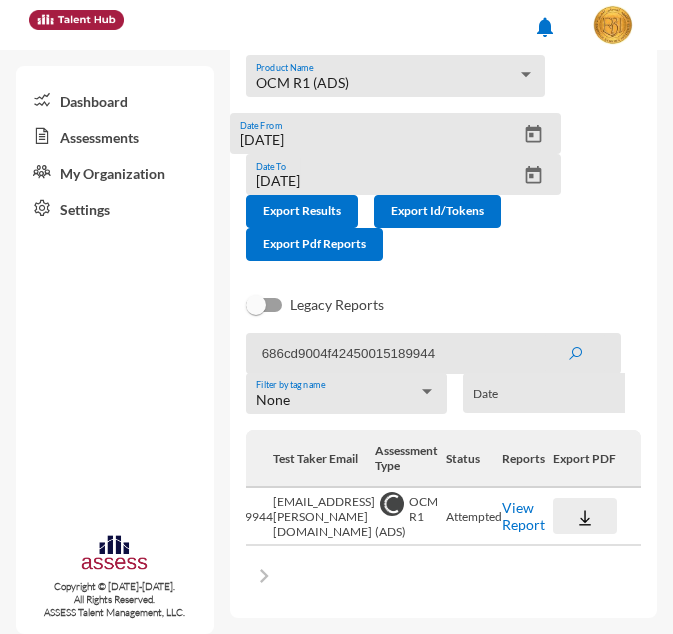 click 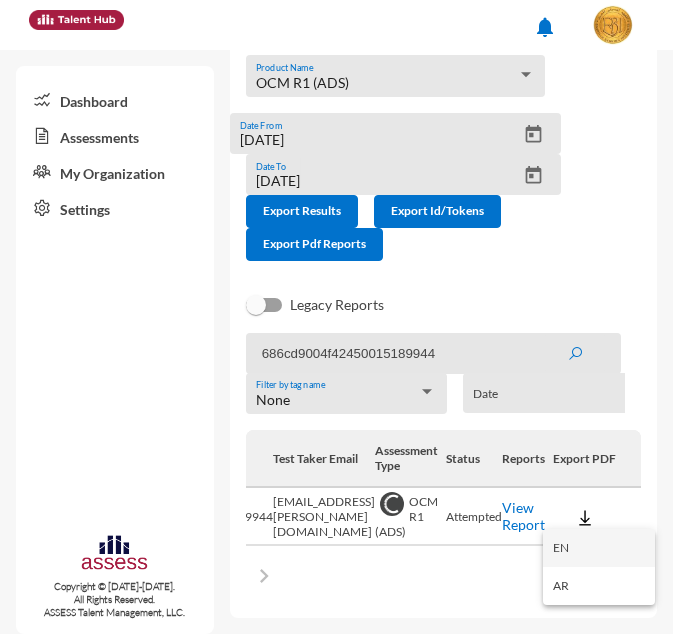 click on "EN" at bounding box center [599, 548] 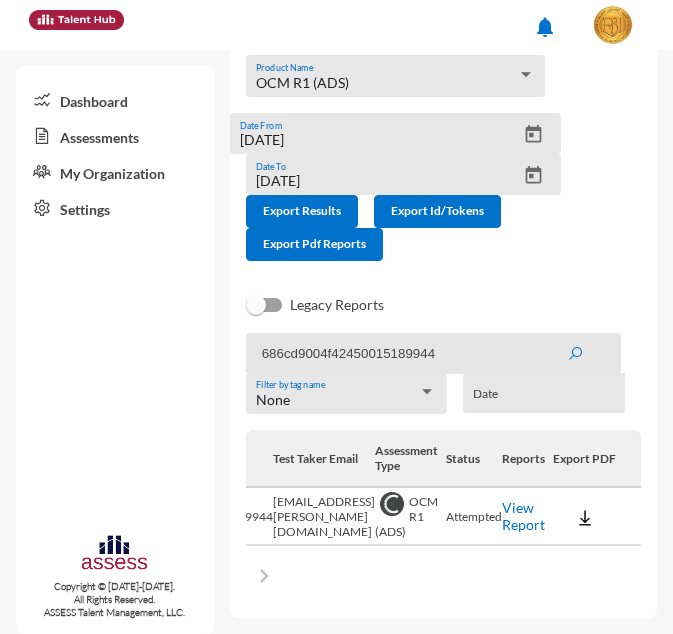 click on "686cd9004f42450015189944" 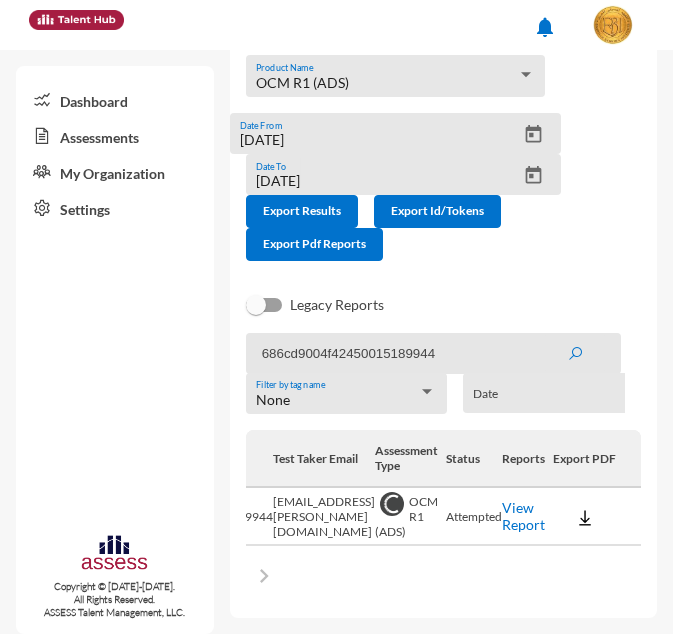 click on "686cd9004f42450015189944" 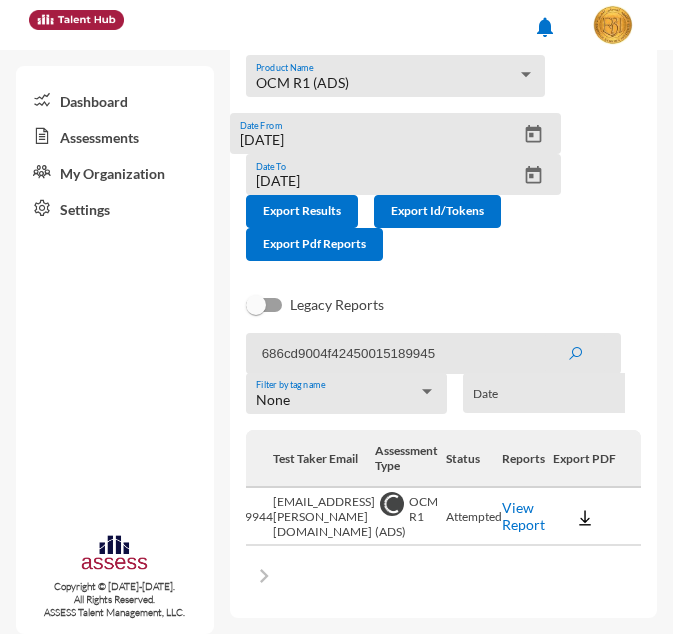 click 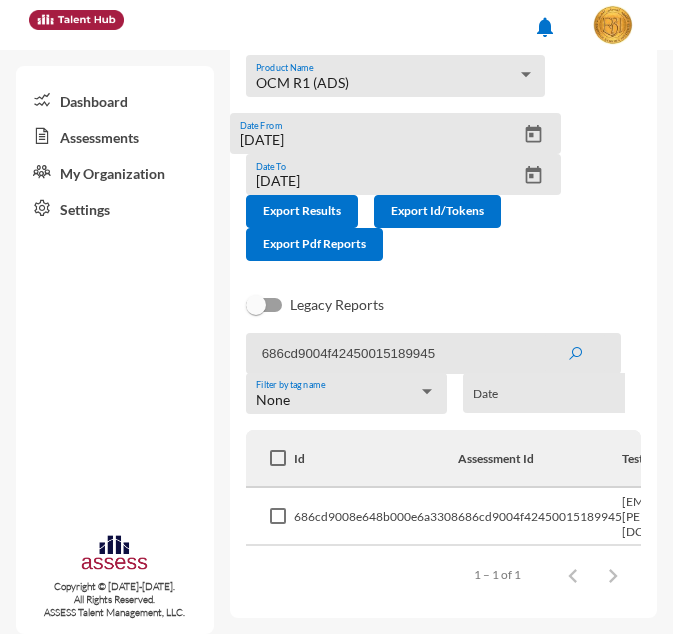 click on "Items per page:  100  1 – 1 of 1" 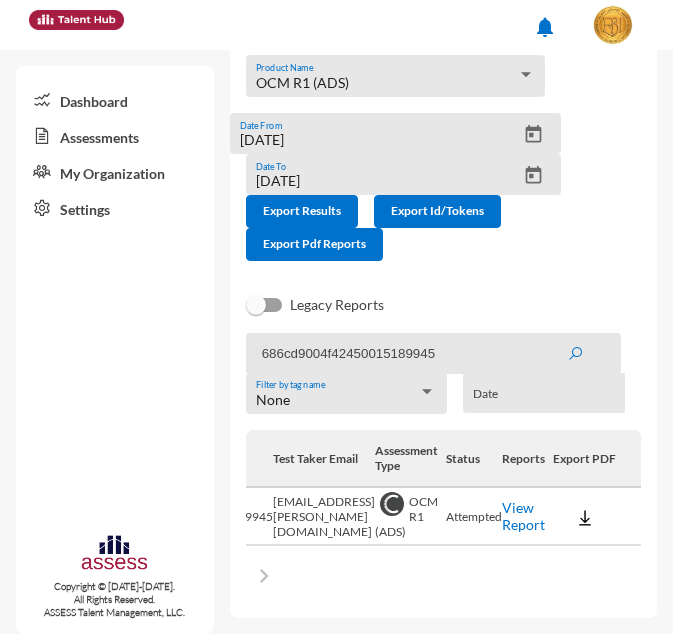 scroll, scrollTop: 0, scrollLeft: 388, axis: horizontal 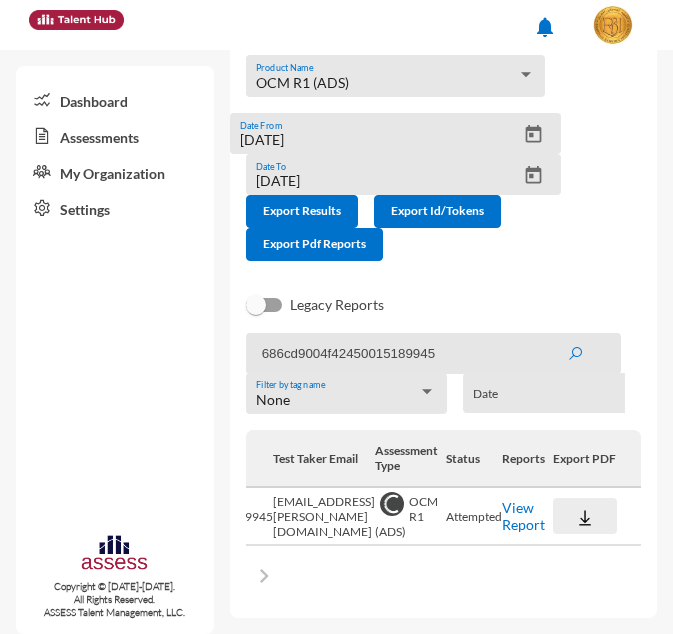 click 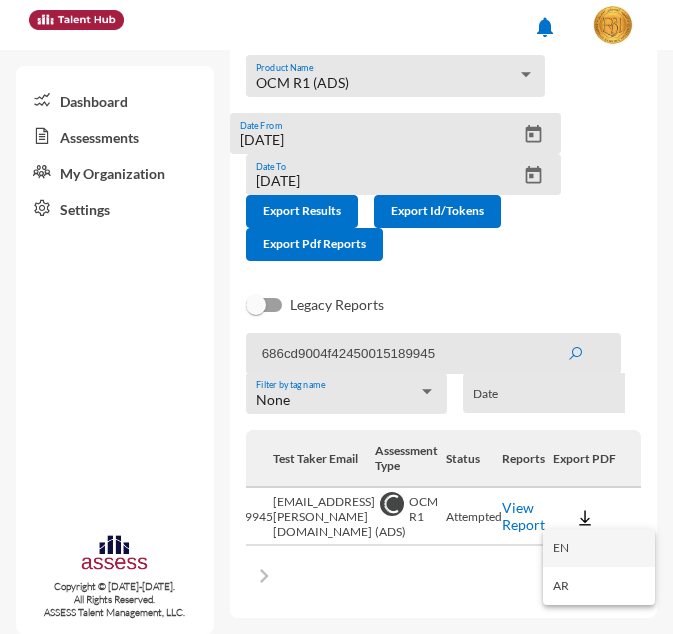 click on "EN" at bounding box center (599, 548) 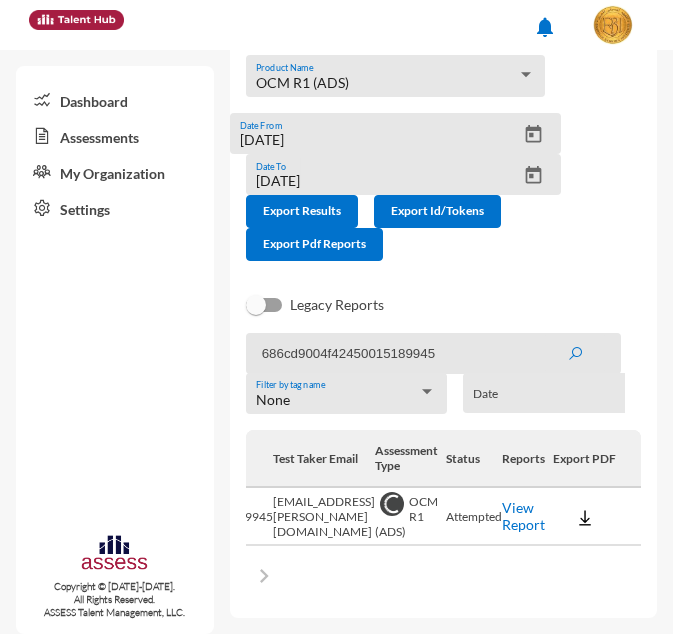 click on "686cd9004f42450015189945" 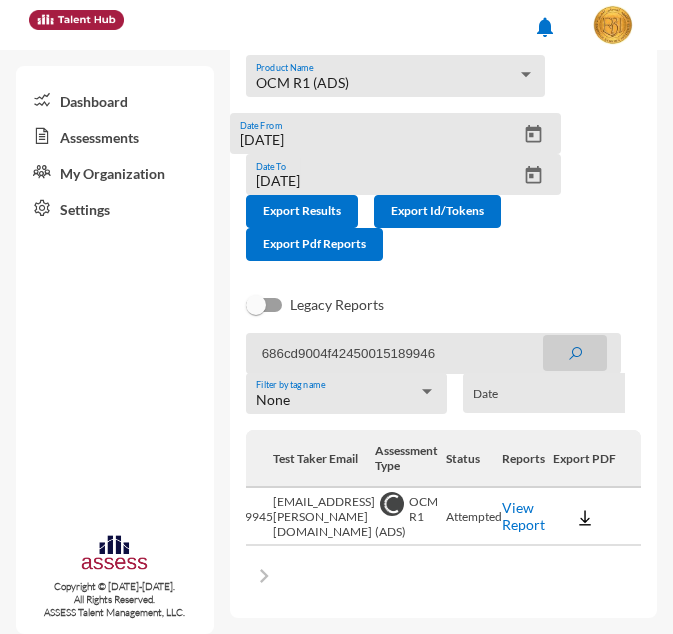 click 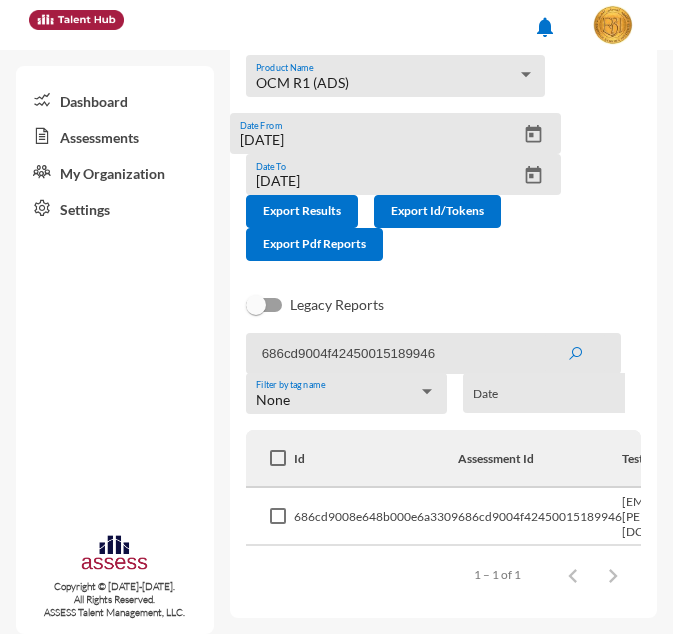 click on "686cd9004f42450015189946 None Filter by tag name  Date  Download PDF" 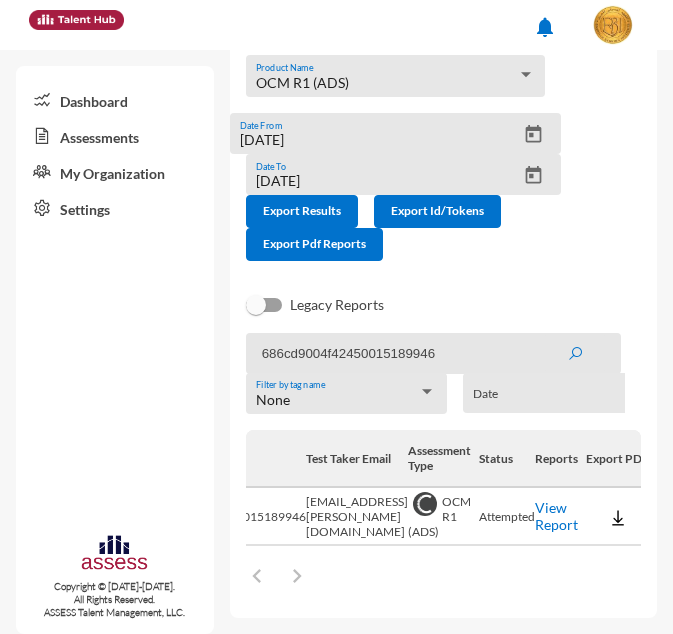 scroll, scrollTop: 0, scrollLeft: 388, axis: horizontal 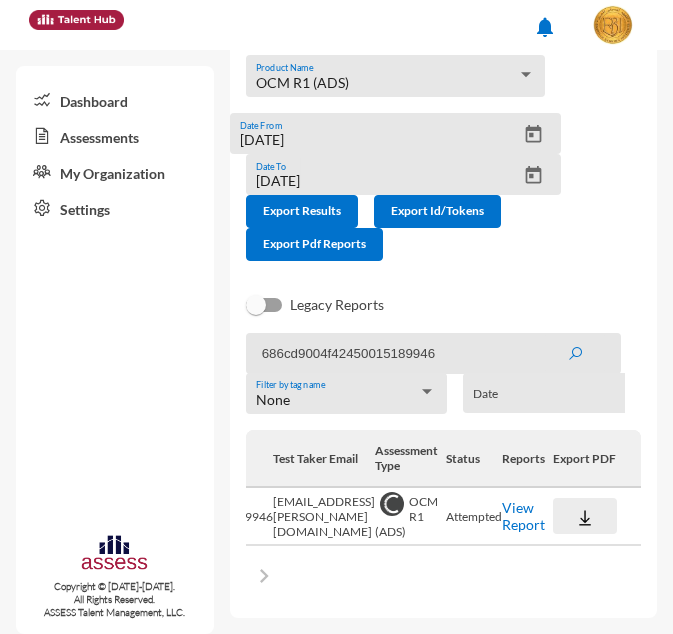 click 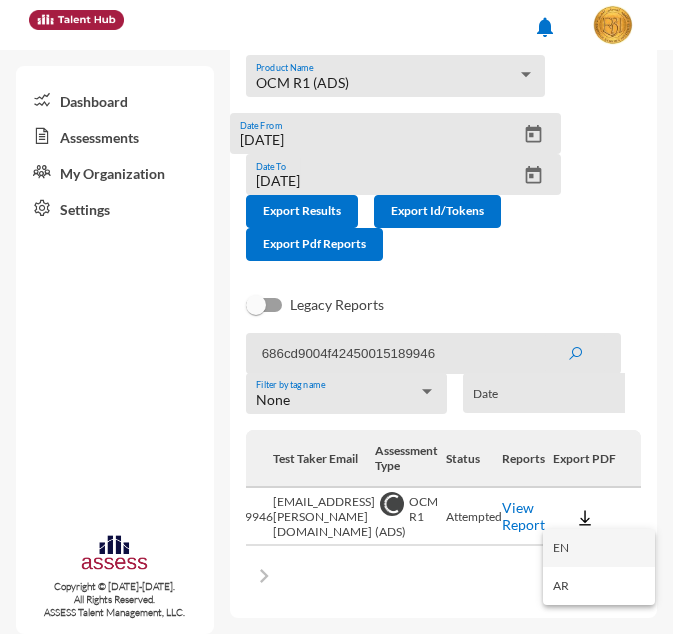 click on "EN" at bounding box center (599, 548) 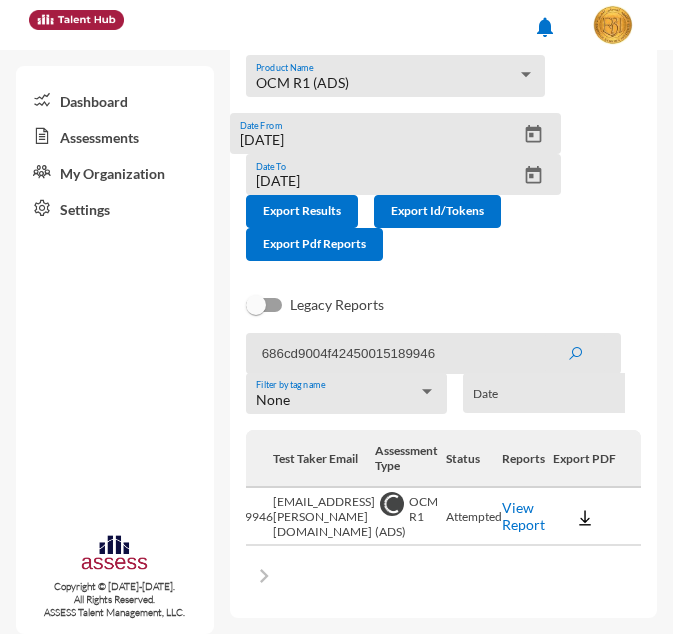 click on "686cd9004f42450015189946" 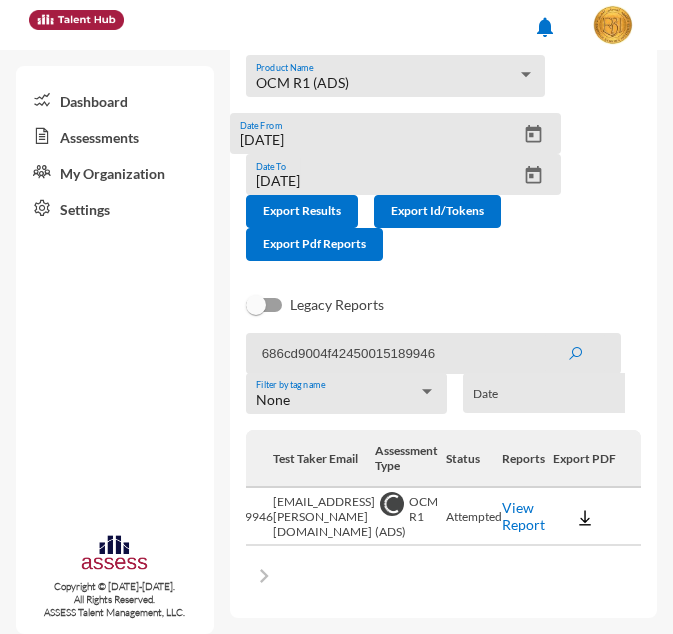 click on "686cd9004f42450015189946" 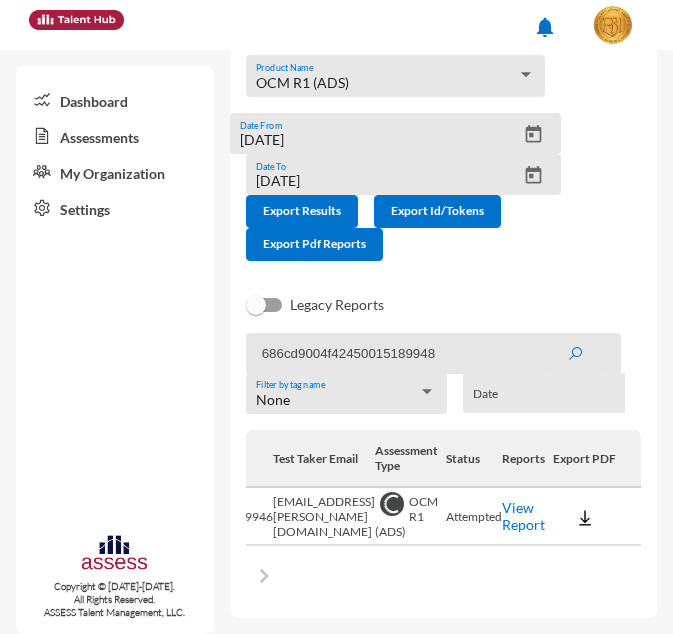 click 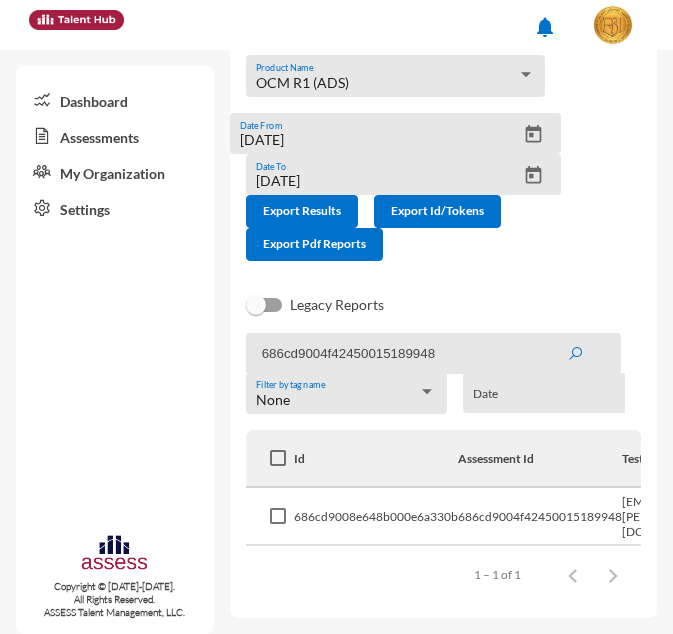 drag, startPoint x: 409, startPoint y: 595, endPoint x: 426, endPoint y: 601, distance: 18.027756 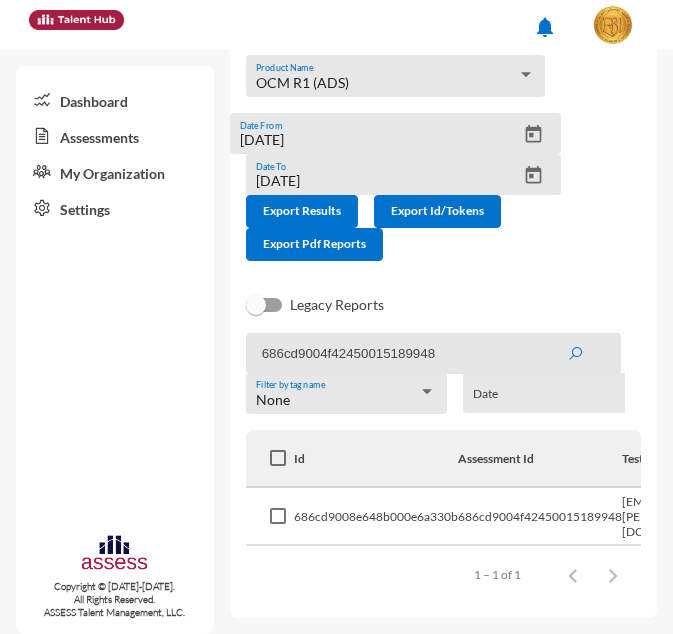 click on "Id Assessment Id  Test Taker Email  Assessment Type Status Reports Export PDF   686cd9008e648b000e6a330b 686cd9004f42450015189948 esraa.elsayed@ebi.gov.eg  OCM R1 (ADS)   Attempted   View Report   Items per page:  100  1 – 1 of 1" 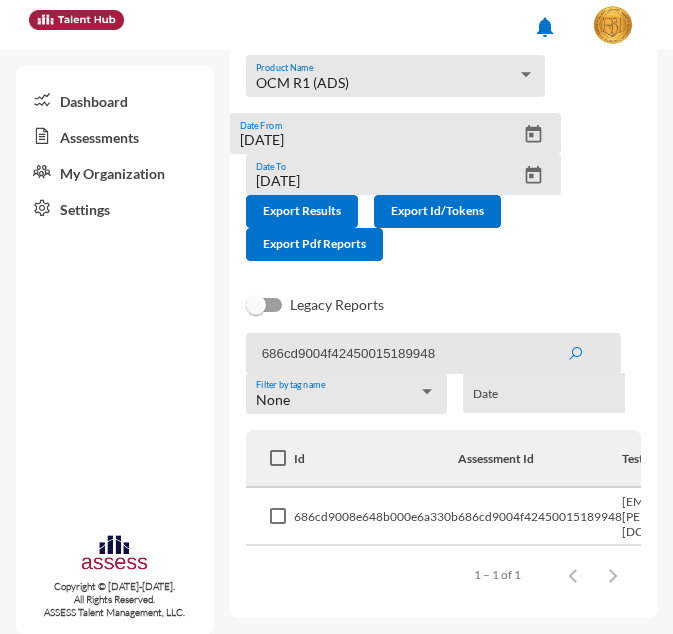 click on "Items per page:  100  1 – 1 of 1" 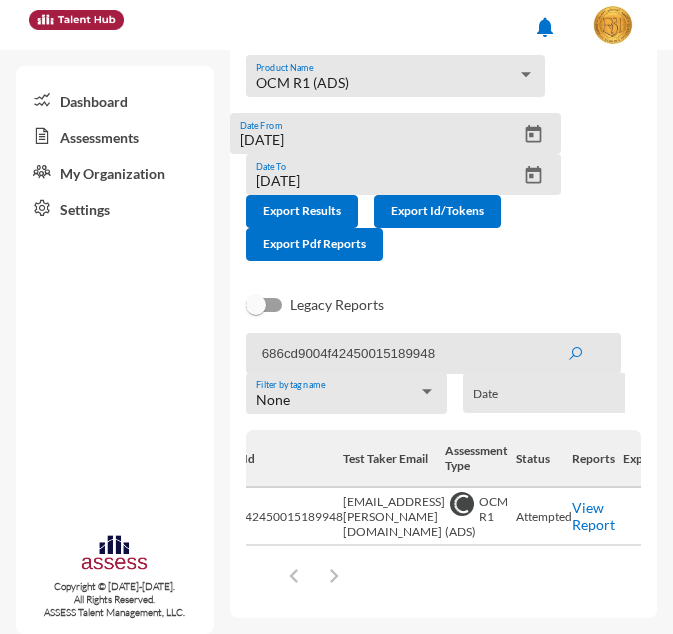 scroll, scrollTop: 0, scrollLeft: 312, axis: horizontal 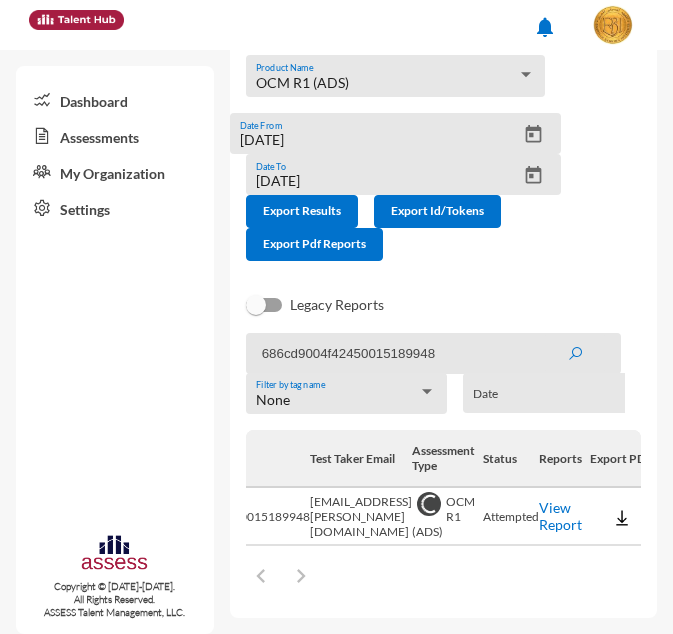 drag, startPoint x: 546, startPoint y: 602, endPoint x: 611, endPoint y: 603, distance: 65.00769 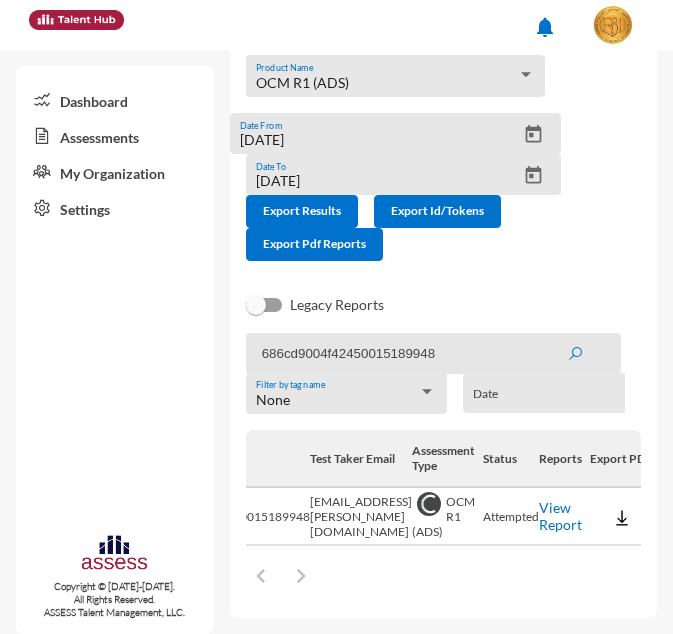 click on "Export Results OCM R1 (ADS) Product Name  7/10/2025  Date From 7/17/2025  Date To   Export Results   Export Id/Tokens   Export Pdf Reports    Legacy Reports  686cd9004f42450015189948 None Filter by tag name  Date  Download PDF    Id Assessment Id  Test Taker Email  Assessment Type Status Reports Export PDF   686cd9008e648b000e6a330b 686cd9004f42450015189948 esraa.elsayed@ebi.gov.eg  OCM R1 (ADS)   Attempted   View Report   Items per page:  100  1 – 1 of 1" 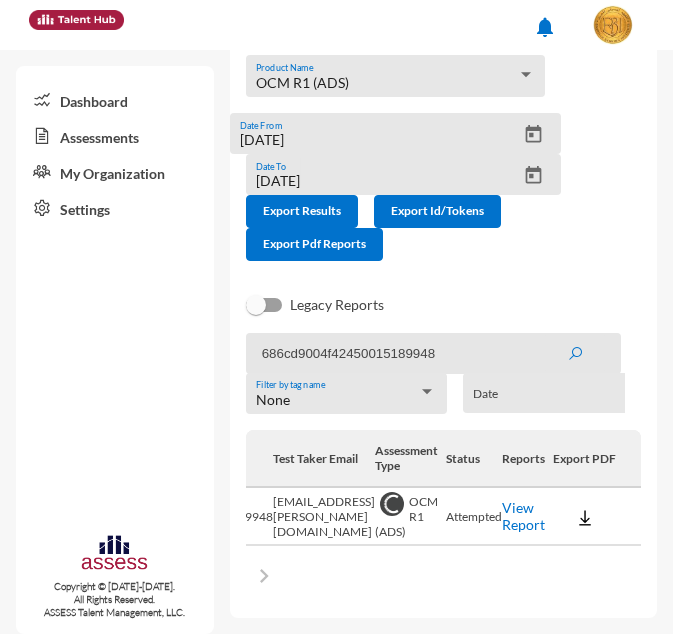 scroll, scrollTop: 0, scrollLeft: 380, axis: horizontal 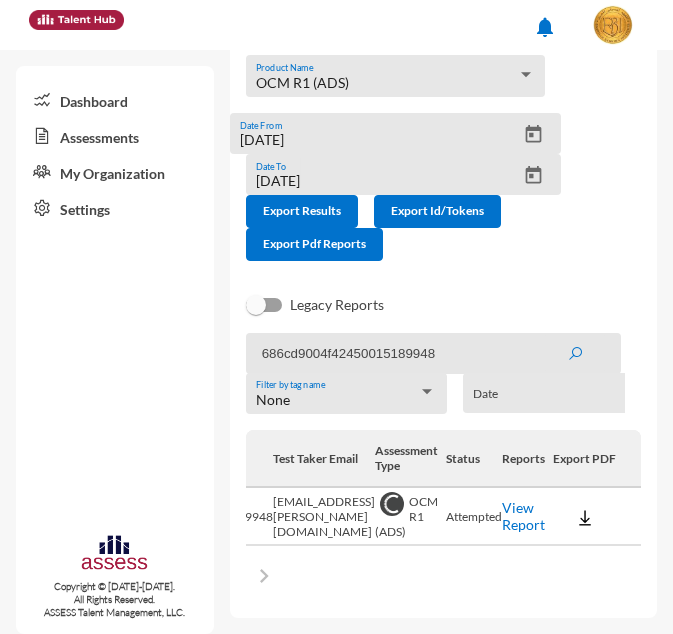 click 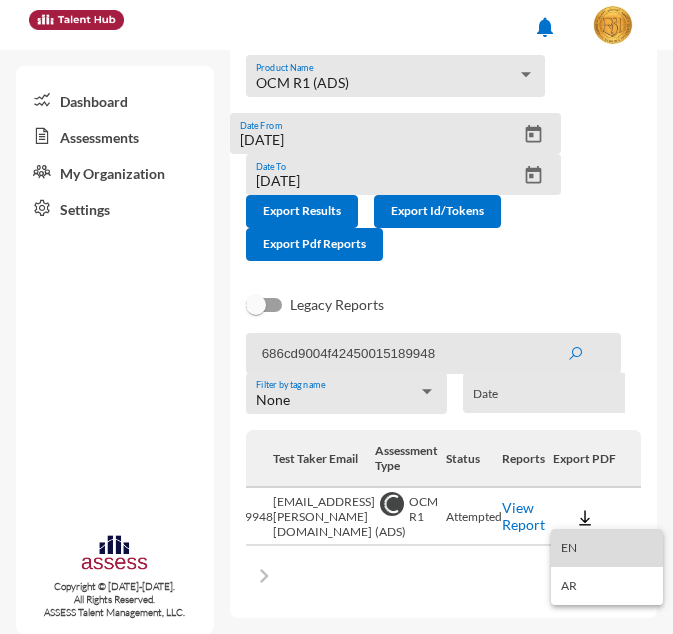 click on "EN" at bounding box center (607, 548) 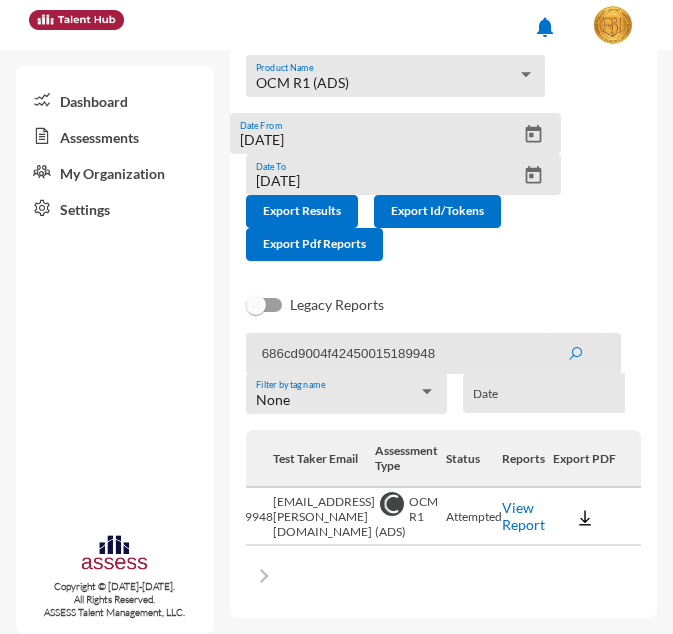 click on "Export Results OCM R1 (ADS) Product Name  7/10/2025  Date From 7/17/2025  Date To   Export Results   Export Id/Tokens   Export Pdf Reports    Legacy Reports  686cd9004f42450015189948 None Filter by tag name  Date  Download PDF    Id Assessment Id  Test Taker Email  Assessment Type Status Reports Export PDF   686cd9008e648b000e6a330b 686cd9004f42450015189948 esraa.elsayed@ebi.gov.eg  OCM R1 (ADS)   Attempted   View Report   Items per page:  100  1 – 1 of 1" 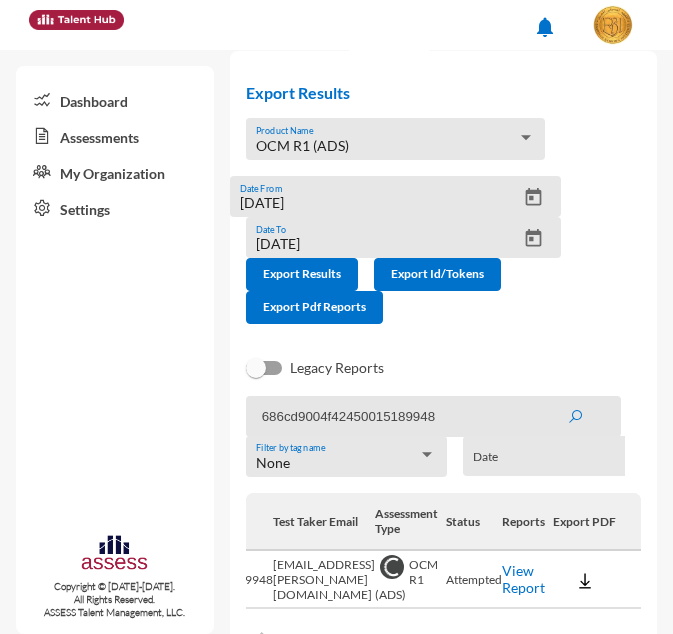scroll, scrollTop: 0, scrollLeft: 0, axis: both 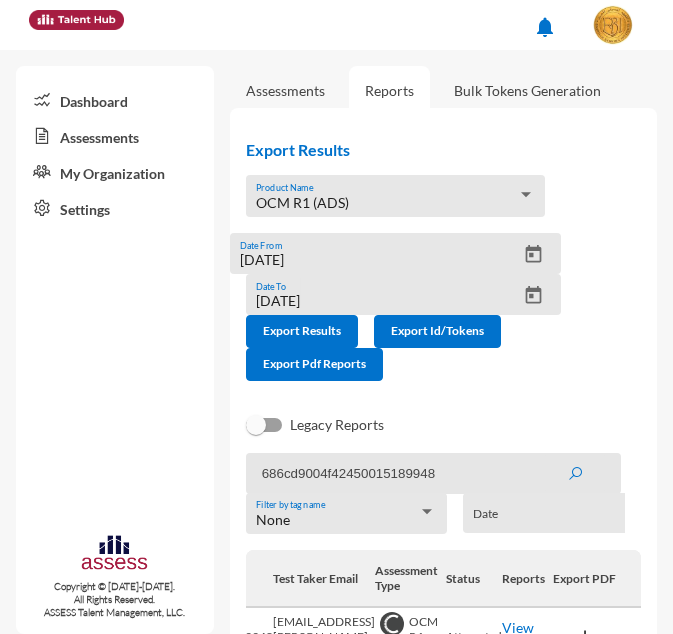 click on "686cd9004f42450015189948" 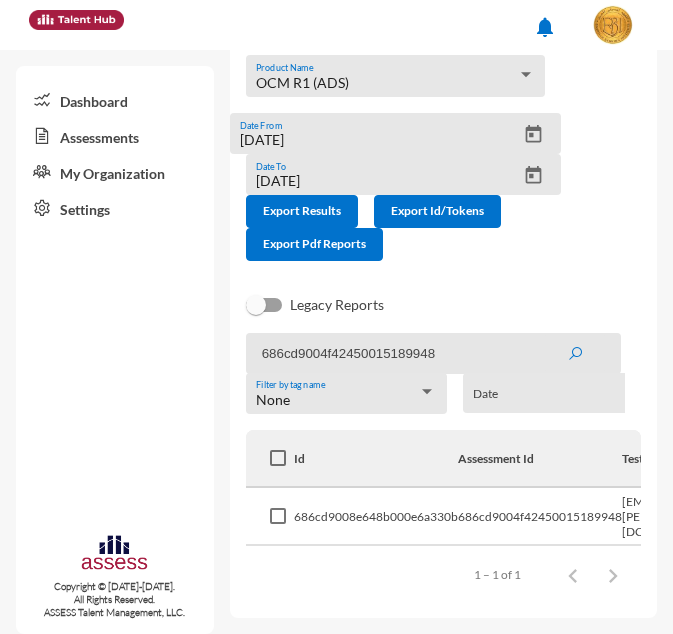scroll, scrollTop: 125, scrollLeft: 0, axis: vertical 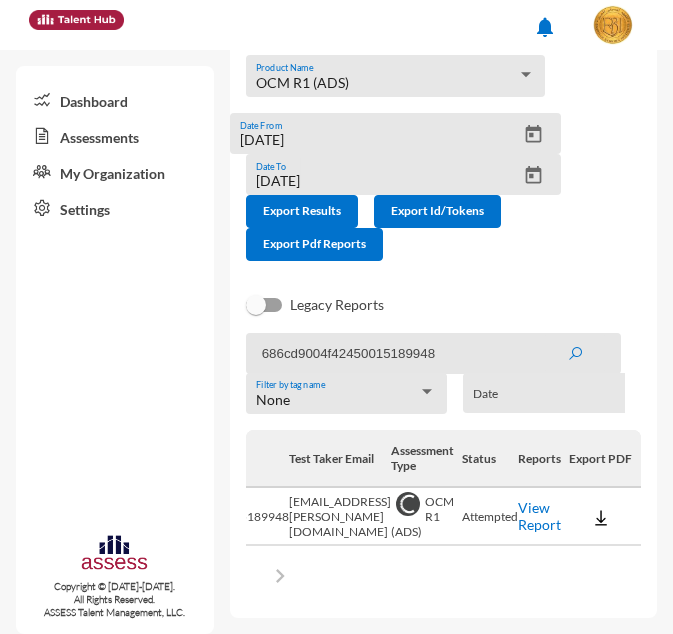 click 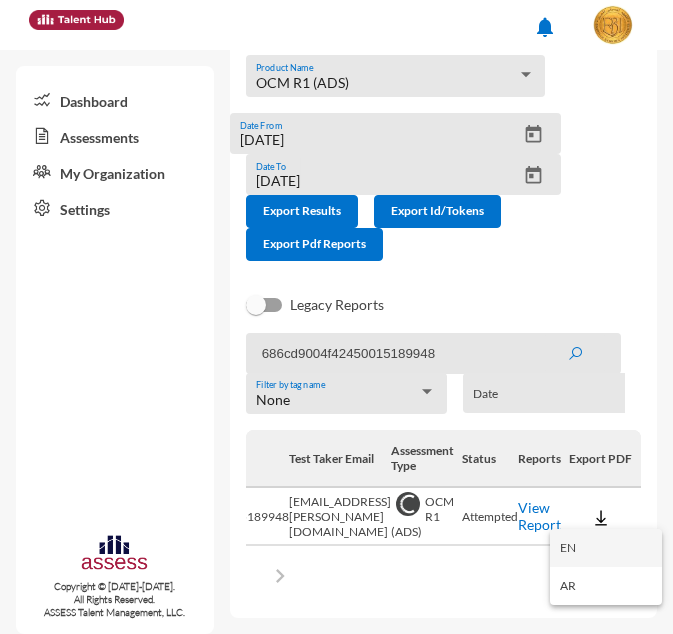 click on "EN" at bounding box center [606, 548] 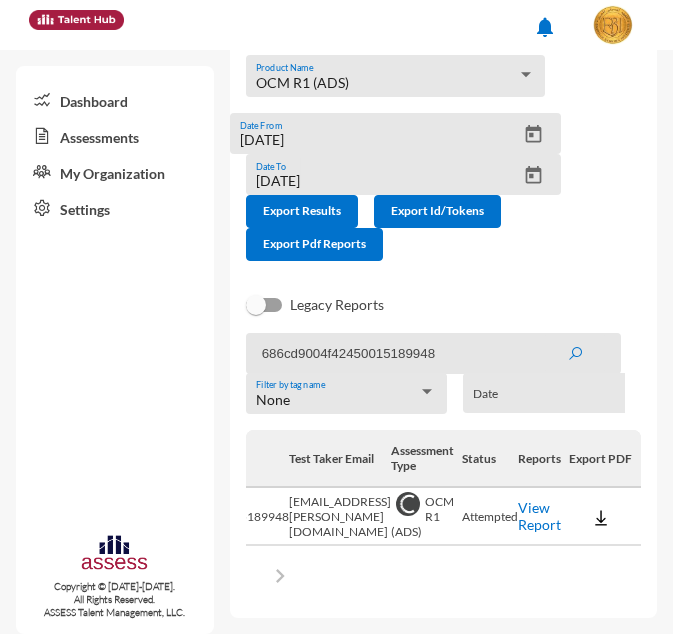 click on "686cd9004f42450015189948" 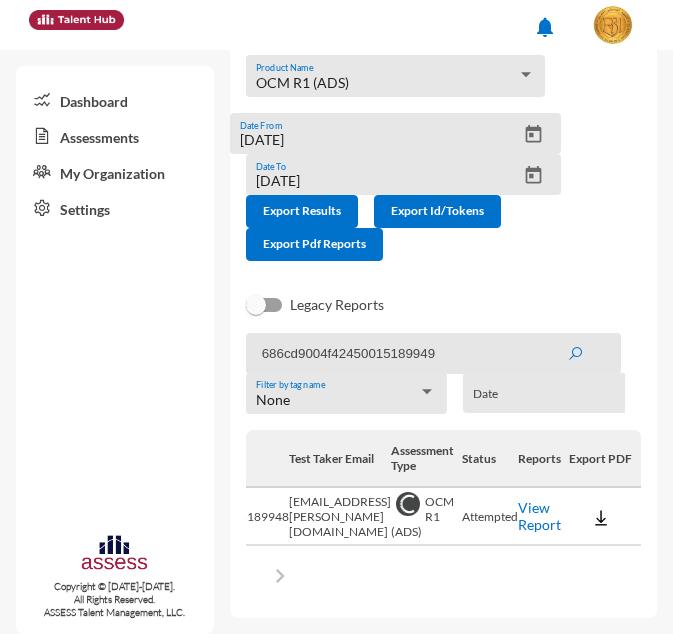click 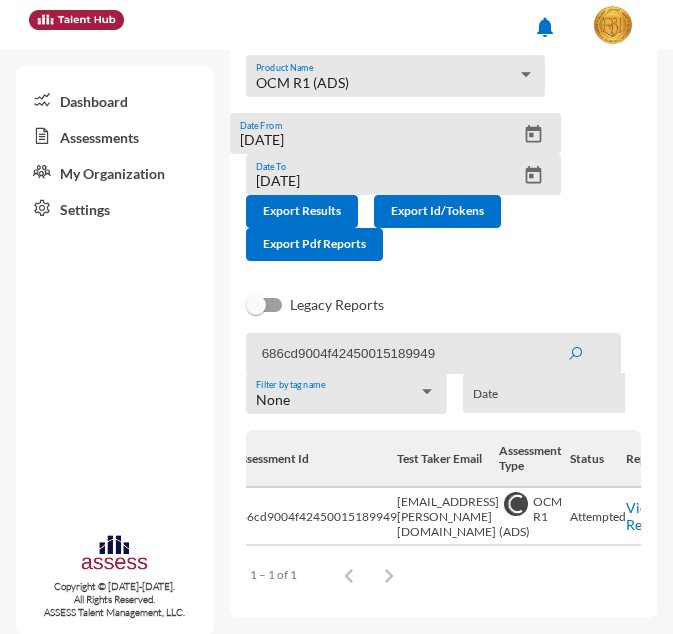 scroll, scrollTop: 0, scrollLeft: 386, axis: horizontal 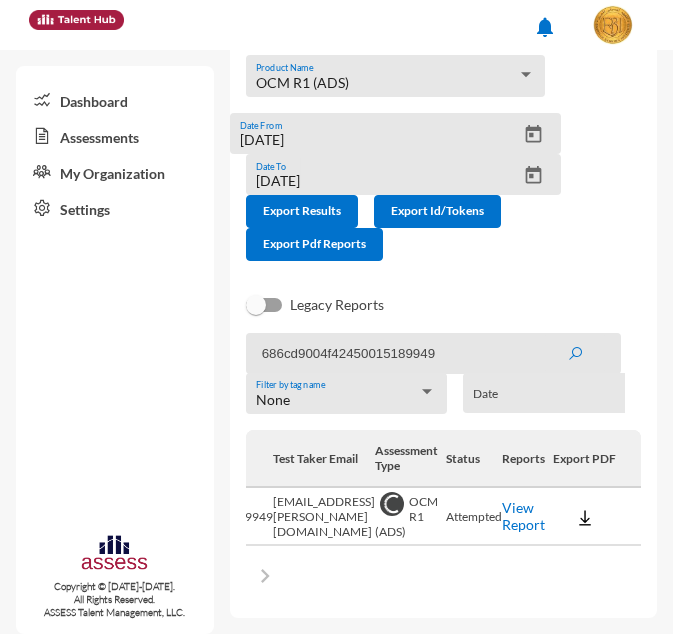 click 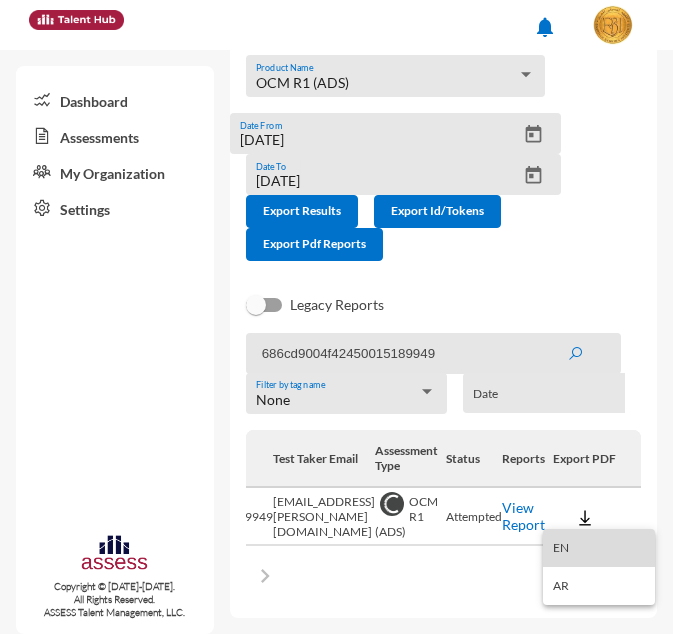 click on "EN" at bounding box center (599, 548) 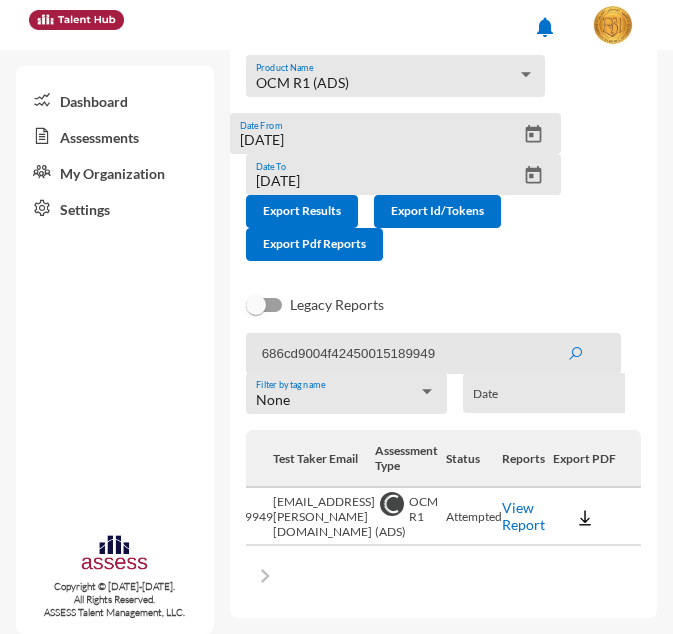 click on "686cd9004f42450015189949" 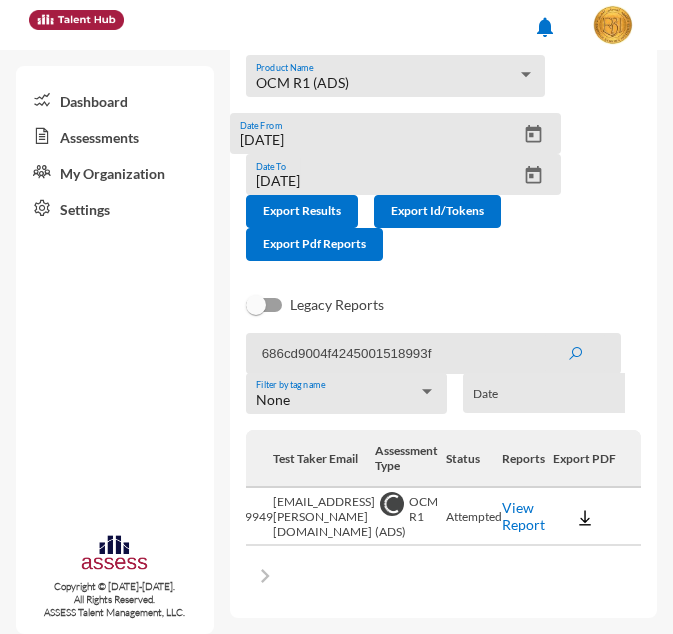 click 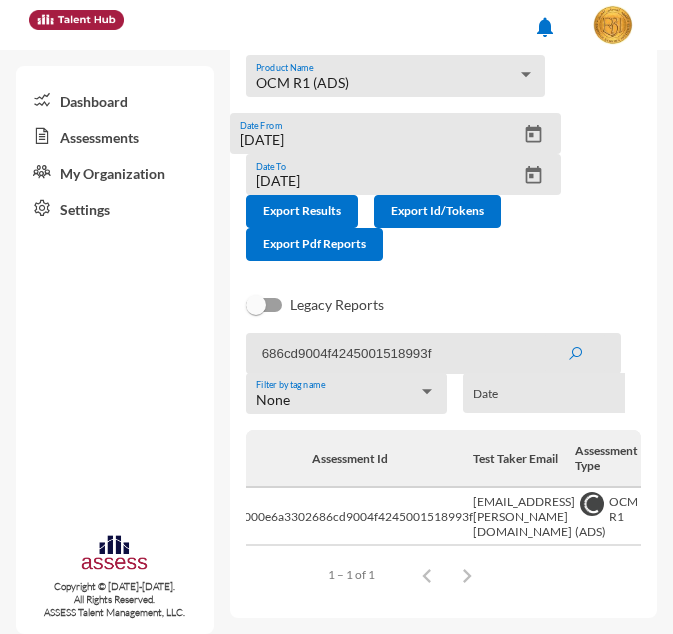scroll, scrollTop: 0, scrollLeft: 385, axis: horizontal 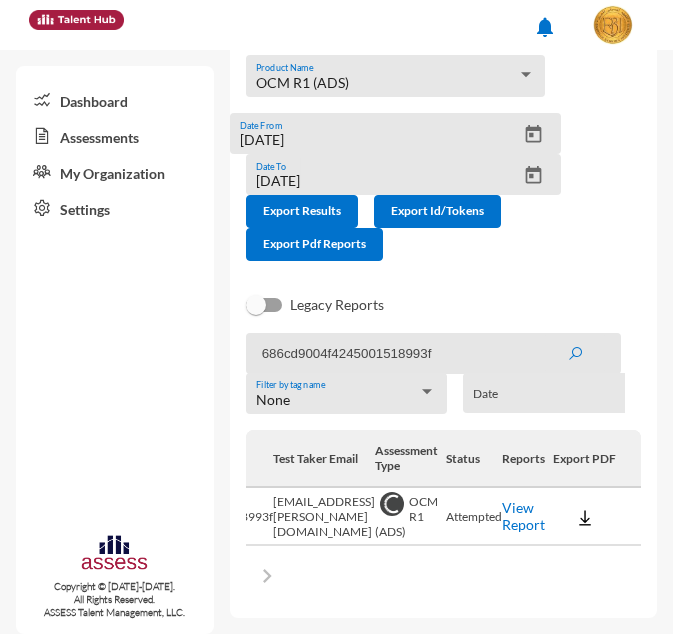 click 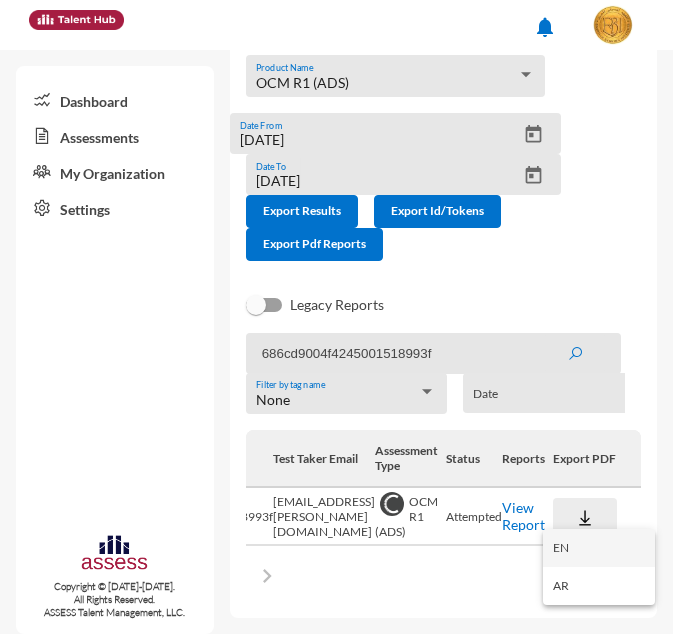 click on "EN" at bounding box center [599, 548] 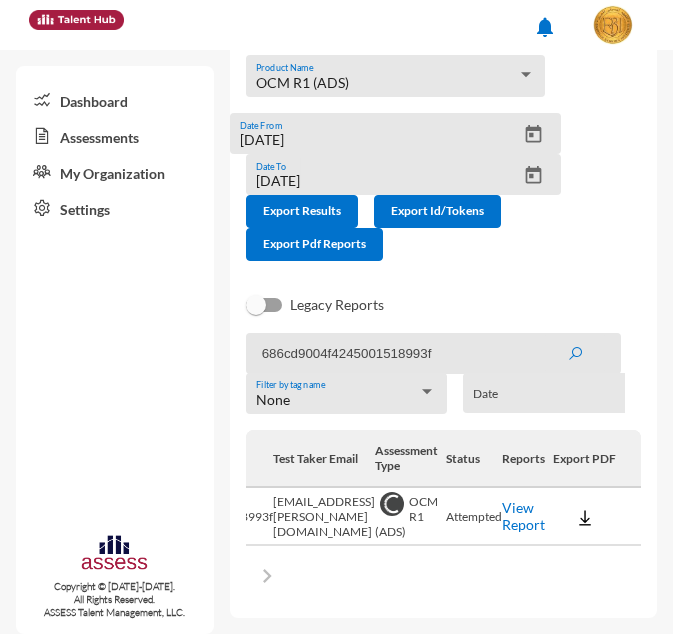 click on "686cd9004f4245001518993f" 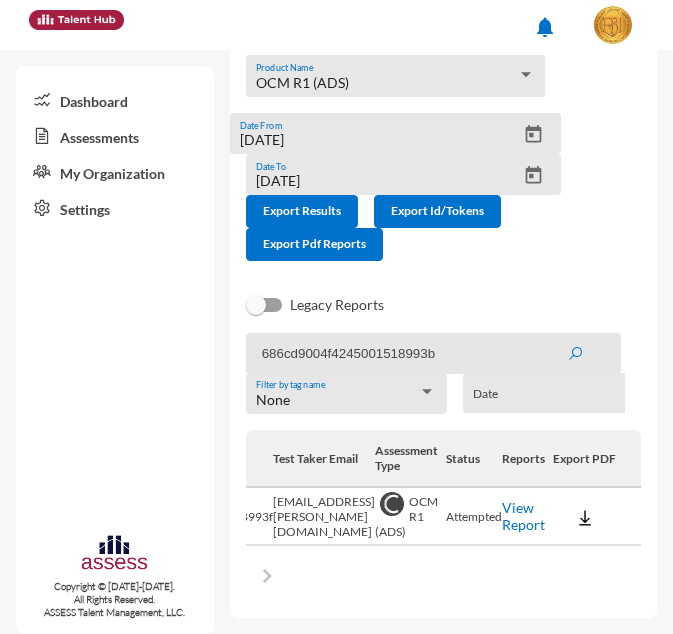 click 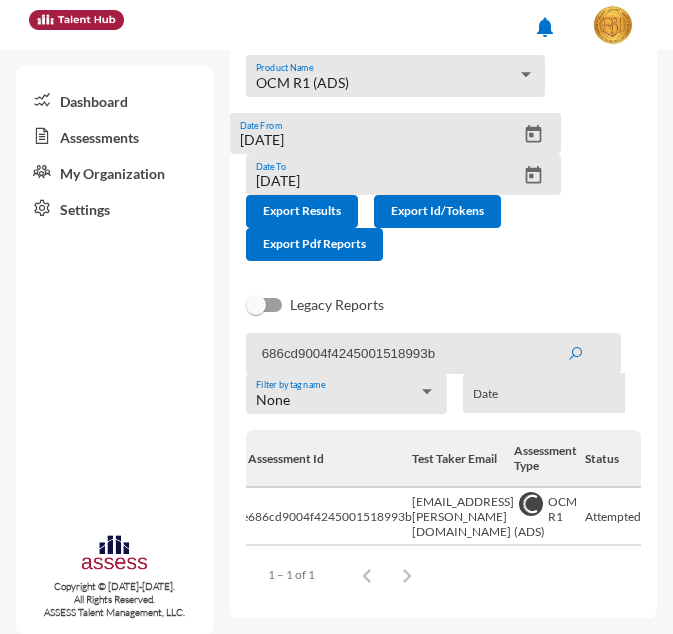 scroll, scrollTop: 0, scrollLeft: 384, axis: horizontal 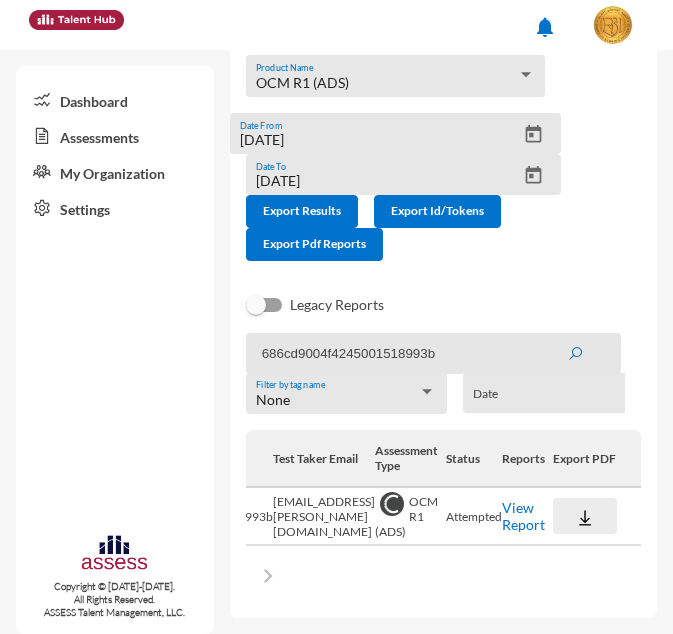 click 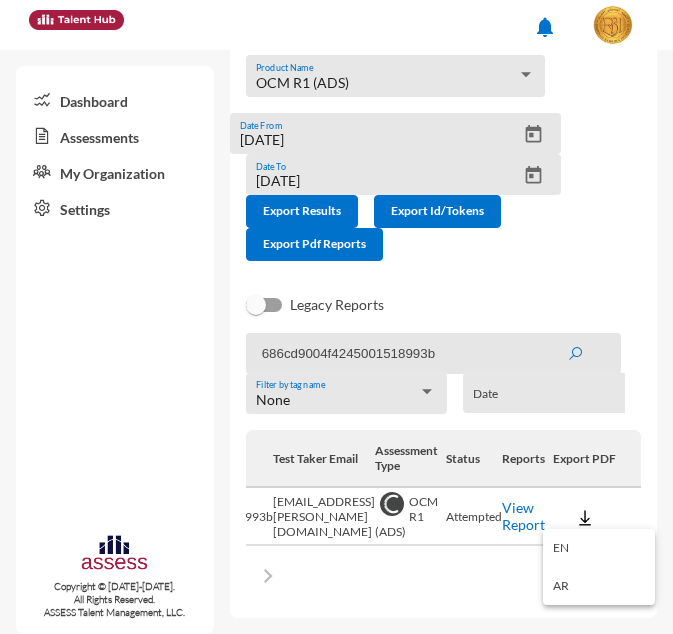 click on "EN" at bounding box center (599, 548) 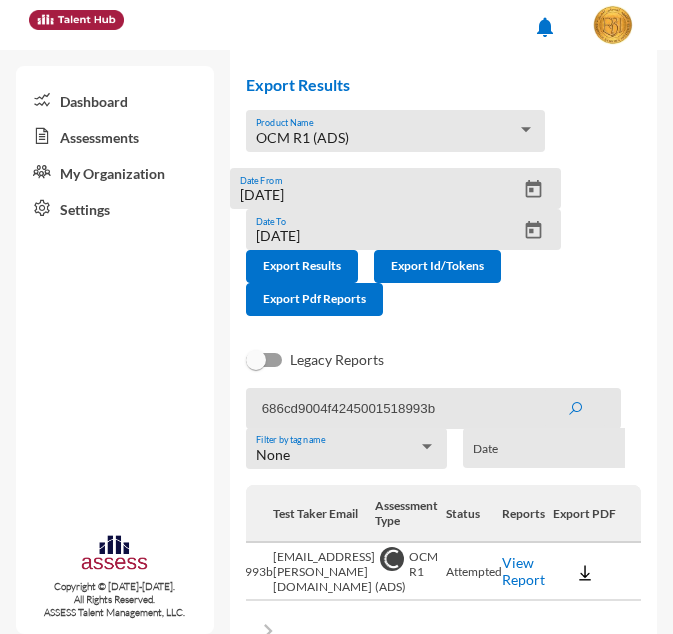 scroll, scrollTop: 100, scrollLeft: 0, axis: vertical 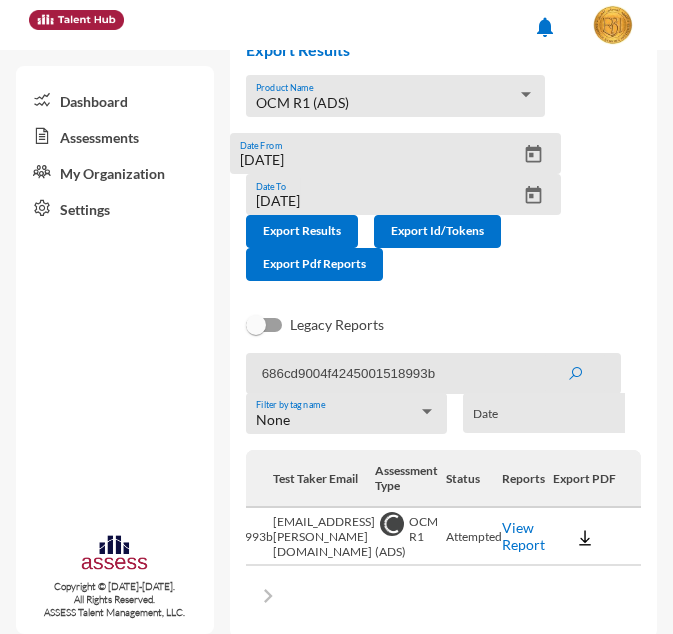 click on "686cd9004f4245001518993b" 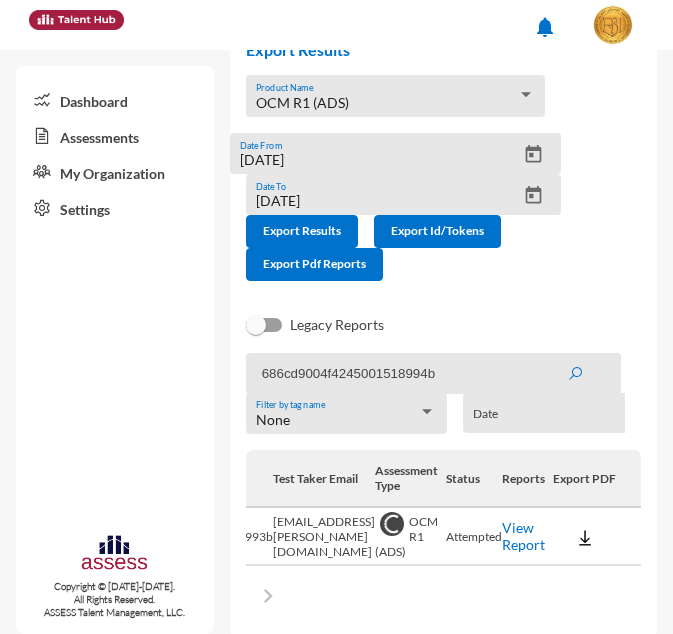 click 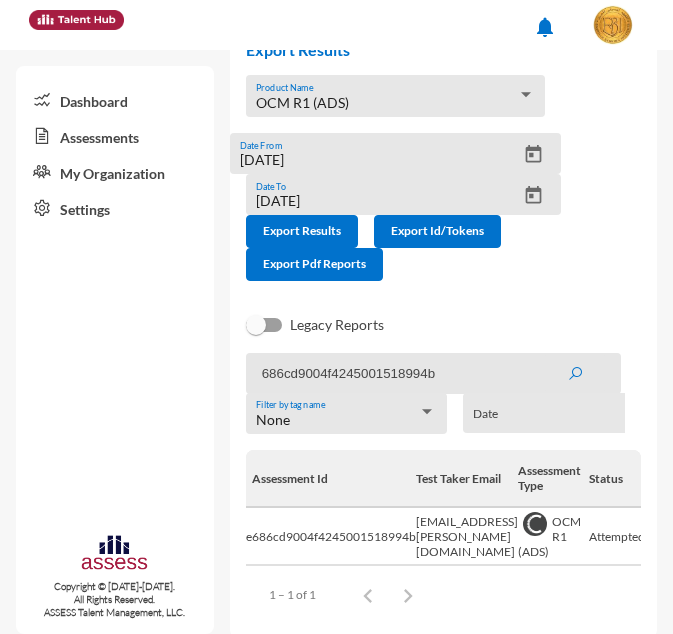 scroll, scrollTop: 0, scrollLeft: 387, axis: horizontal 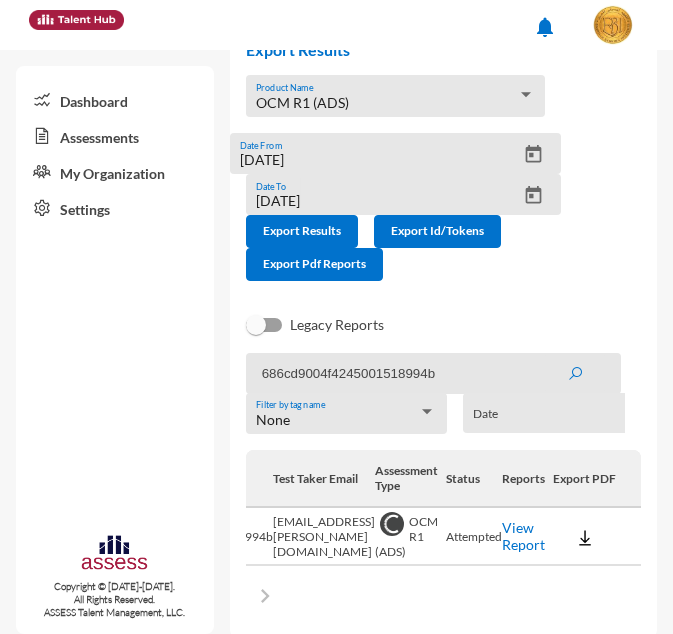 click 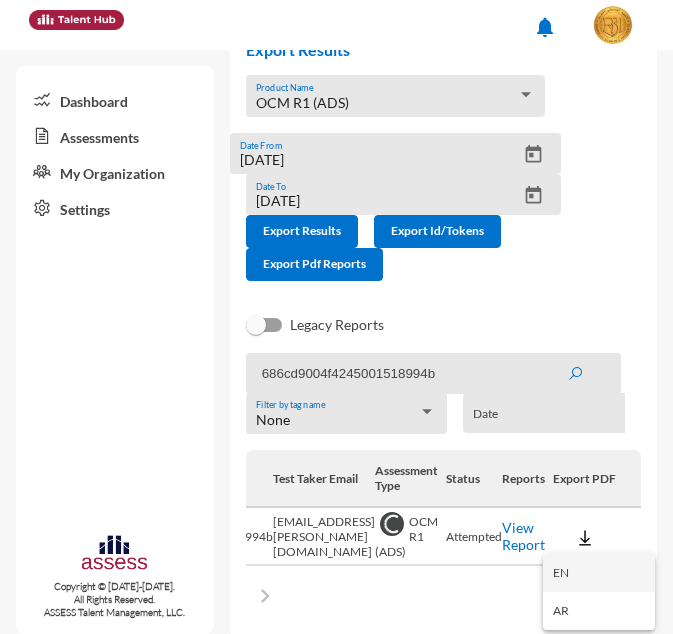 click on "EN" at bounding box center (599, 573) 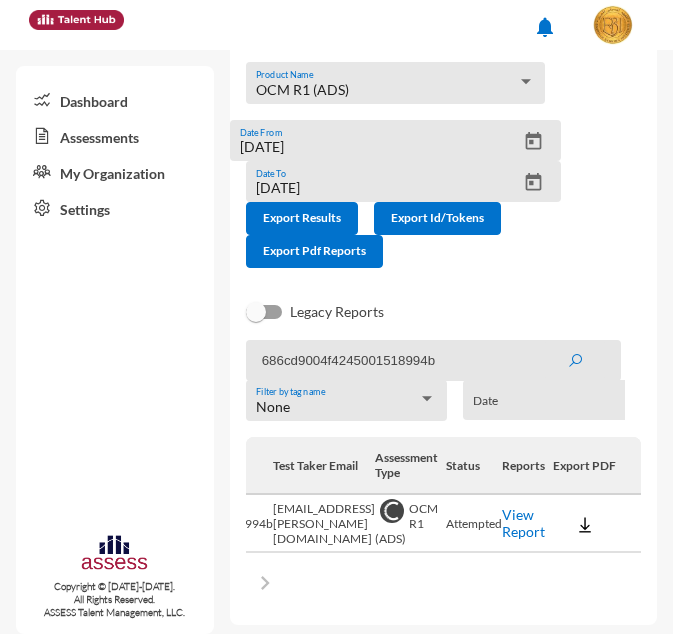 scroll, scrollTop: 125, scrollLeft: 0, axis: vertical 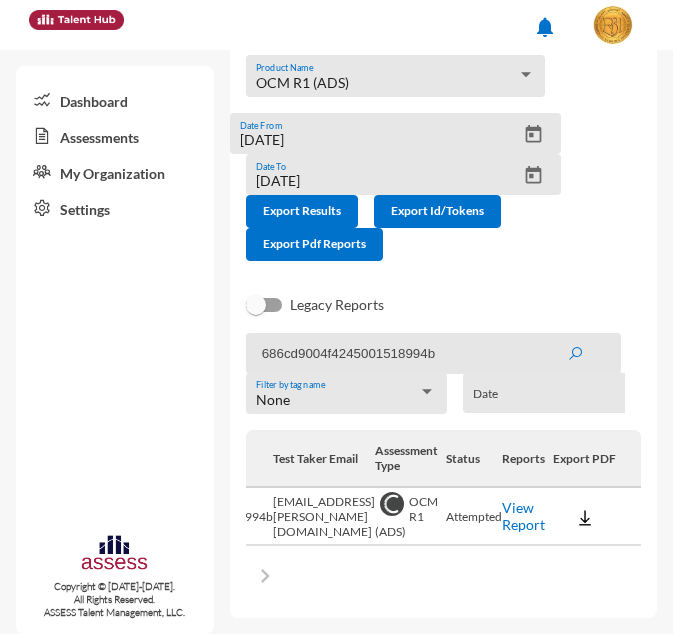 click on "686cd9004f4245001518994b" 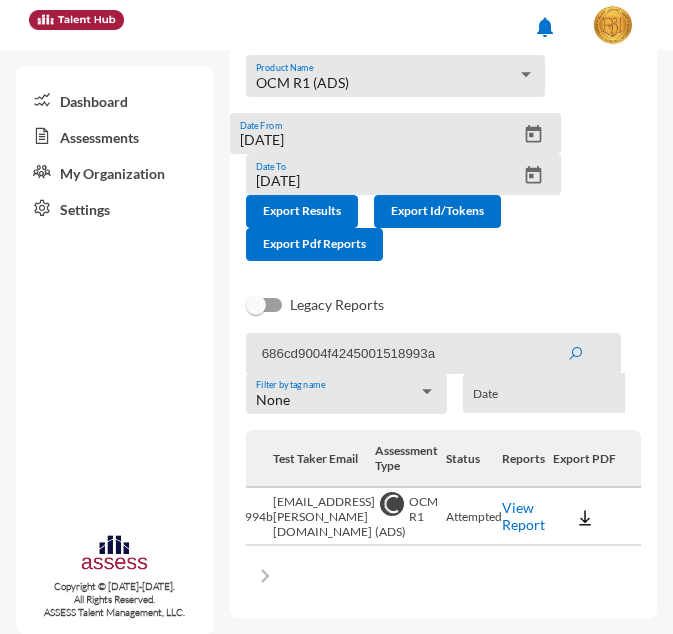 click 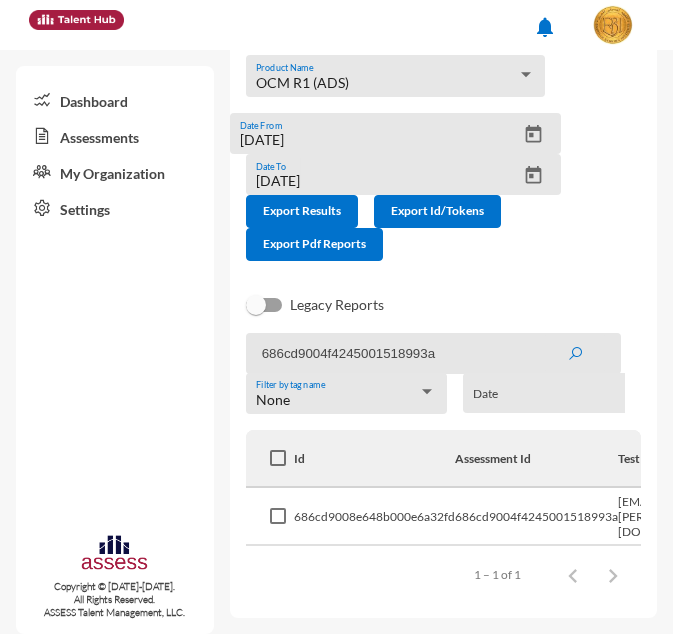 drag, startPoint x: 410, startPoint y: 596, endPoint x: 432, endPoint y: 603, distance: 23.086792 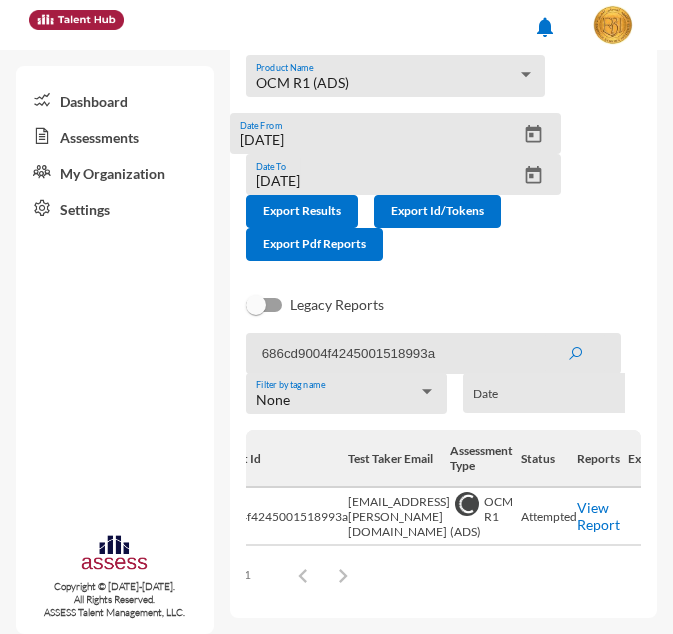 scroll, scrollTop: 0, scrollLeft: 384, axis: horizontal 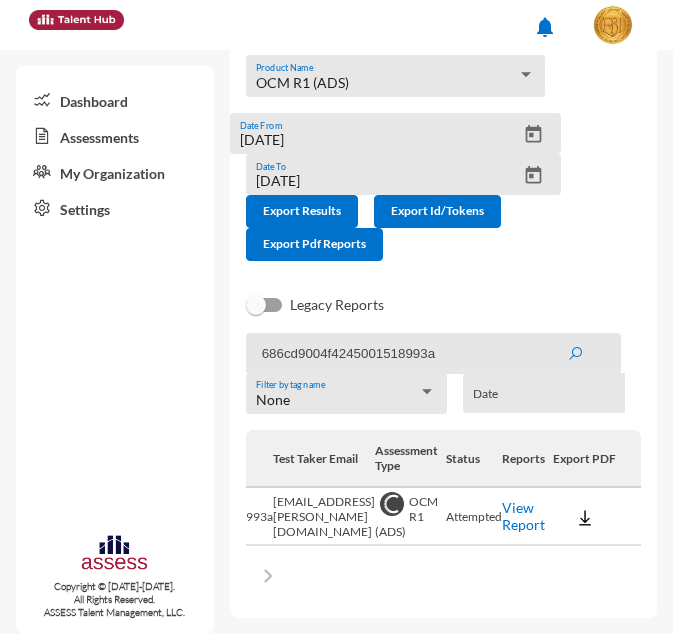 click 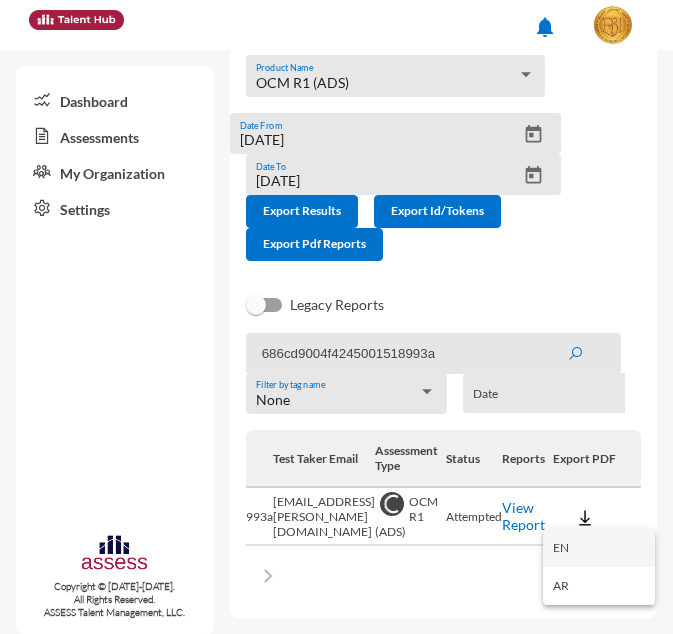 click on "EN" at bounding box center [599, 548] 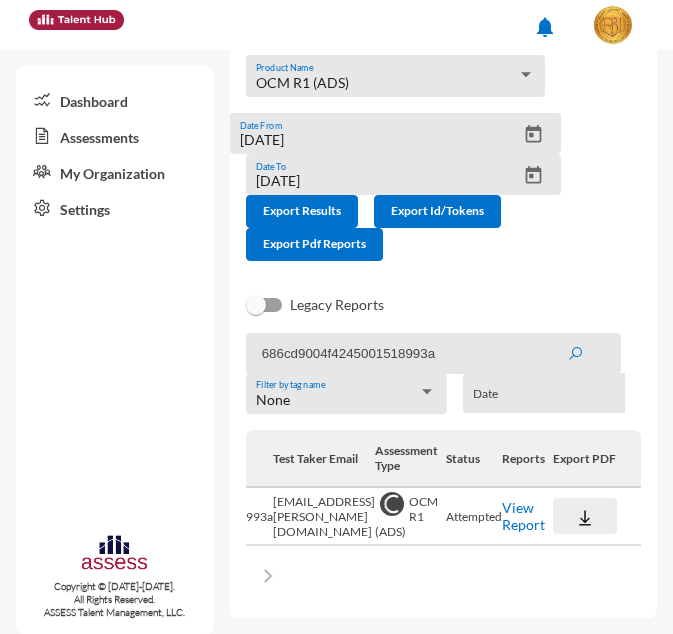 click 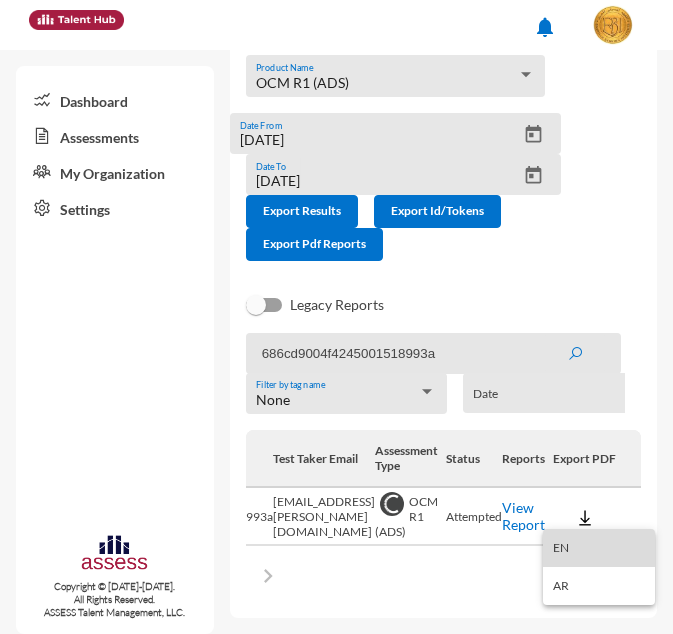 click on "EN" at bounding box center (599, 548) 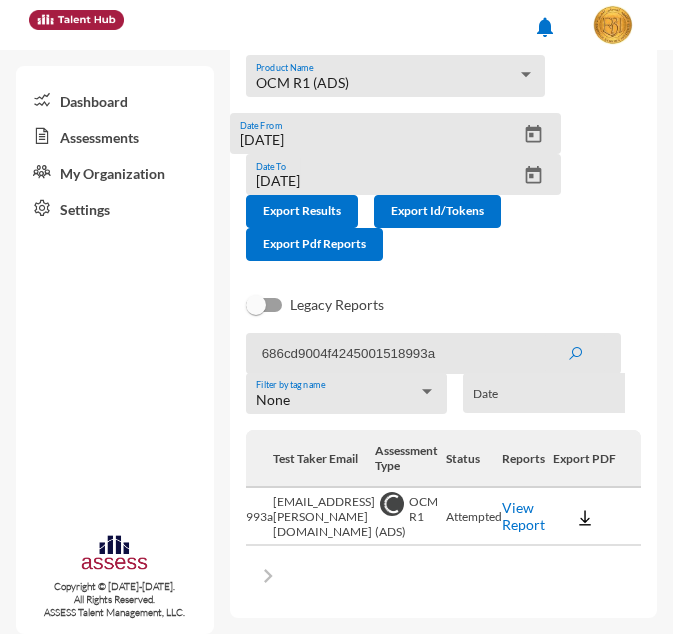 click on "686cd9004f4245001518993a" 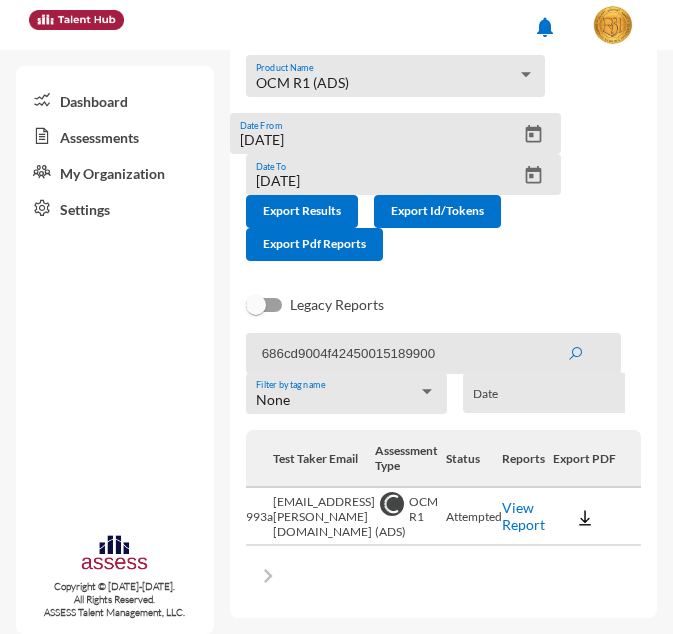 click 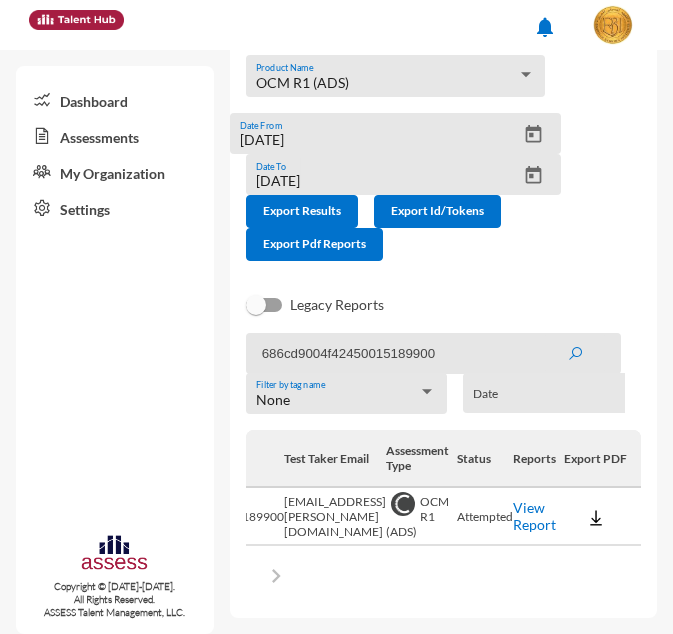 scroll, scrollTop: 0, scrollLeft: 386, axis: horizontal 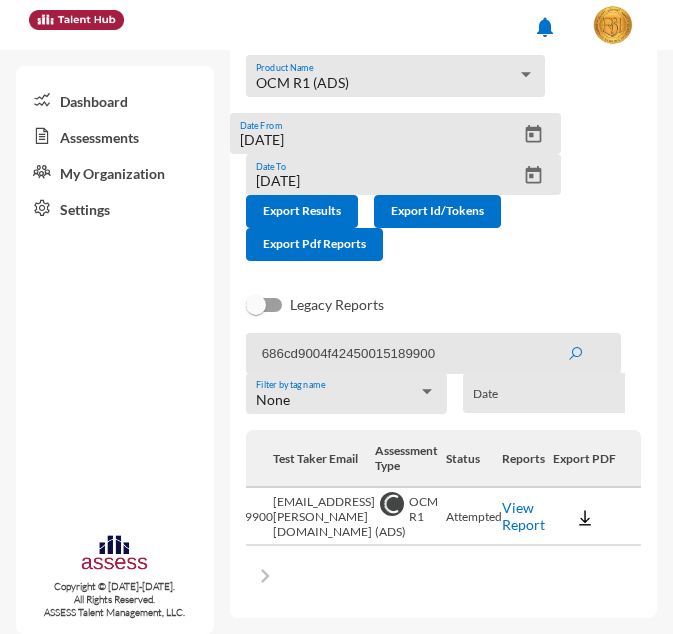 click 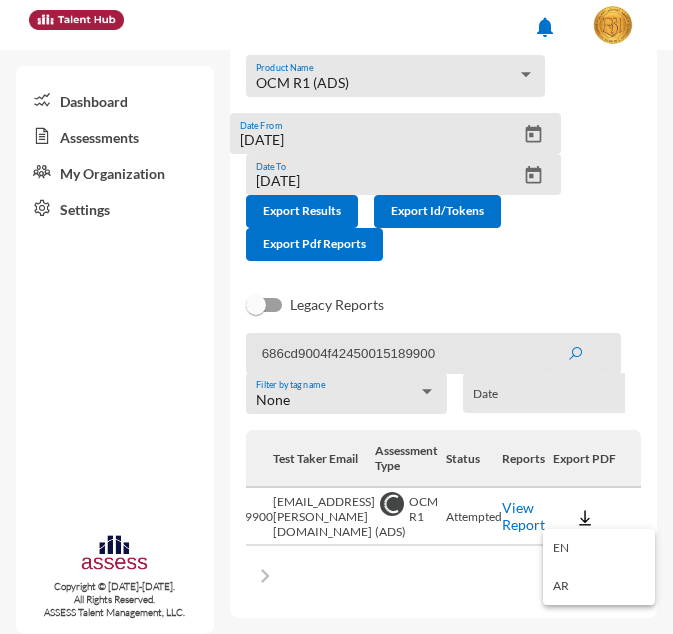 click on "EN" at bounding box center (599, 548) 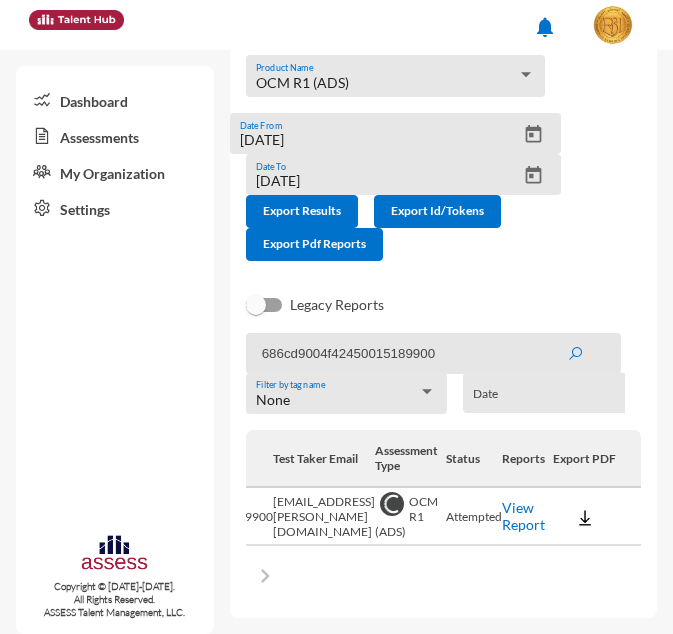 click on "686cd9004f42450015189900" 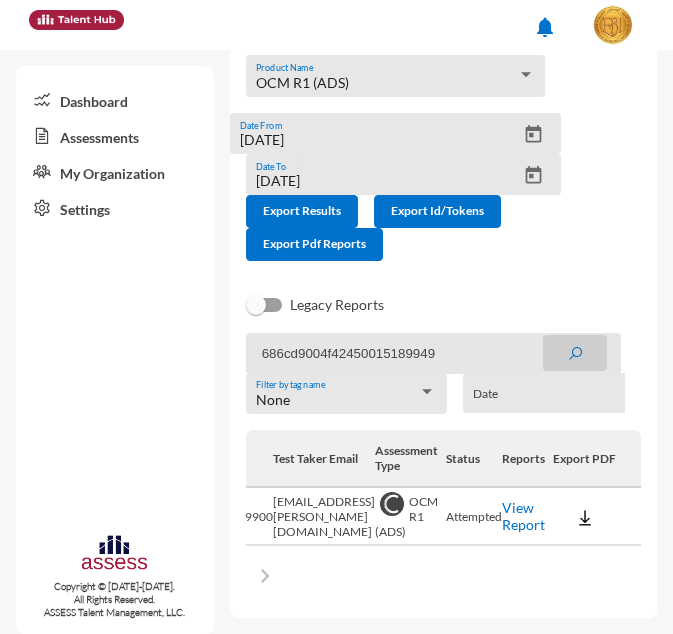 click 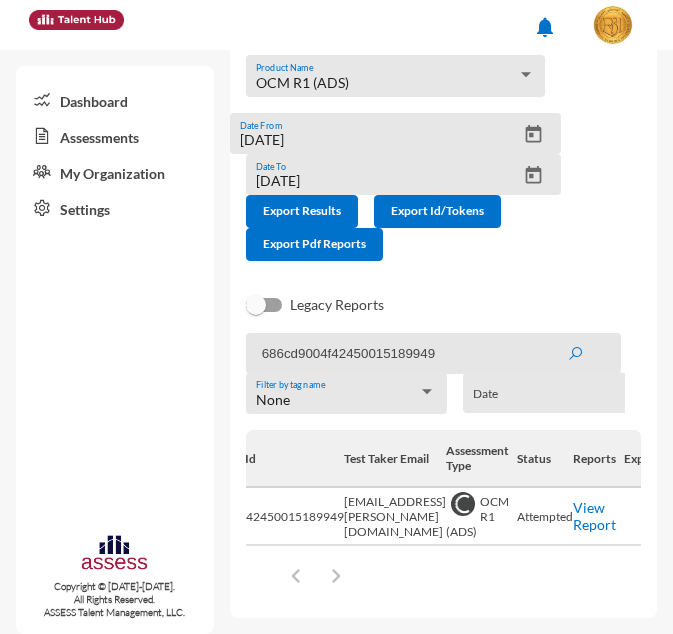 scroll, scrollTop: 0, scrollLeft: 386, axis: horizontal 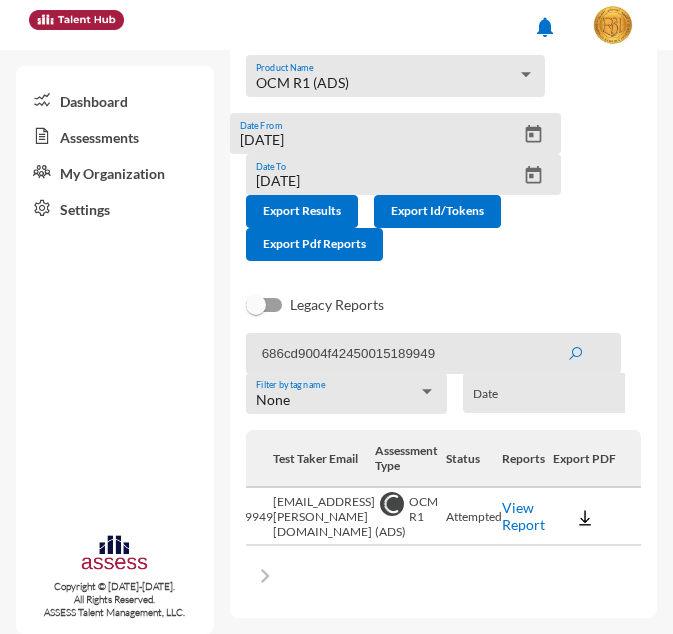 click 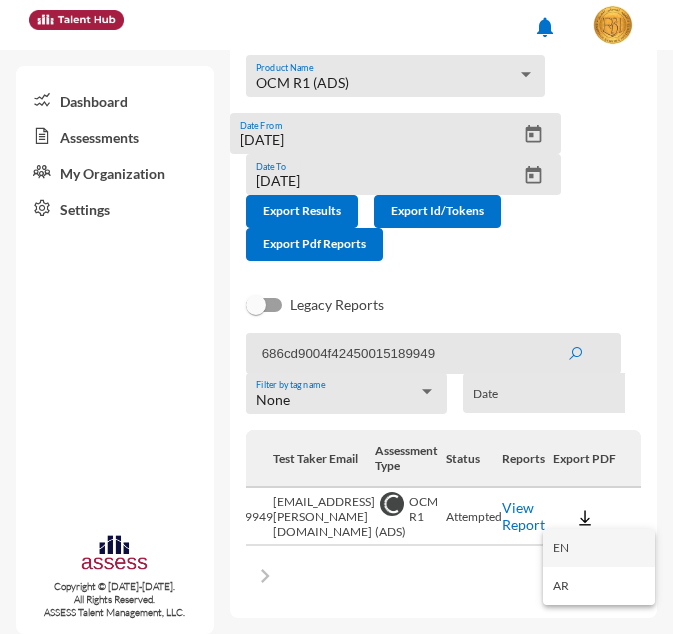 click on "EN" at bounding box center (599, 548) 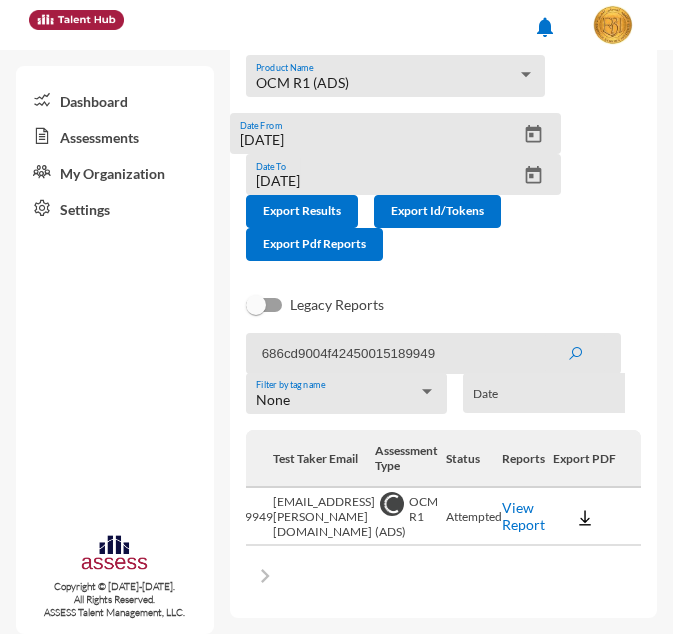 click on "686cd9004f42450015189949" 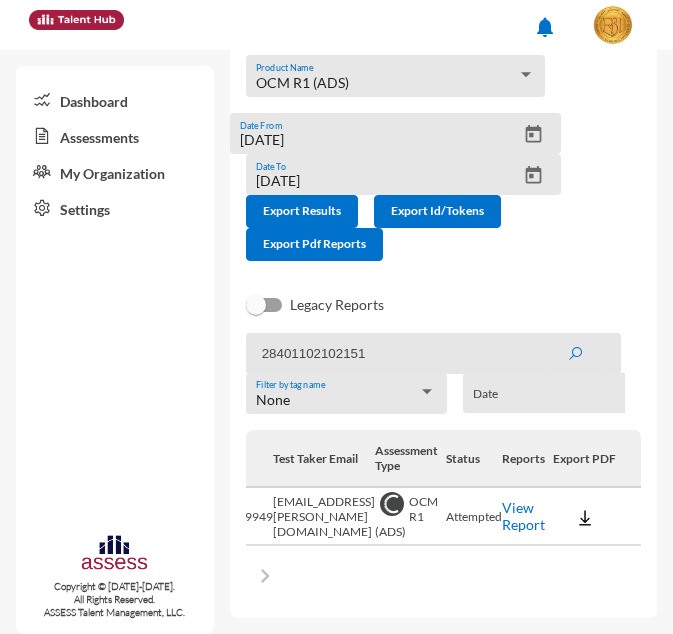 click on "28401102102151" 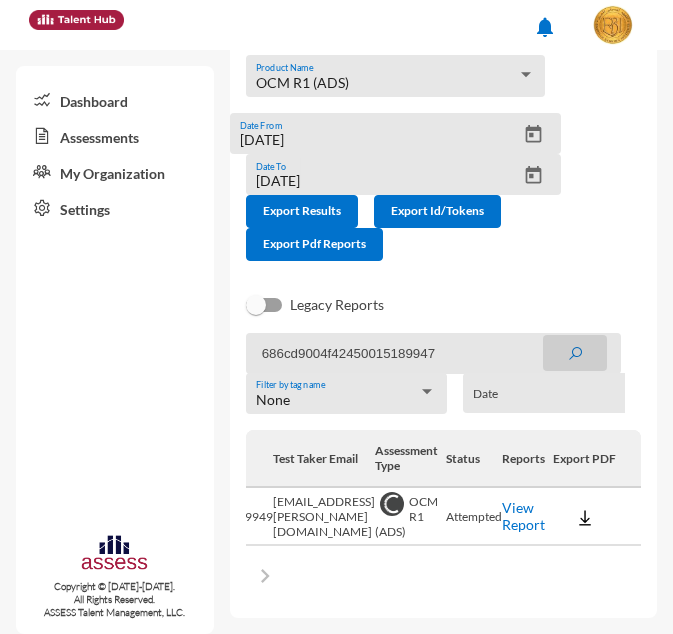 click 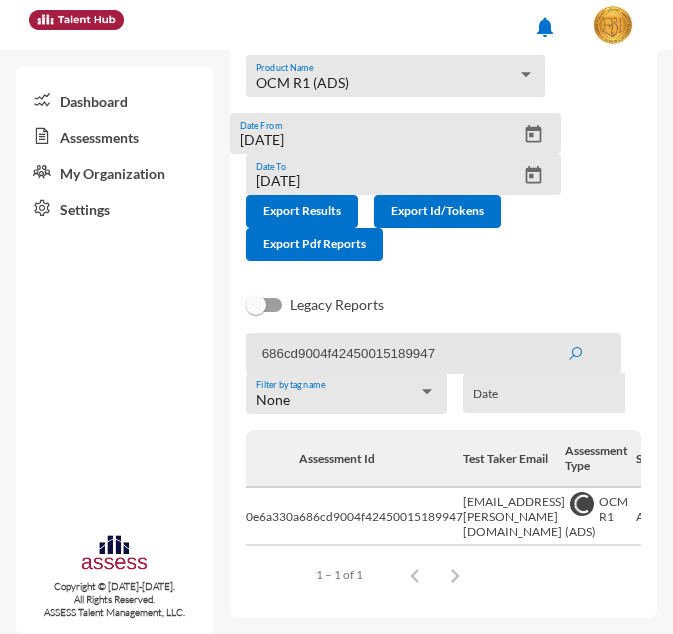 scroll, scrollTop: 0, scrollLeft: 387, axis: horizontal 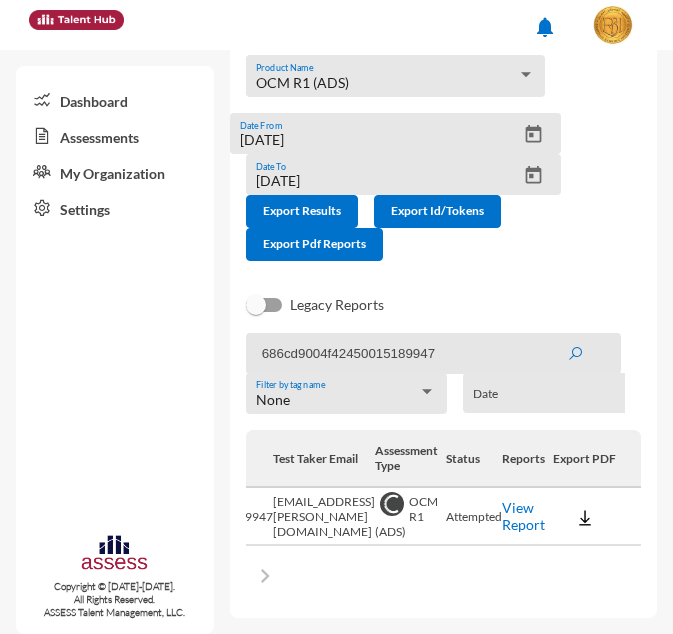 click 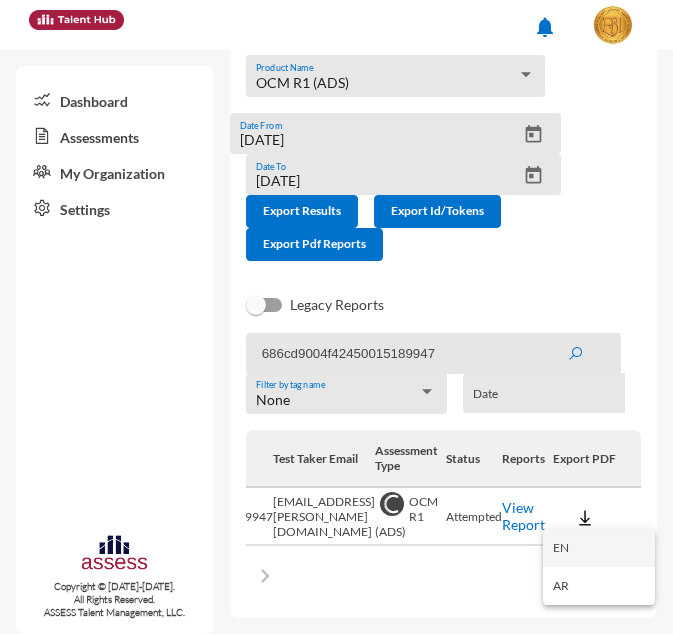 click on "EN" at bounding box center (599, 548) 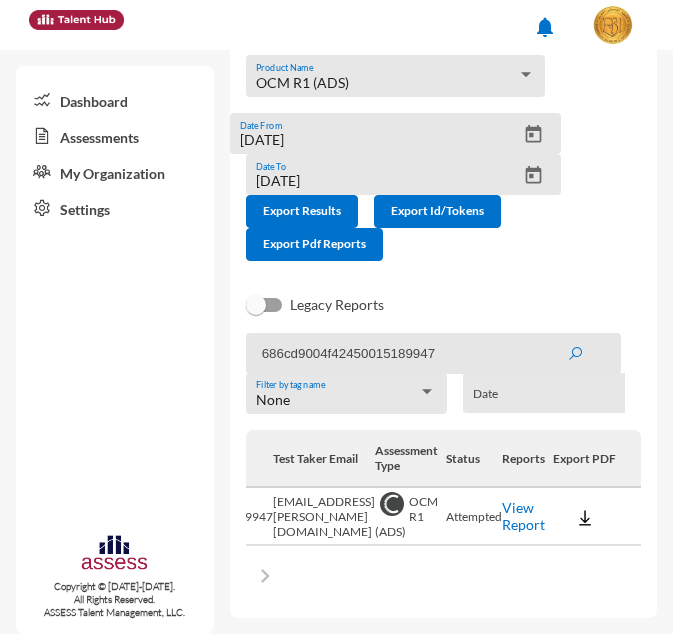 click on "686cd9004f42450015189947" 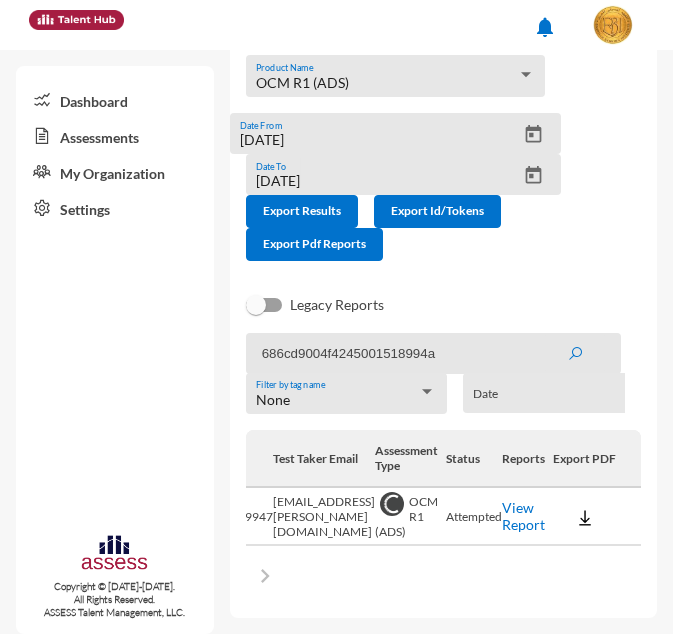 click 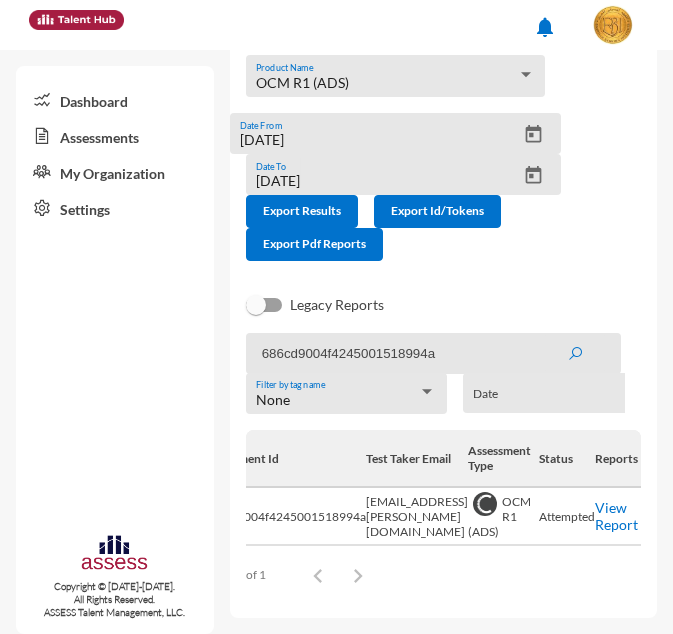 scroll, scrollTop: 0, scrollLeft: 387, axis: horizontal 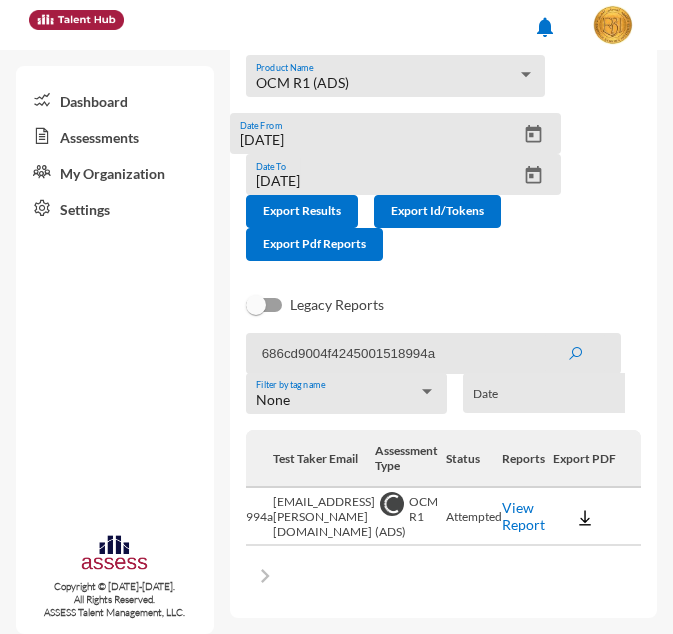 click 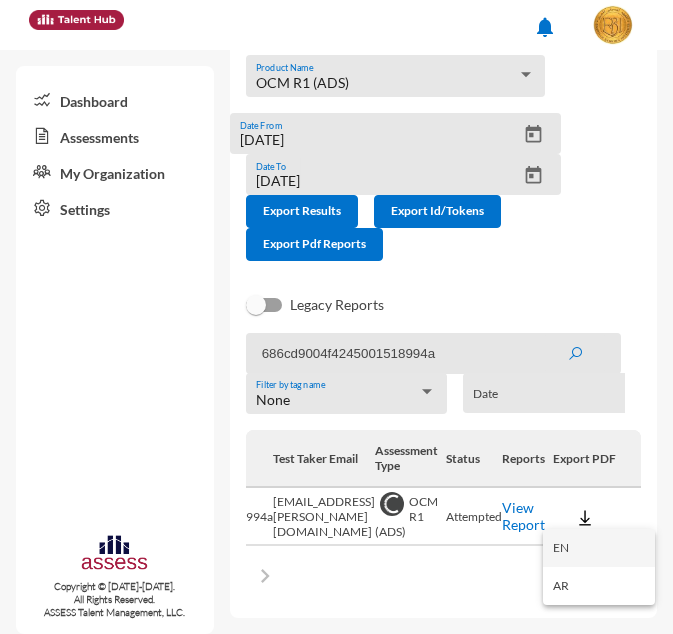 click on "EN" at bounding box center [599, 548] 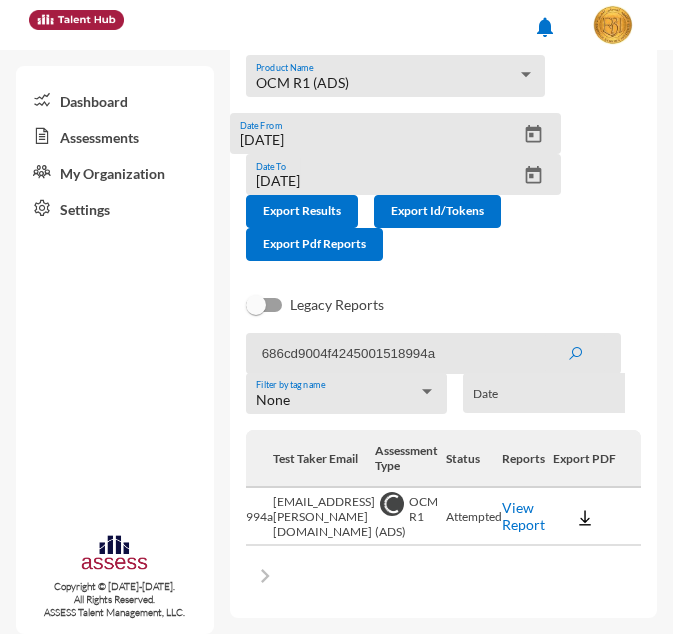 click on "686cd9004f4245001518994a" 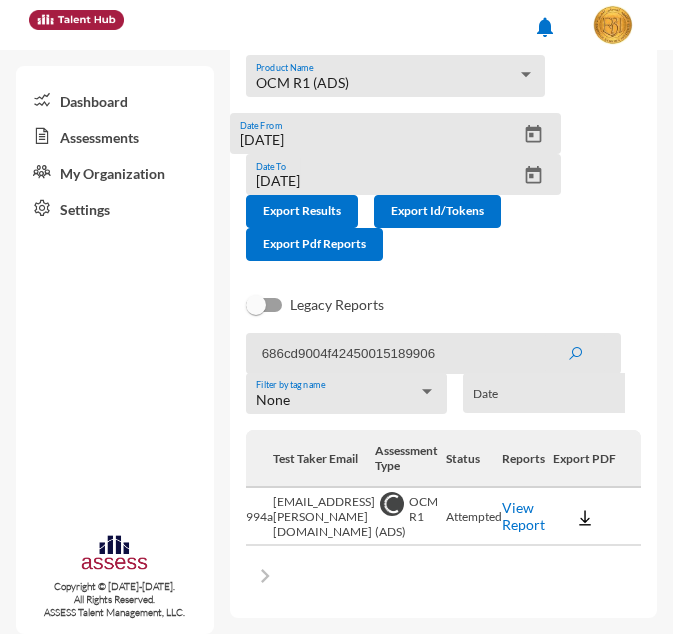 click 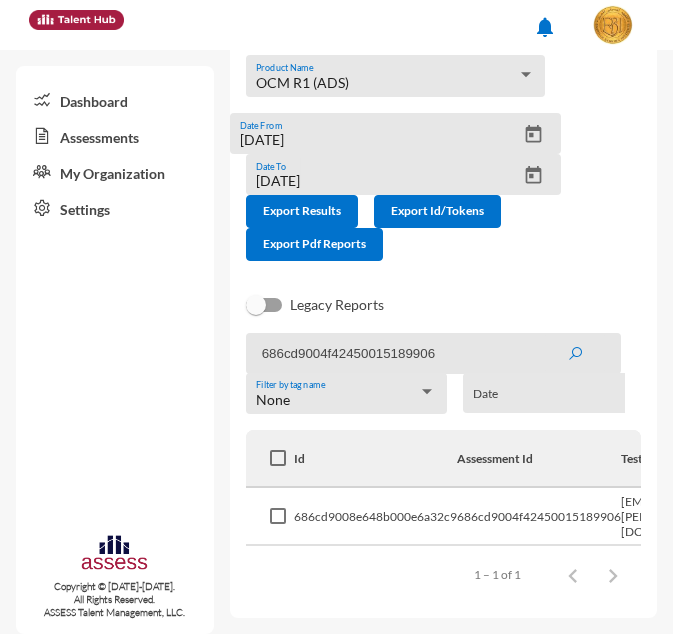 drag, startPoint x: 408, startPoint y: 597, endPoint x: 438, endPoint y: 600, distance: 30.149628 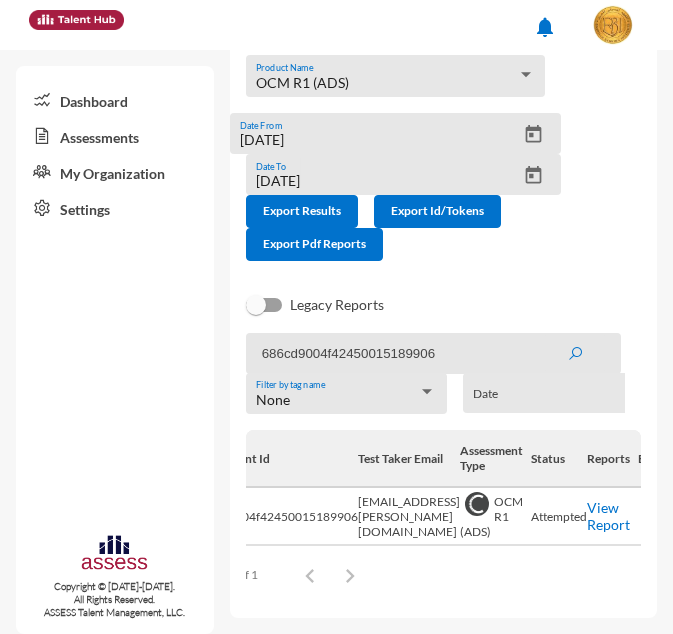 scroll, scrollTop: 0, scrollLeft: 386, axis: horizontal 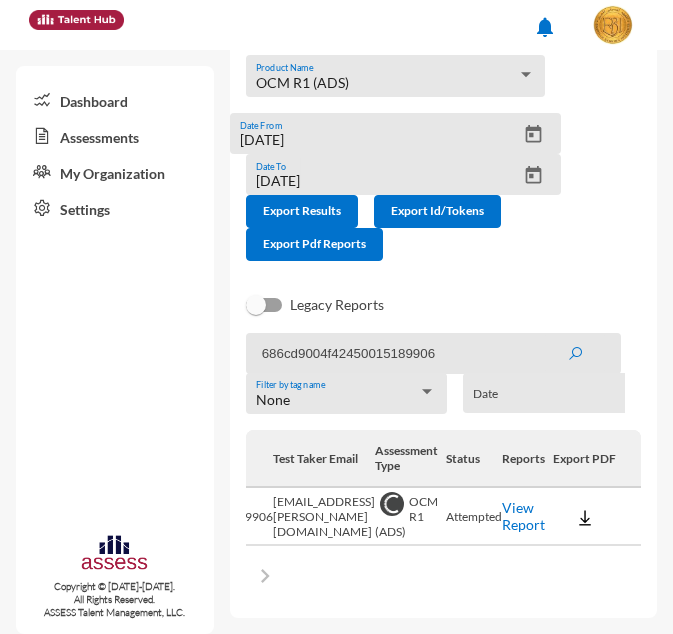 click 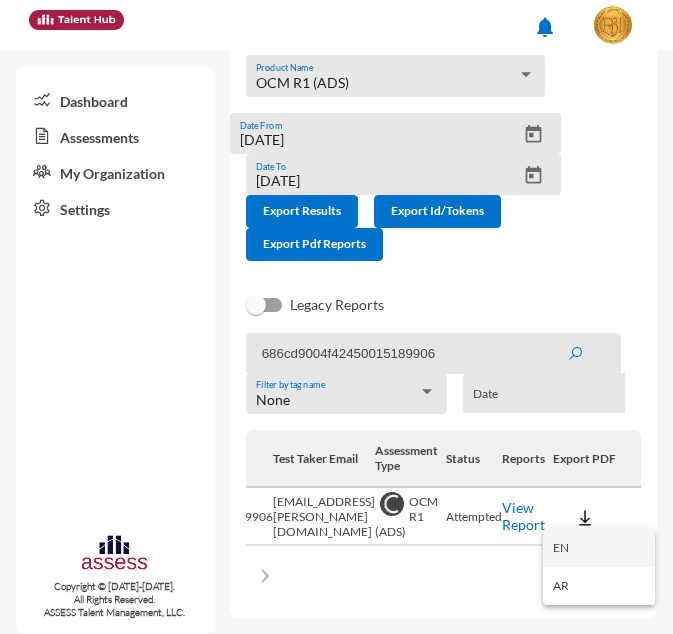 click on "EN" at bounding box center (599, 548) 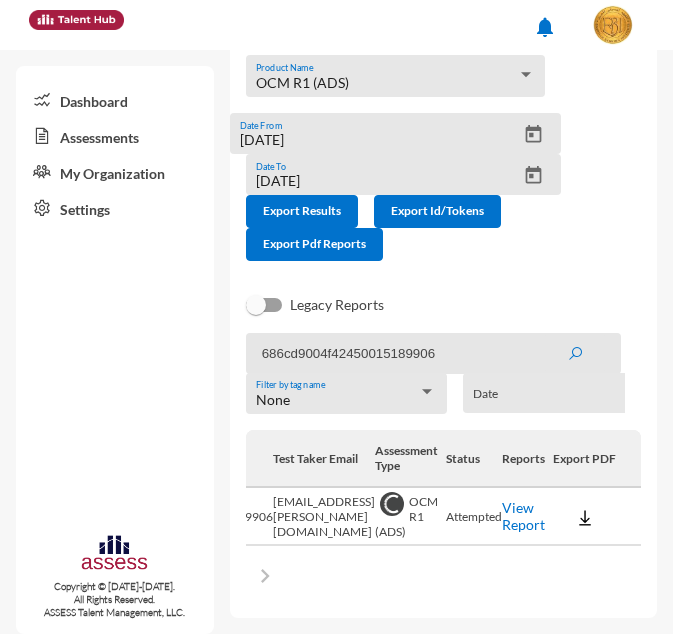 scroll, scrollTop: 125, scrollLeft: 0, axis: vertical 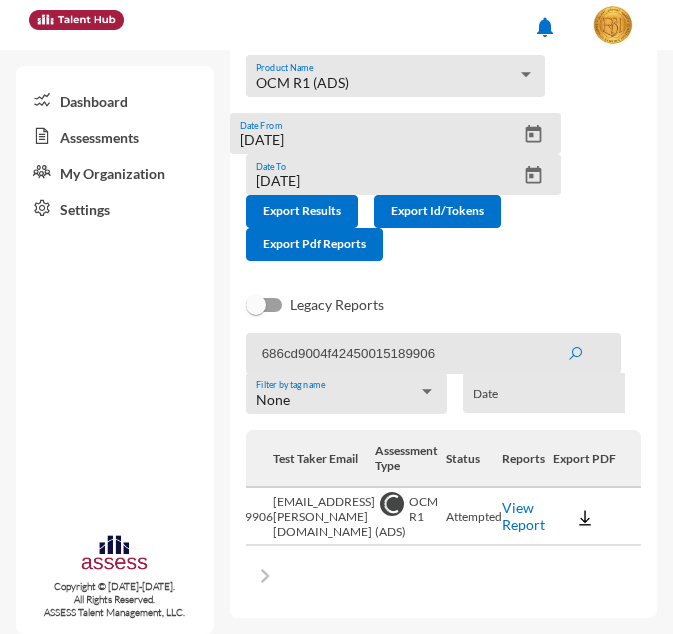 click on "686cd9004f42450015189906" 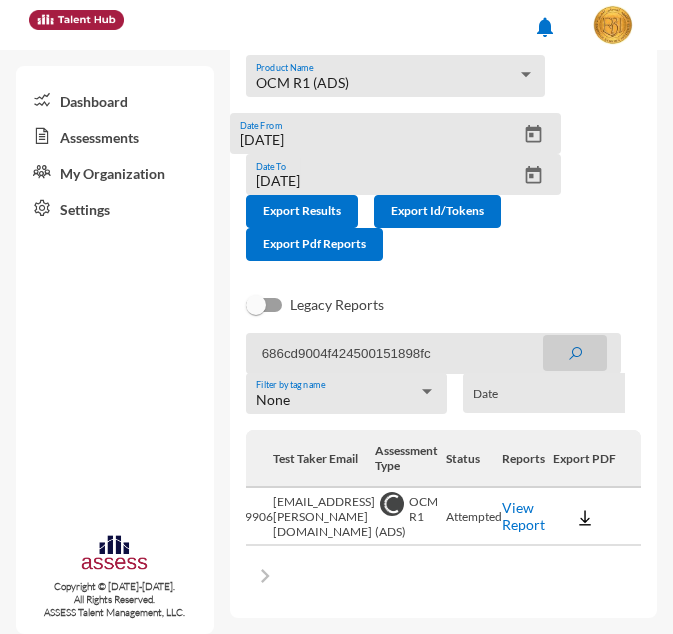 click 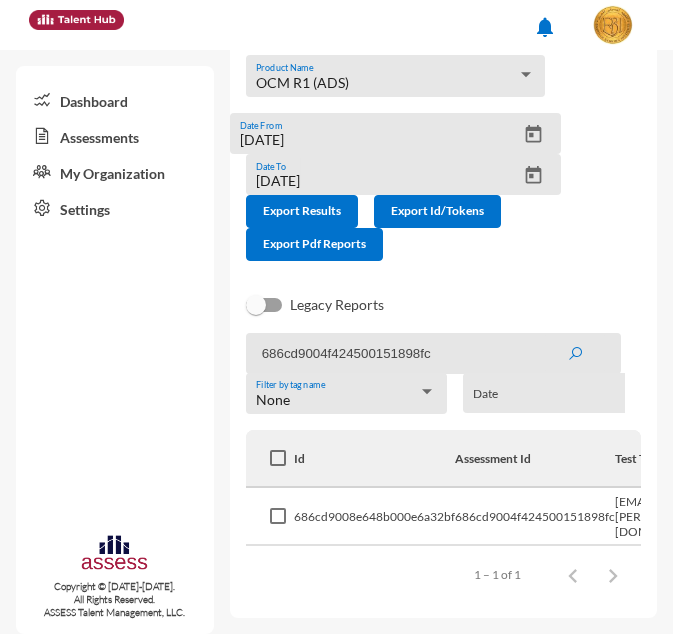 drag, startPoint x: 379, startPoint y: 595, endPoint x: 430, endPoint y: 603, distance: 51.62364 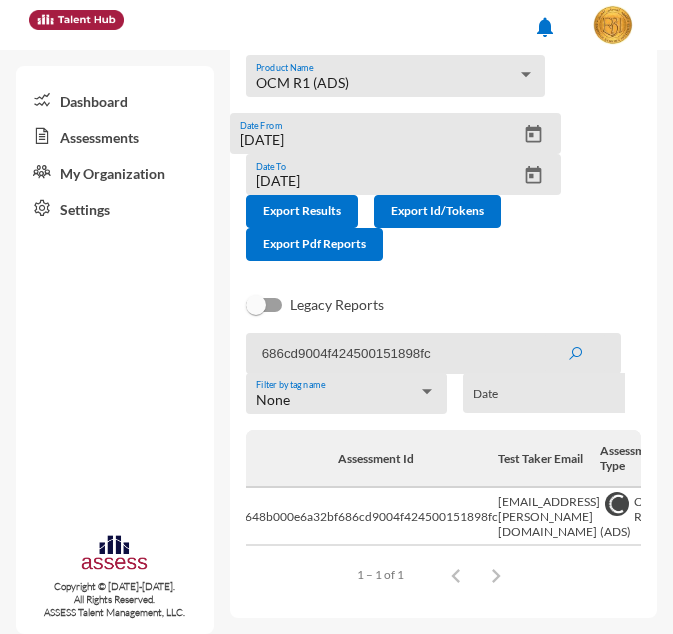 scroll, scrollTop: 0, scrollLeft: 380, axis: horizontal 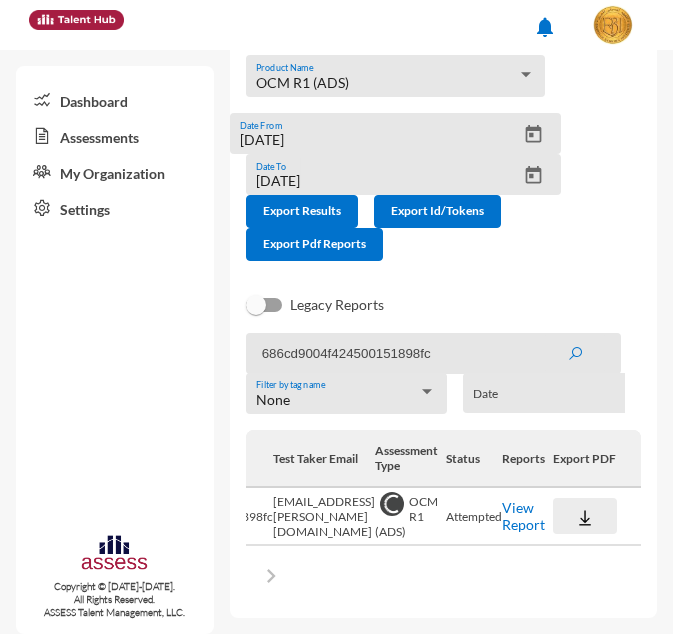 click 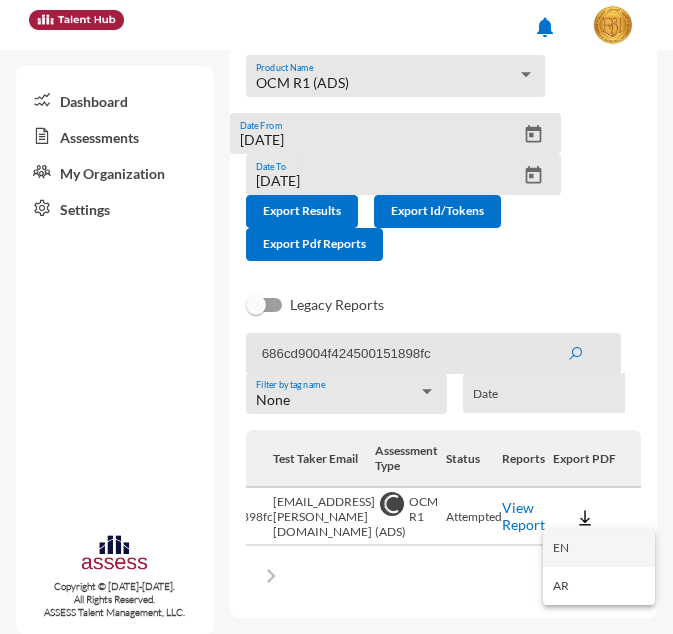 click on "EN" at bounding box center (599, 548) 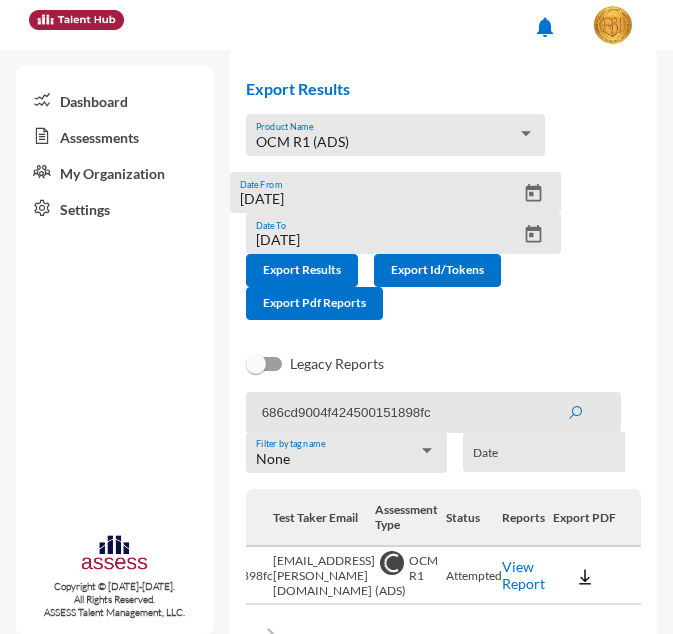 scroll, scrollTop: 125, scrollLeft: 0, axis: vertical 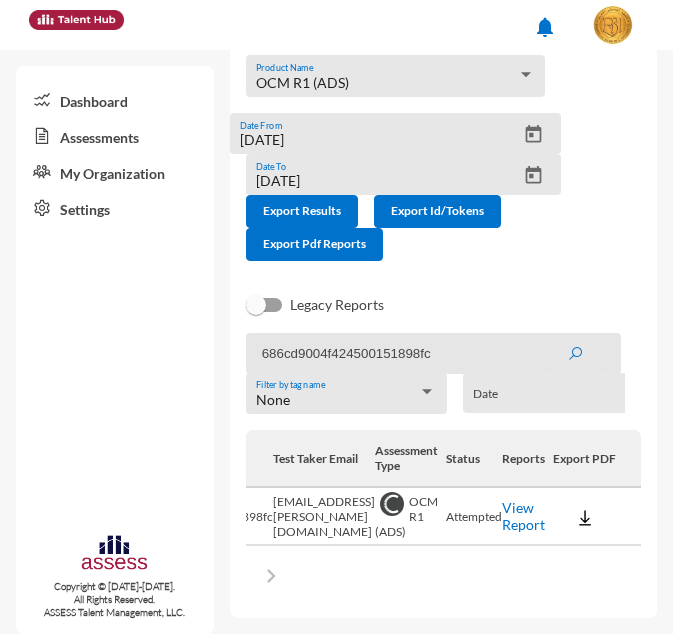 click on "686cd9004f424500151898fc" 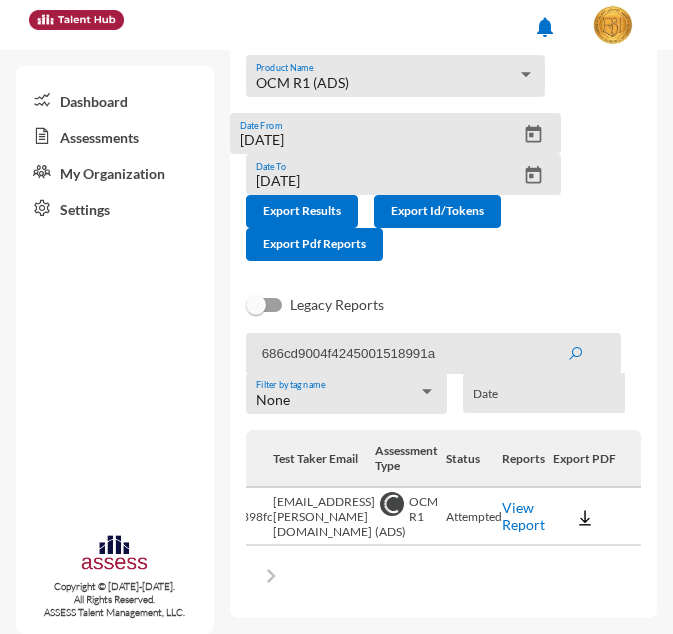 type on "686cd9004f4245001518991a" 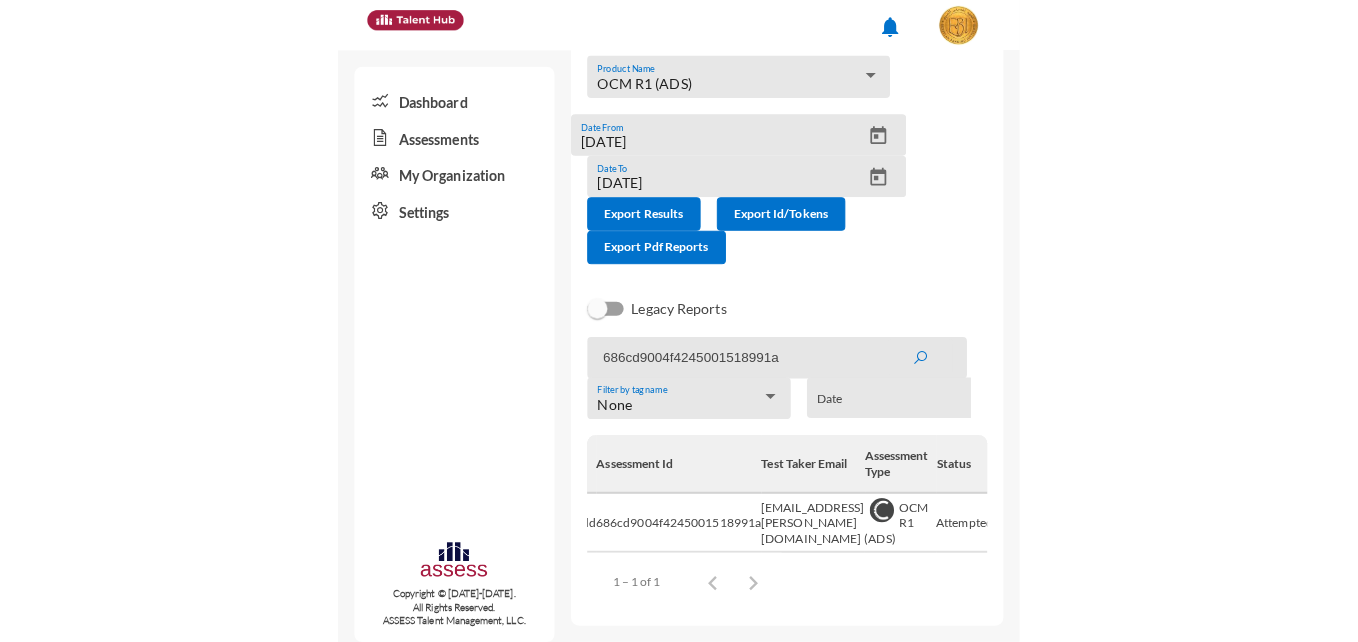 scroll, scrollTop: 0, scrollLeft: 386, axis: horizontal 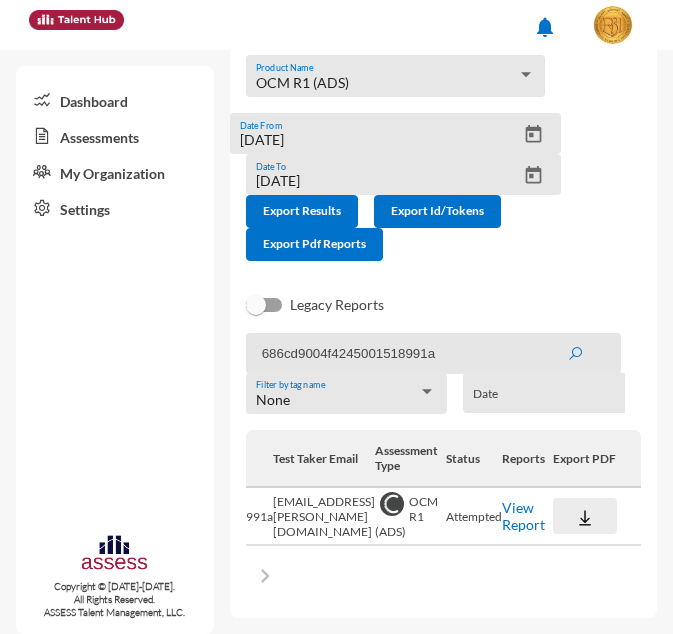 click 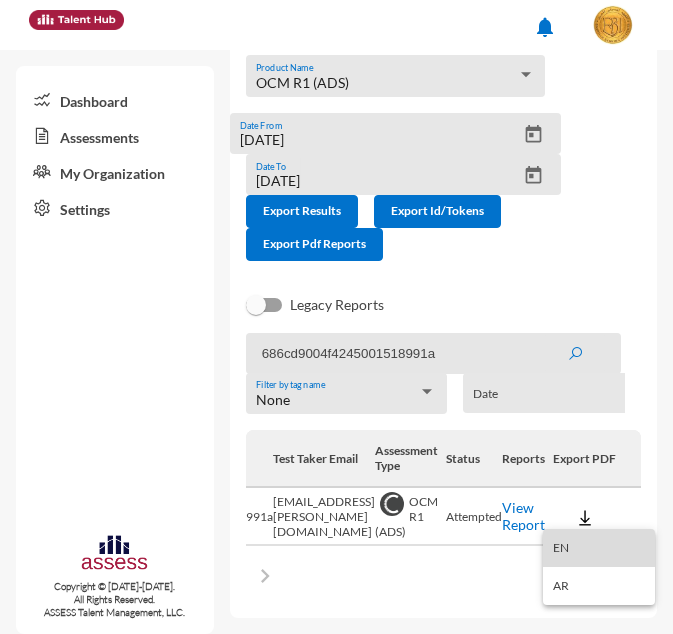 click on "EN" at bounding box center [599, 548] 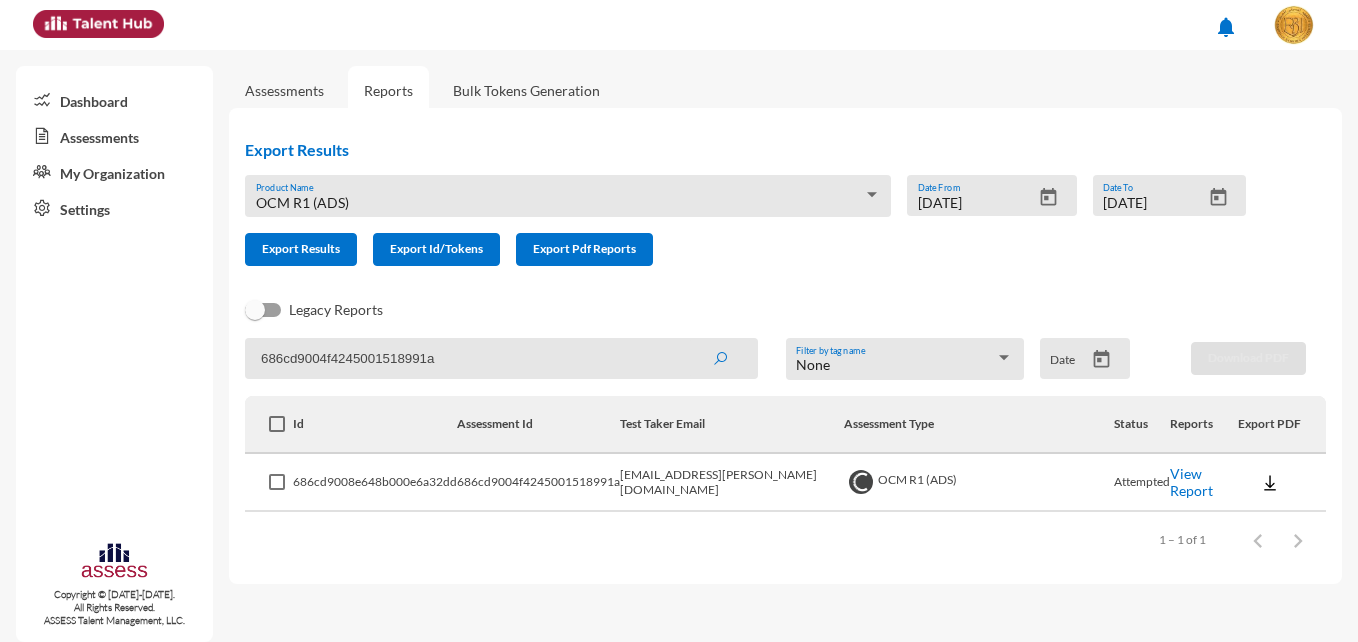 scroll, scrollTop: 0, scrollLeft: 0, axis: both 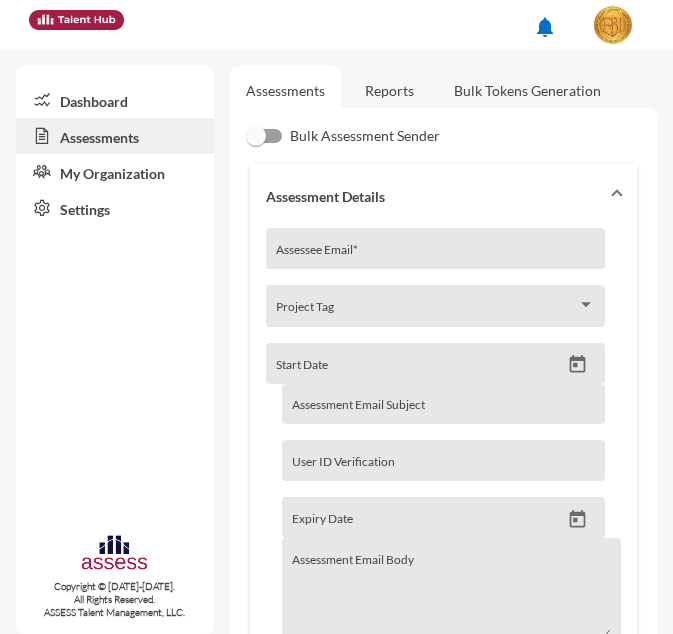 click on "Reports" 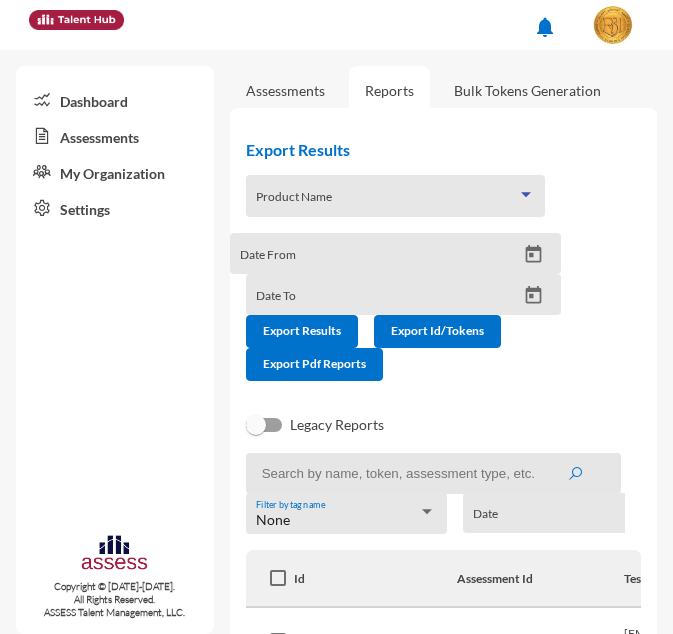 click at bounding box center [386, 203] 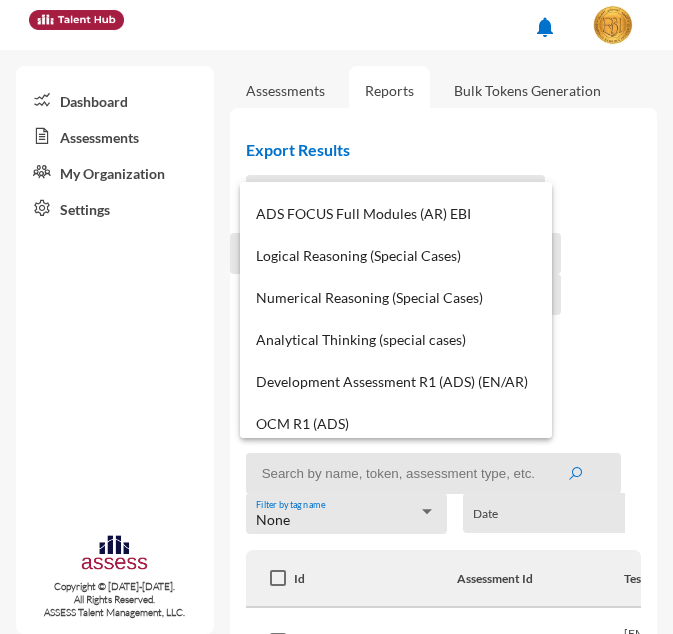 scroll, scrollTop: 400, scrollLeft: 0, axis: vertical 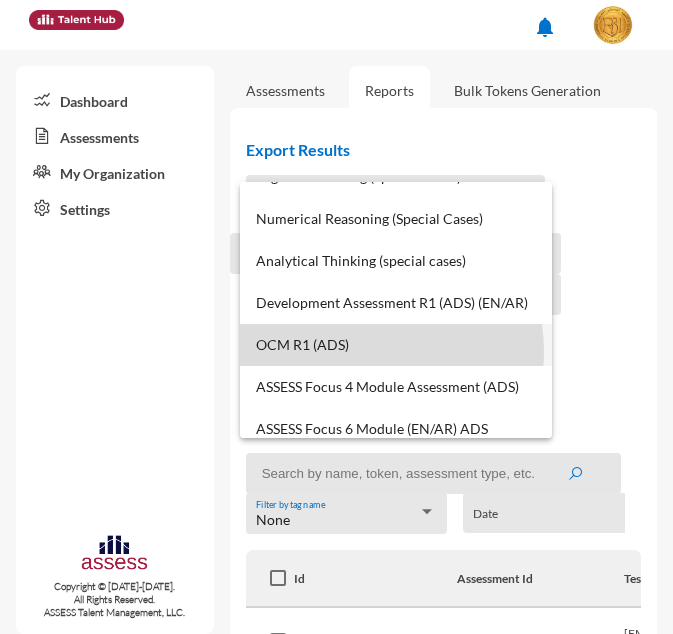 click on "OCM R1 (ADS)" at bounding box center (396, 345) 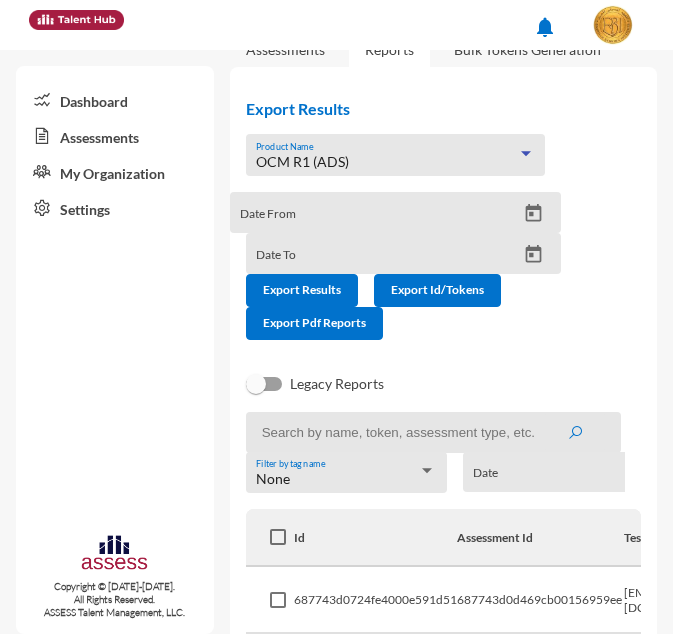 scroll, scrollTop: 42, scrollLeft: 0, axis: vertical 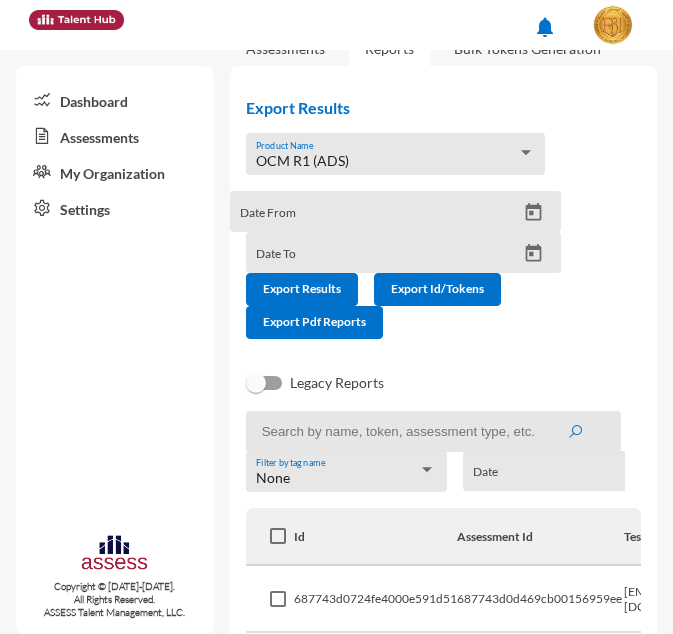 click 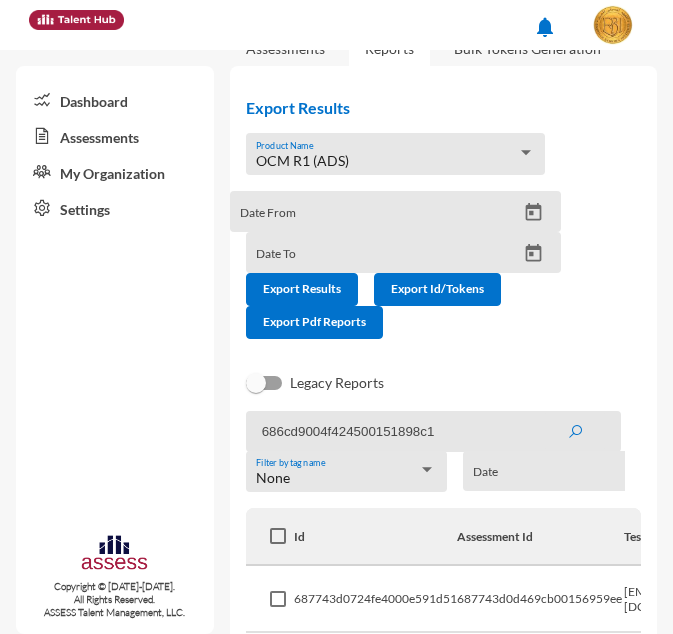 type on "686cd9004f424500151898c1" 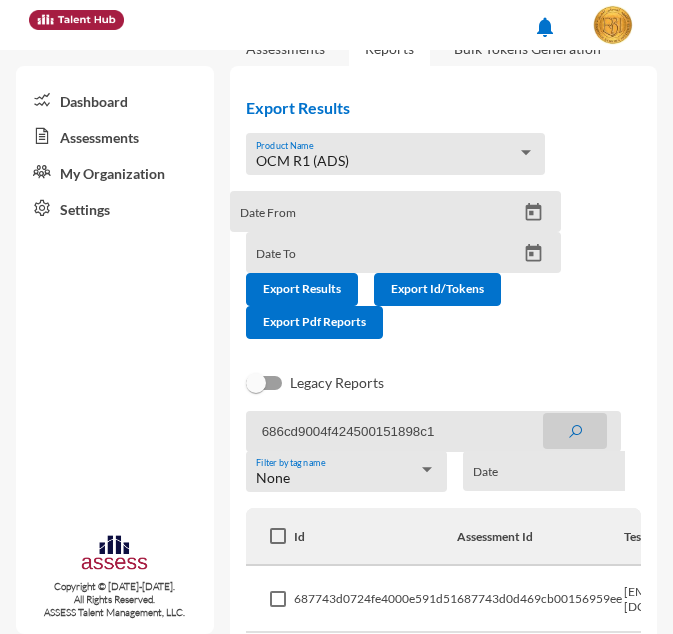 click 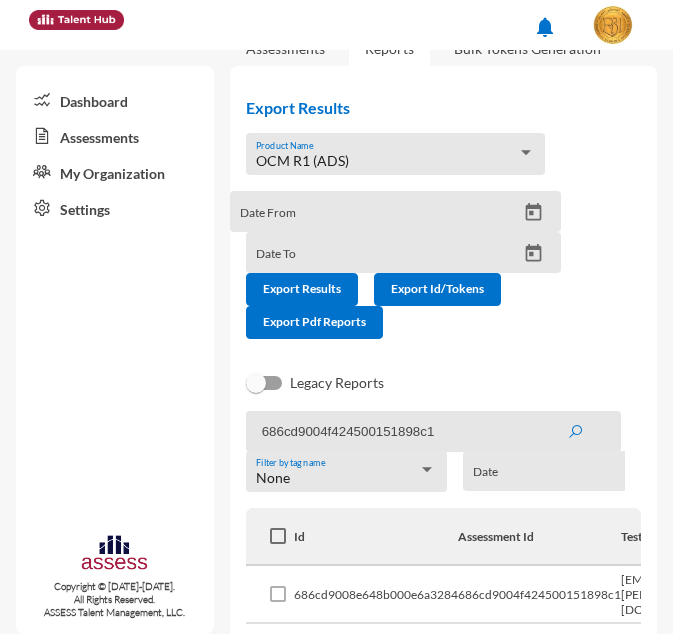 scroll, scrollTop: 117, scrollLeft: 0, axis: vertical 